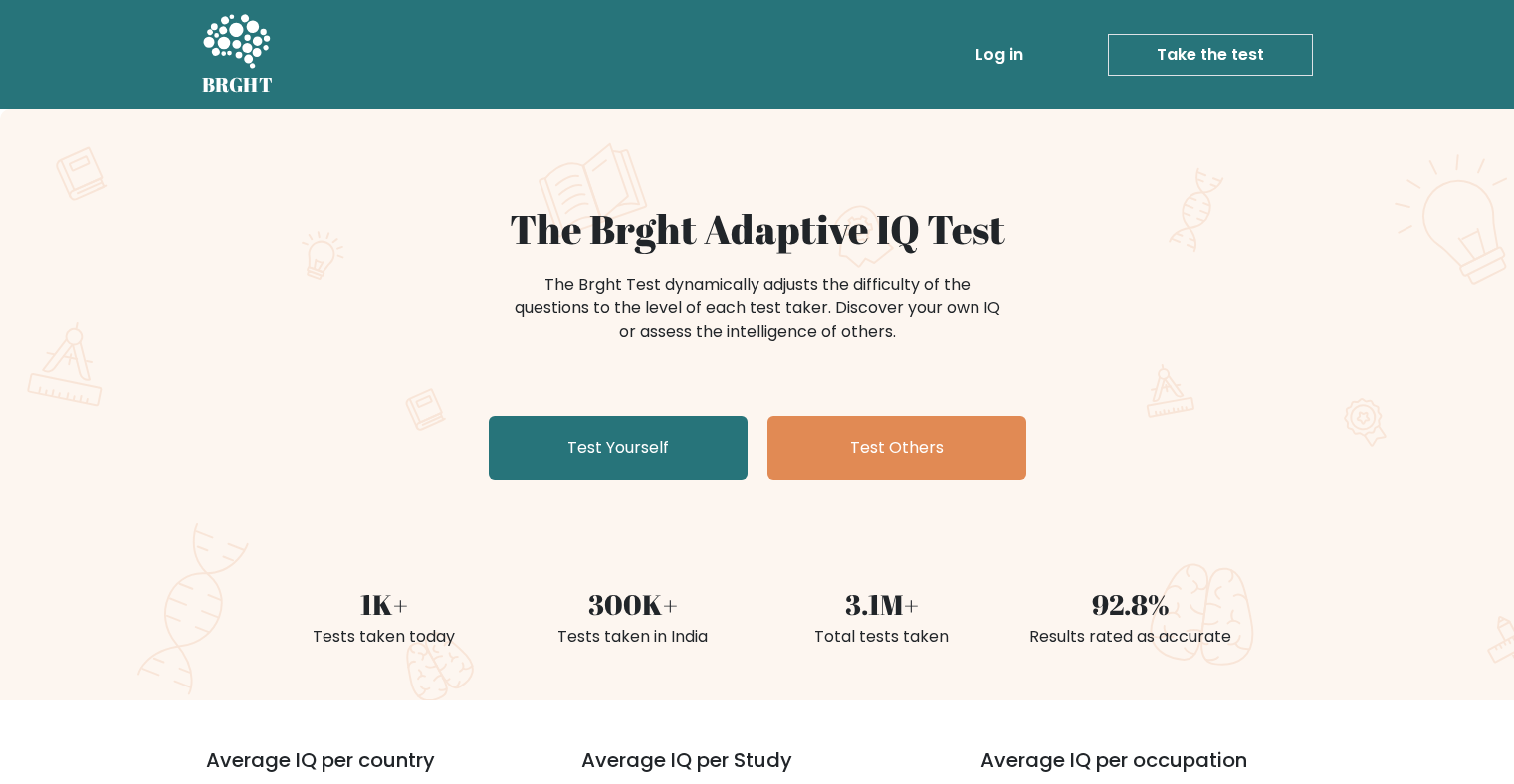 scroll, scrollTop: 0, scrollLeft: 0, axis: both 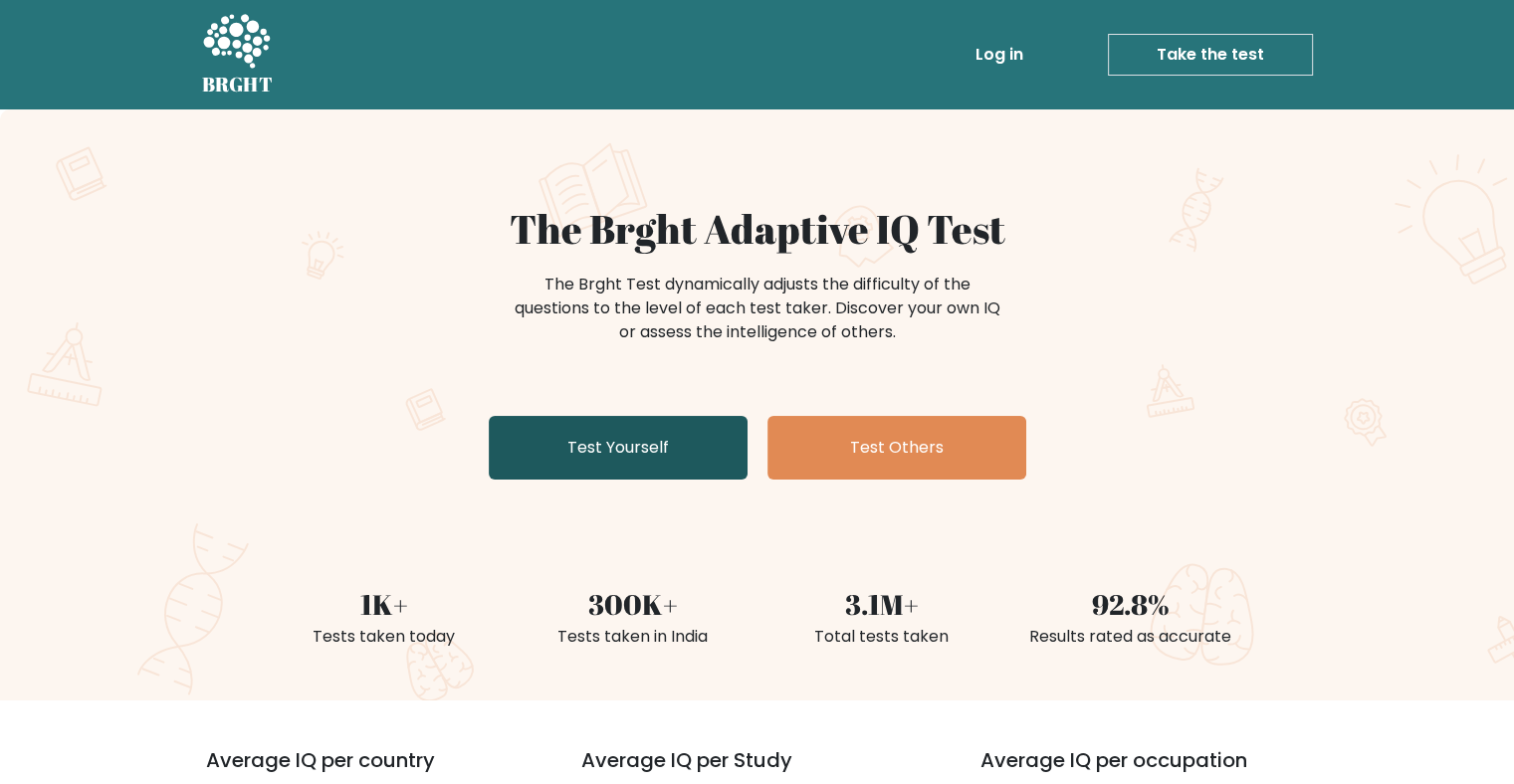click on "Test Yourself" at bounding box center (618, 448) 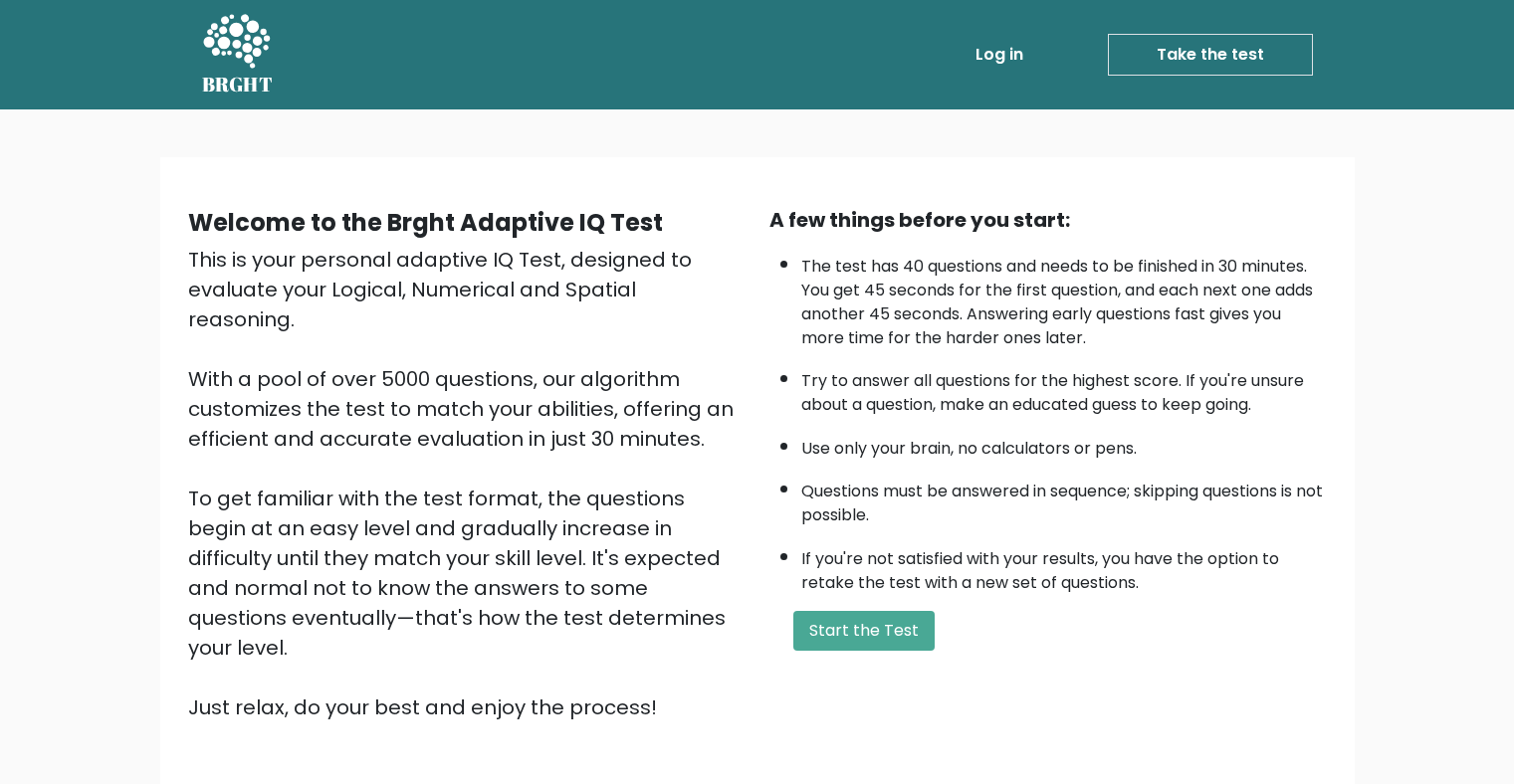 scroll, scrollTop: 0, scrollLeft: 0, axis: both 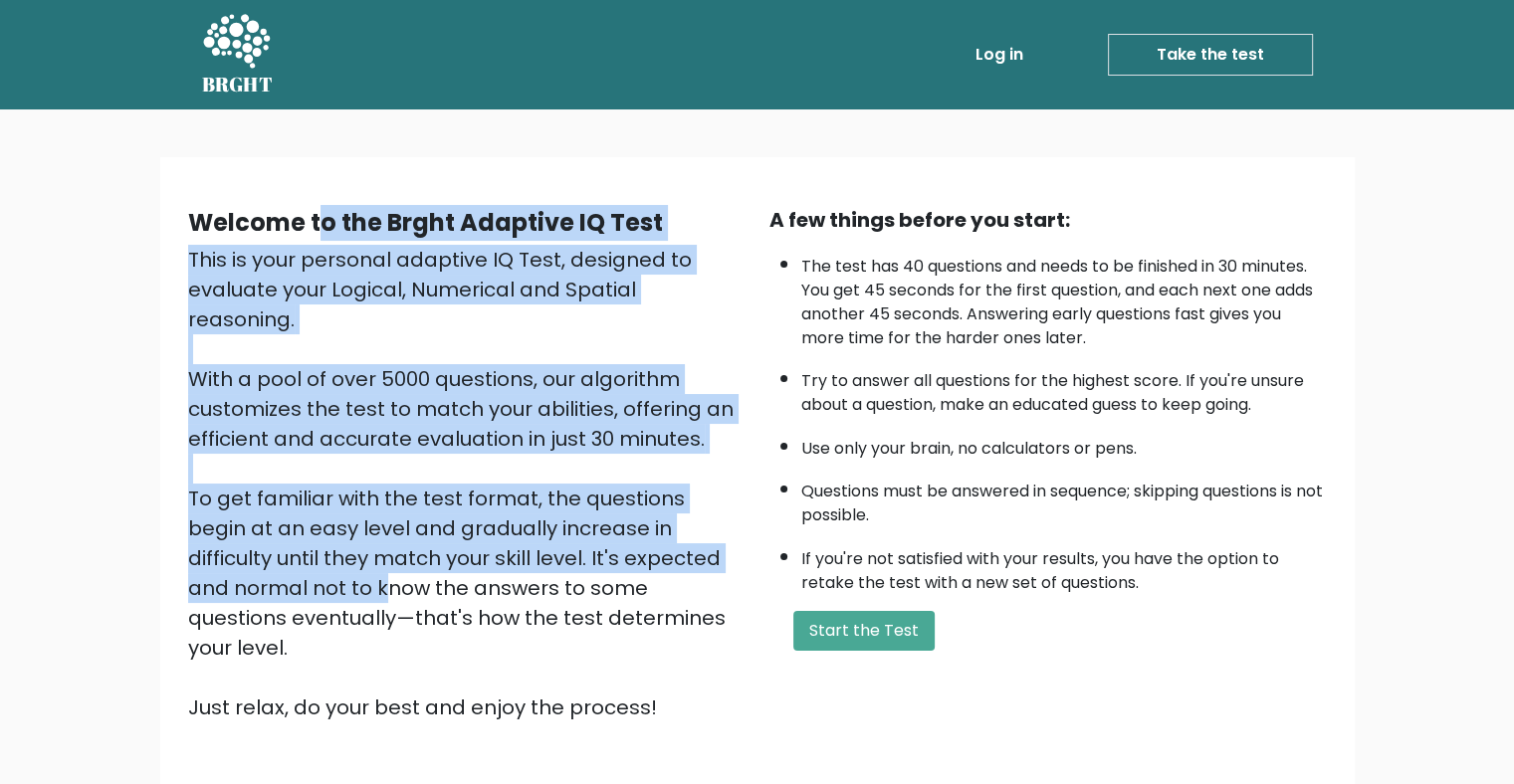 click on "This is your personal adaptive IQ Test, designed to evaluate your Logical, Numerical and Spatial reasoning.
With a pool of over 5000 questions, our algorithm customizes the test to match your abilities, offering an efficient and accurate evaluation in just 30 minutes.
To get familiar with the test format, the questions begin at an easy level and gradually increase in difficulty until they match your skill level. It's expected and normal not to know the answers to some questions eventually—that's how the test determines your level.
Just relax, do your best and enjoy the process!" at bounding box center [467, 484] 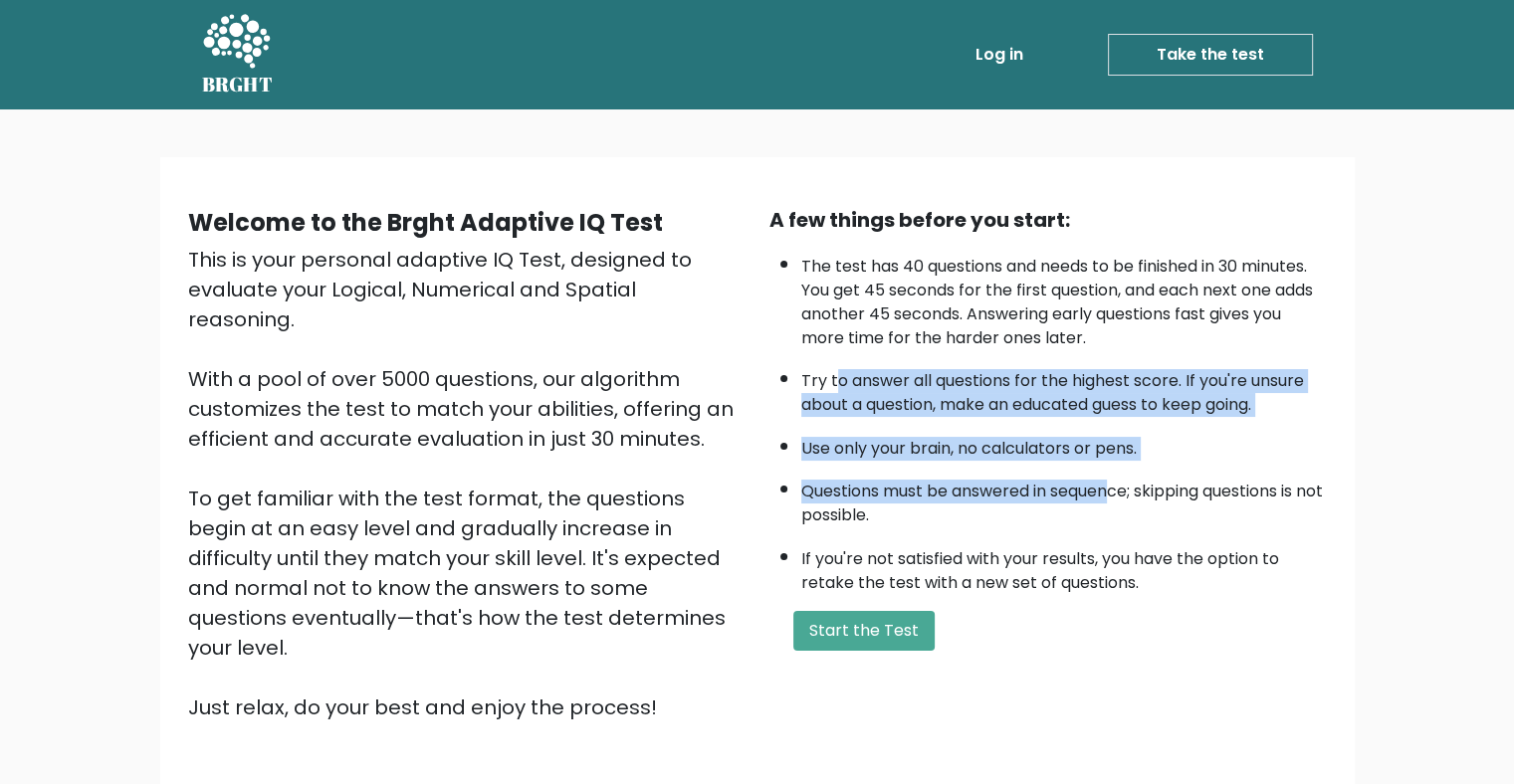 drag, startPoint x: 838, startPoint y: 381, endPoint x: 1113, endPoint y: 493, distance: 296.93265 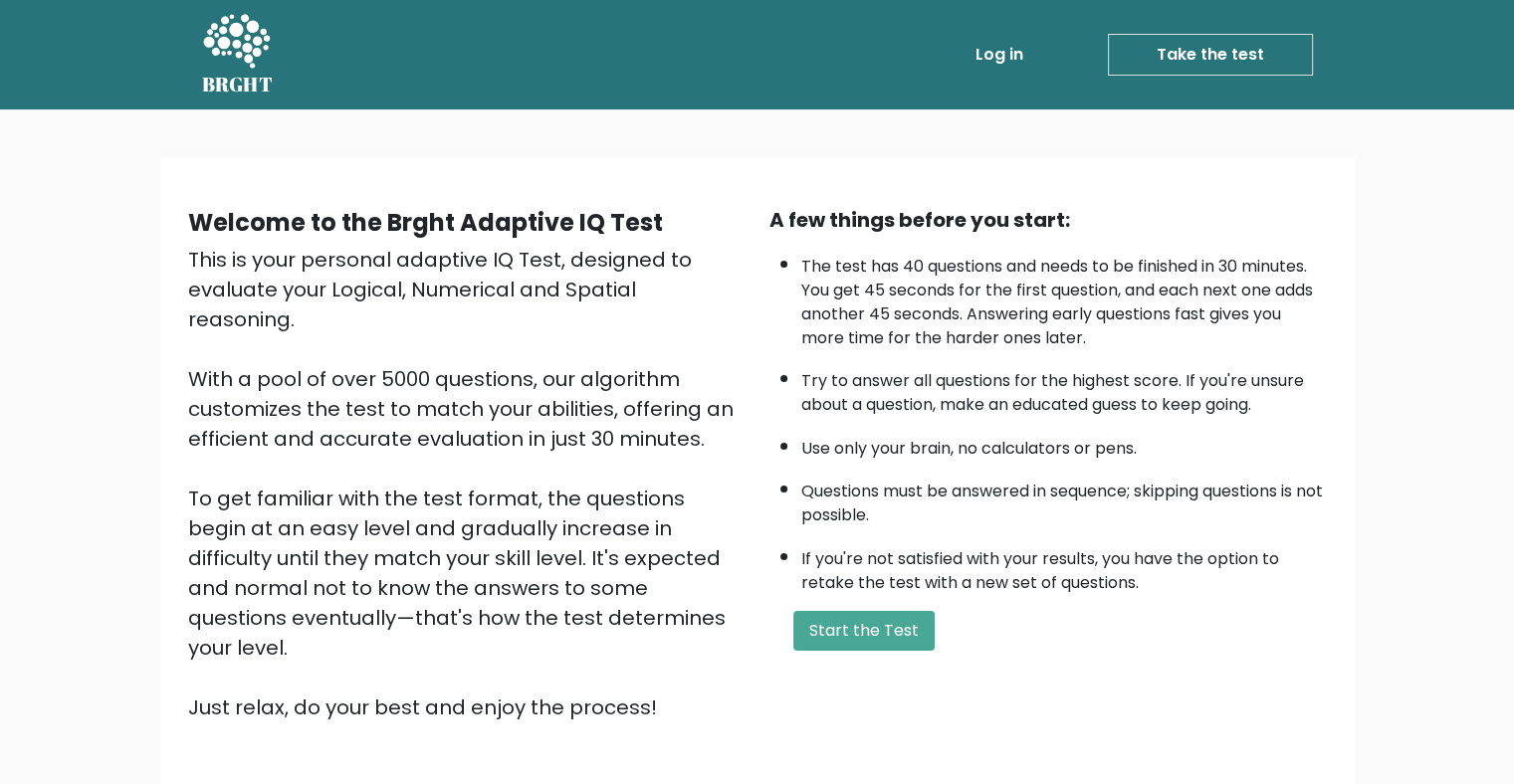 drag, startPoint x: 1113, startPoint y: 493, endPoint x: 992, endPoint y: 505, distance: 121.59359 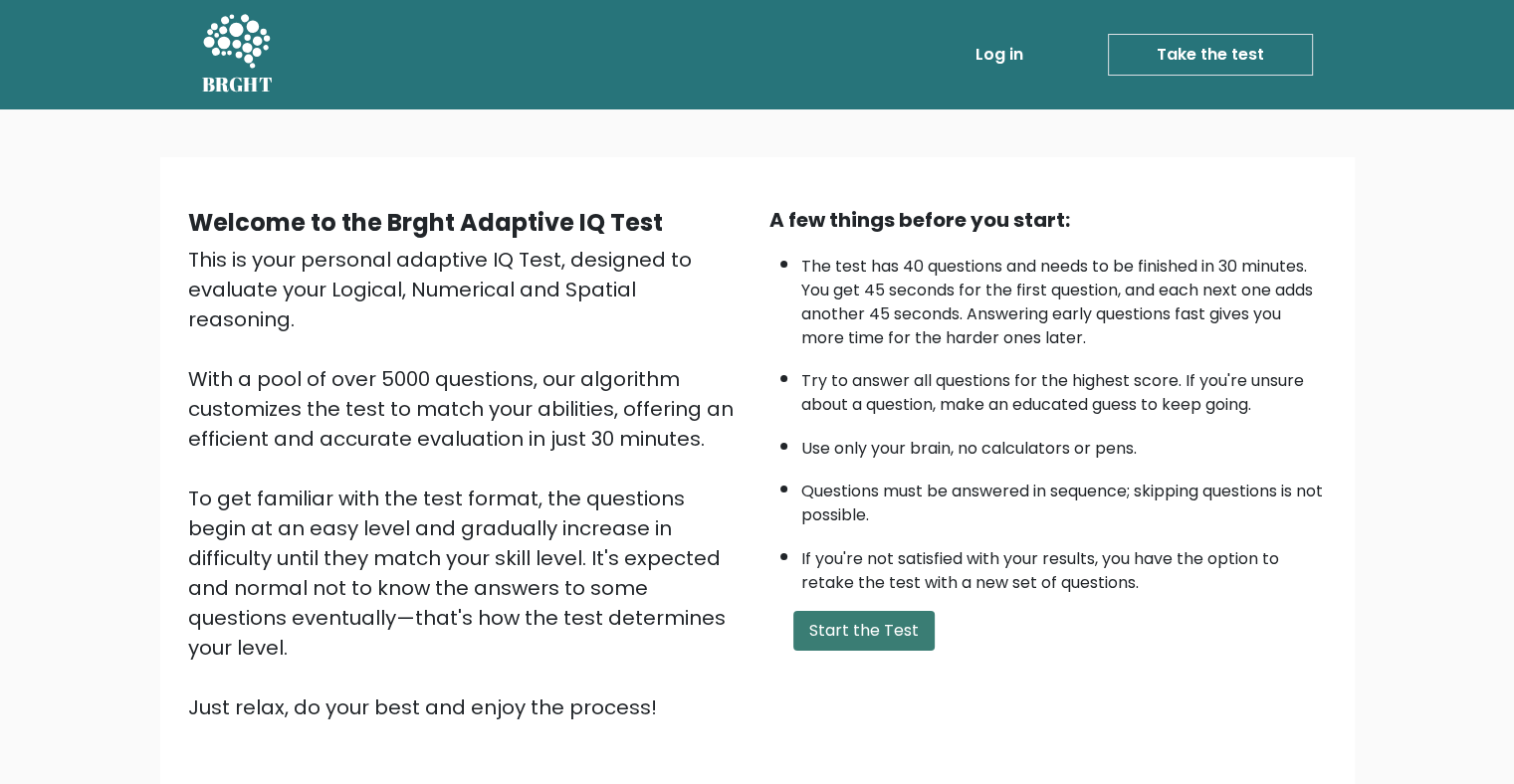 click on "Start the Test" at bounding box center (864, 631) 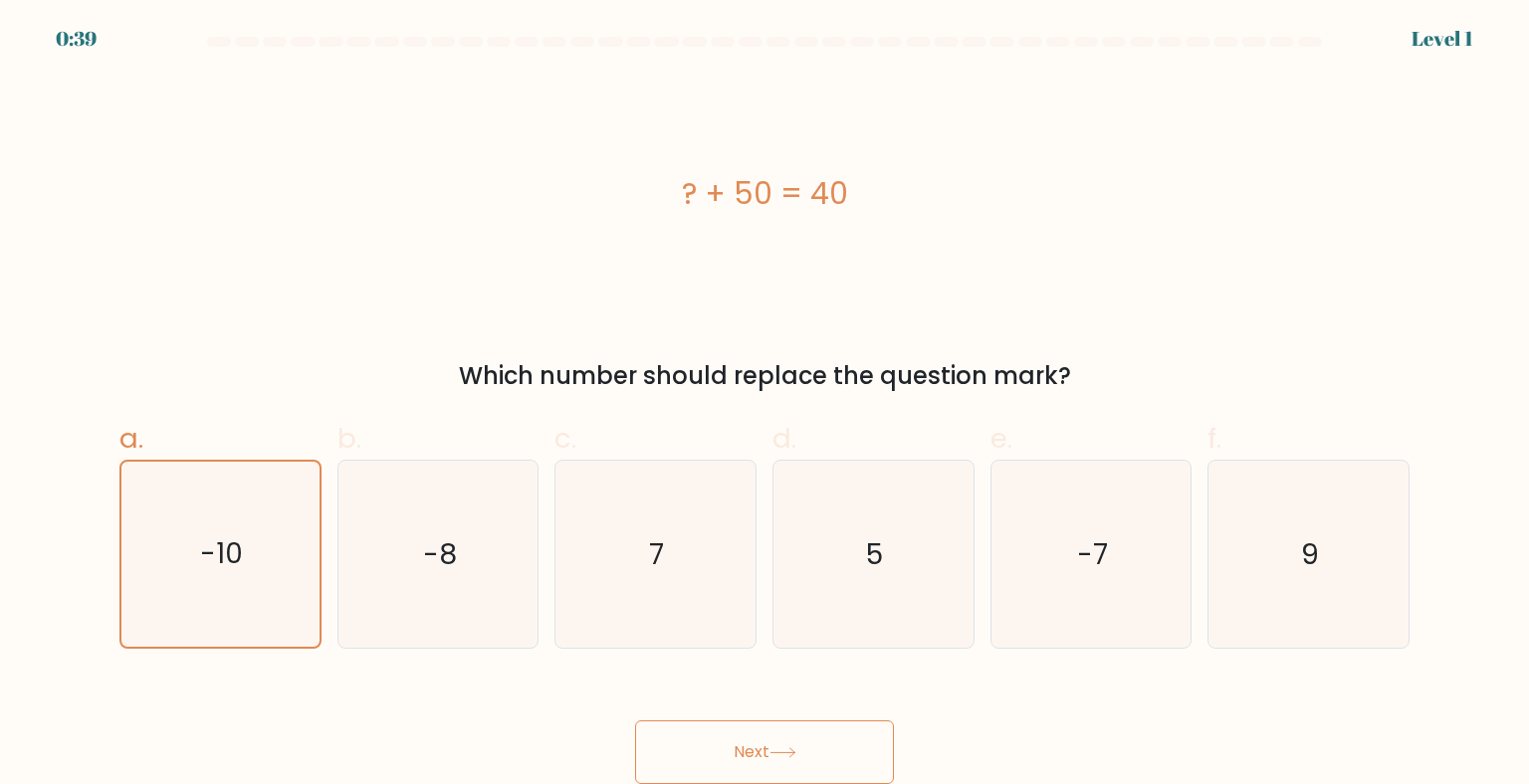 click on "Next" at bounding box center [764, 752] 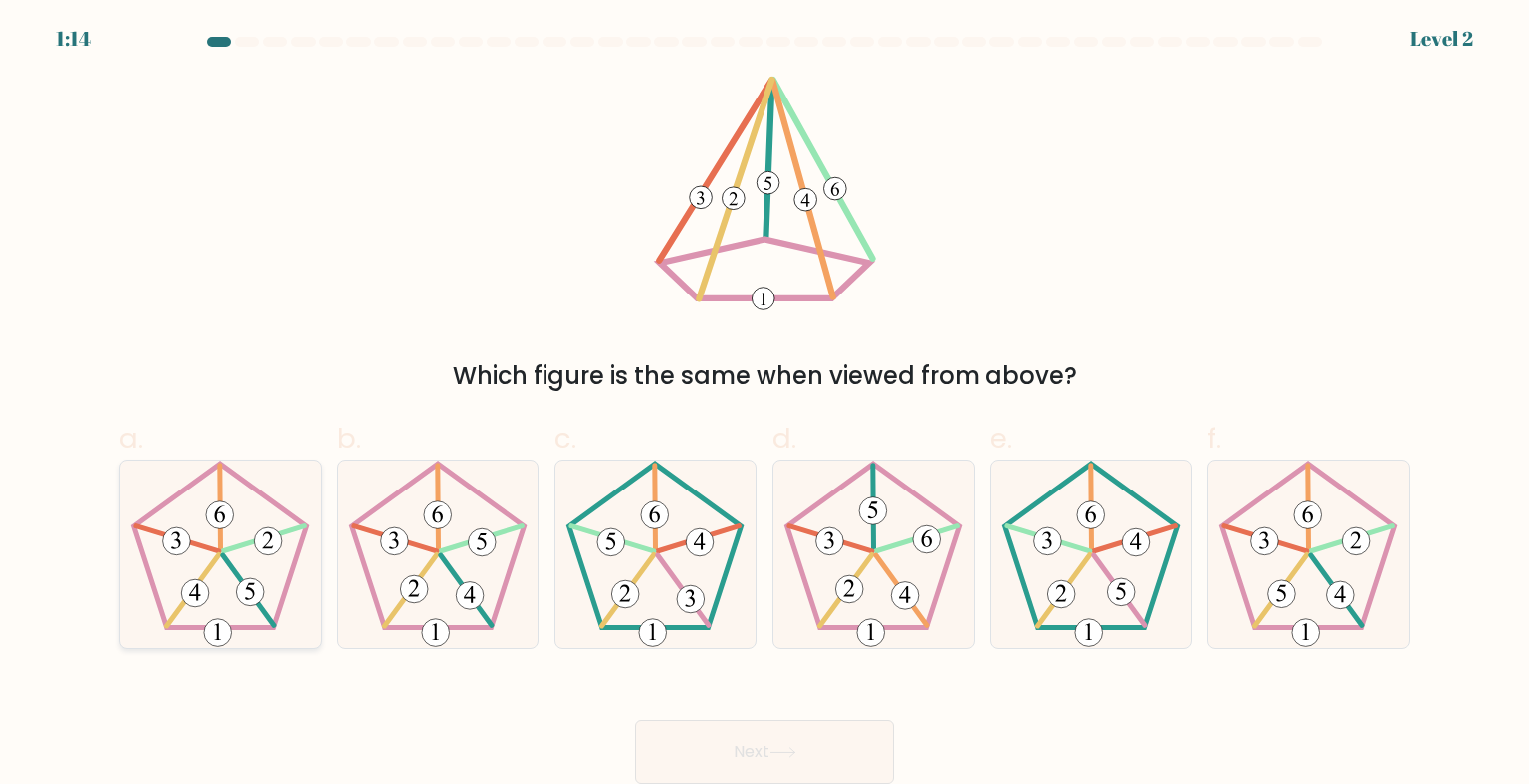 click at bounding box center (251, 592) 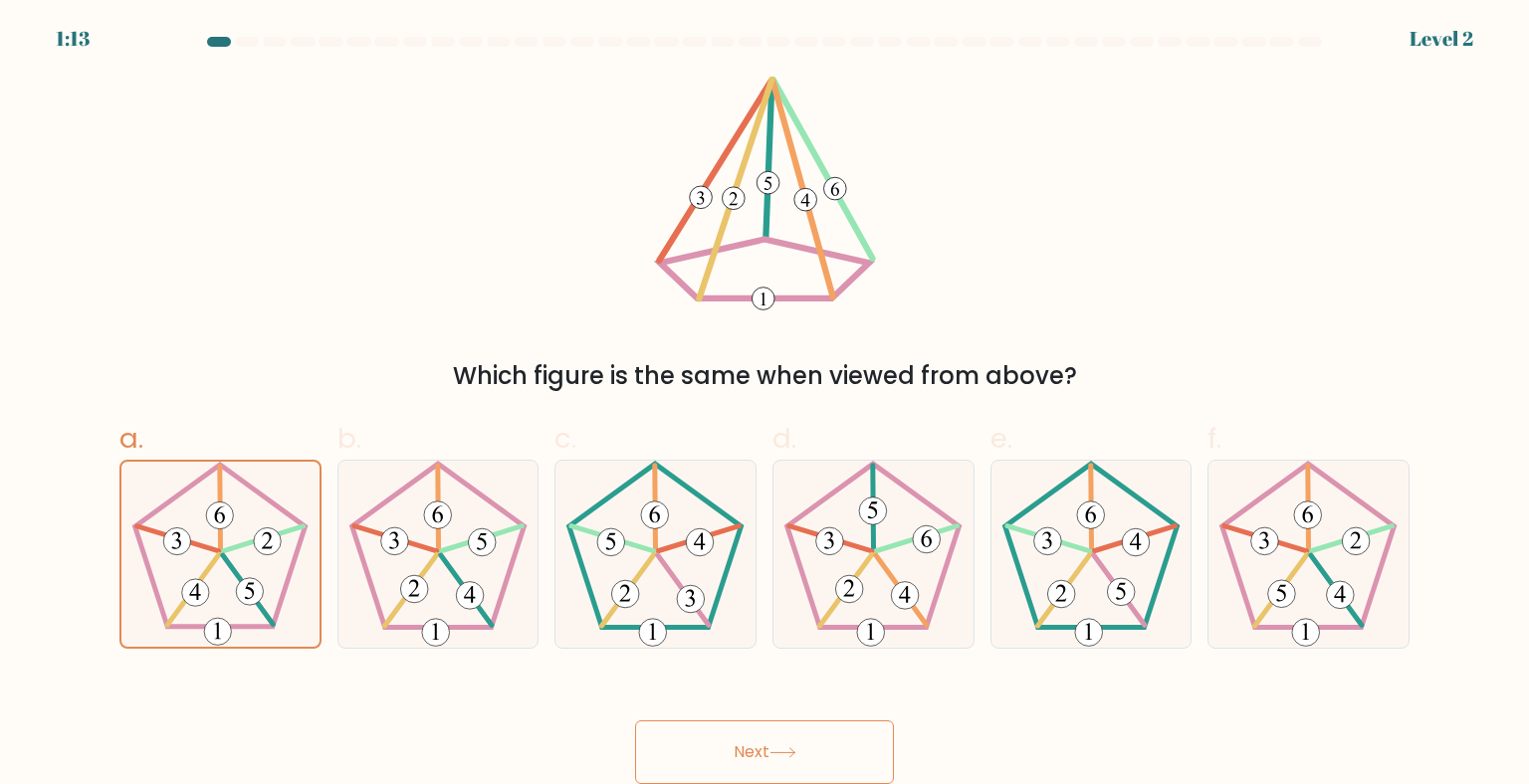 click on "Next" at bounding box center [764, 752] 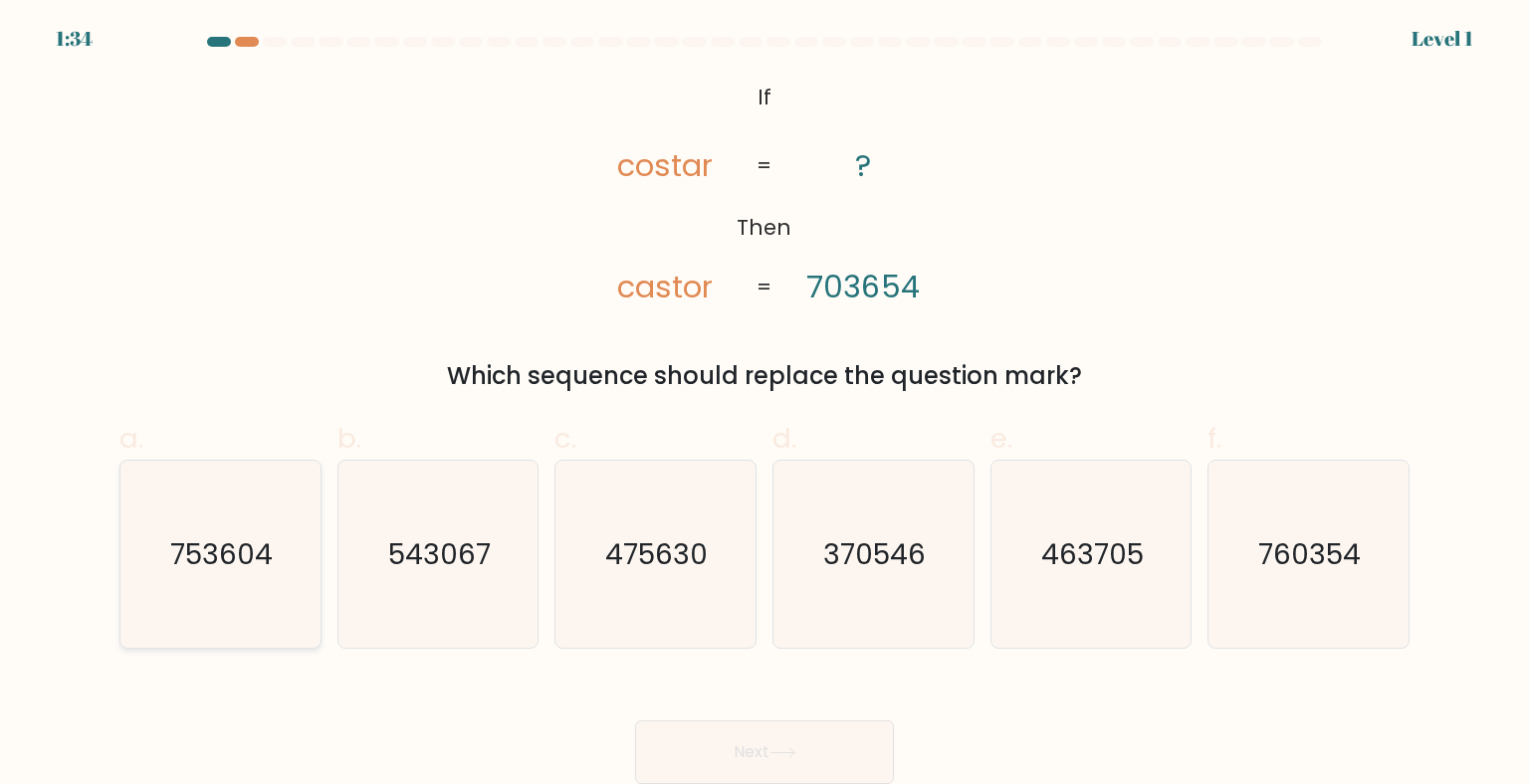 click on "753604" at bounding box center (220, 554) 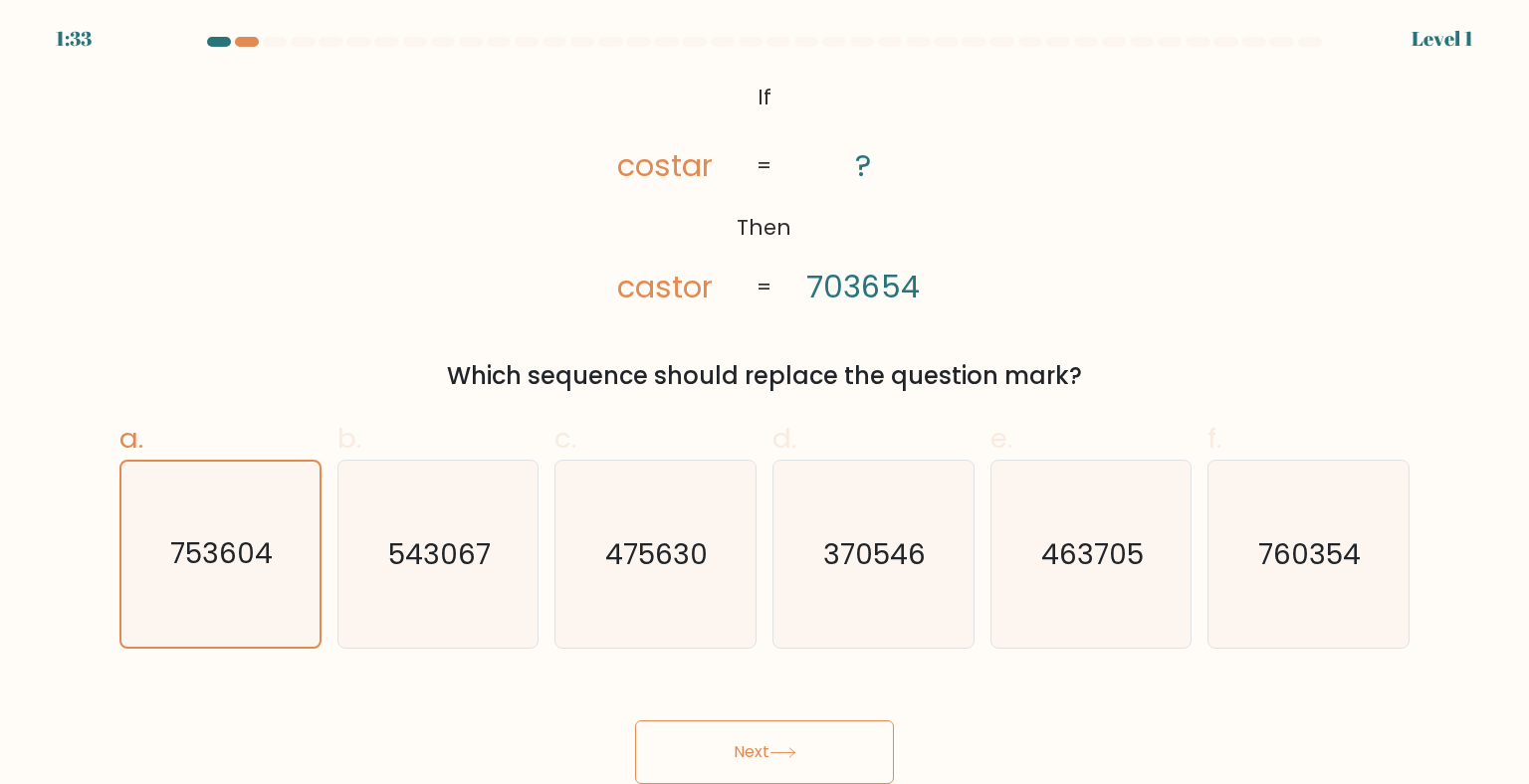 click on "Next" at bounding box center (764, 752) 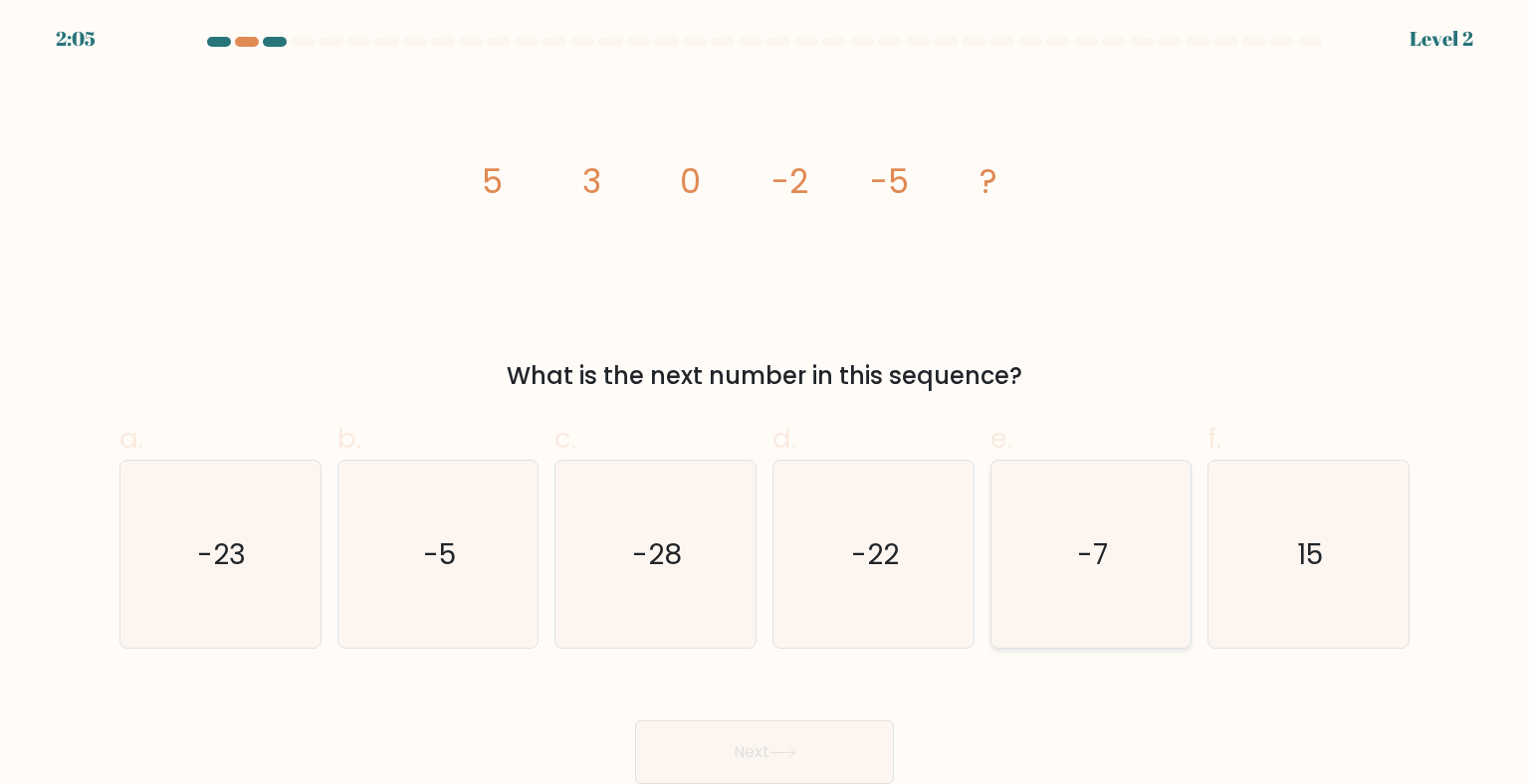 click on "-7" at bounding box center [1091, 554] 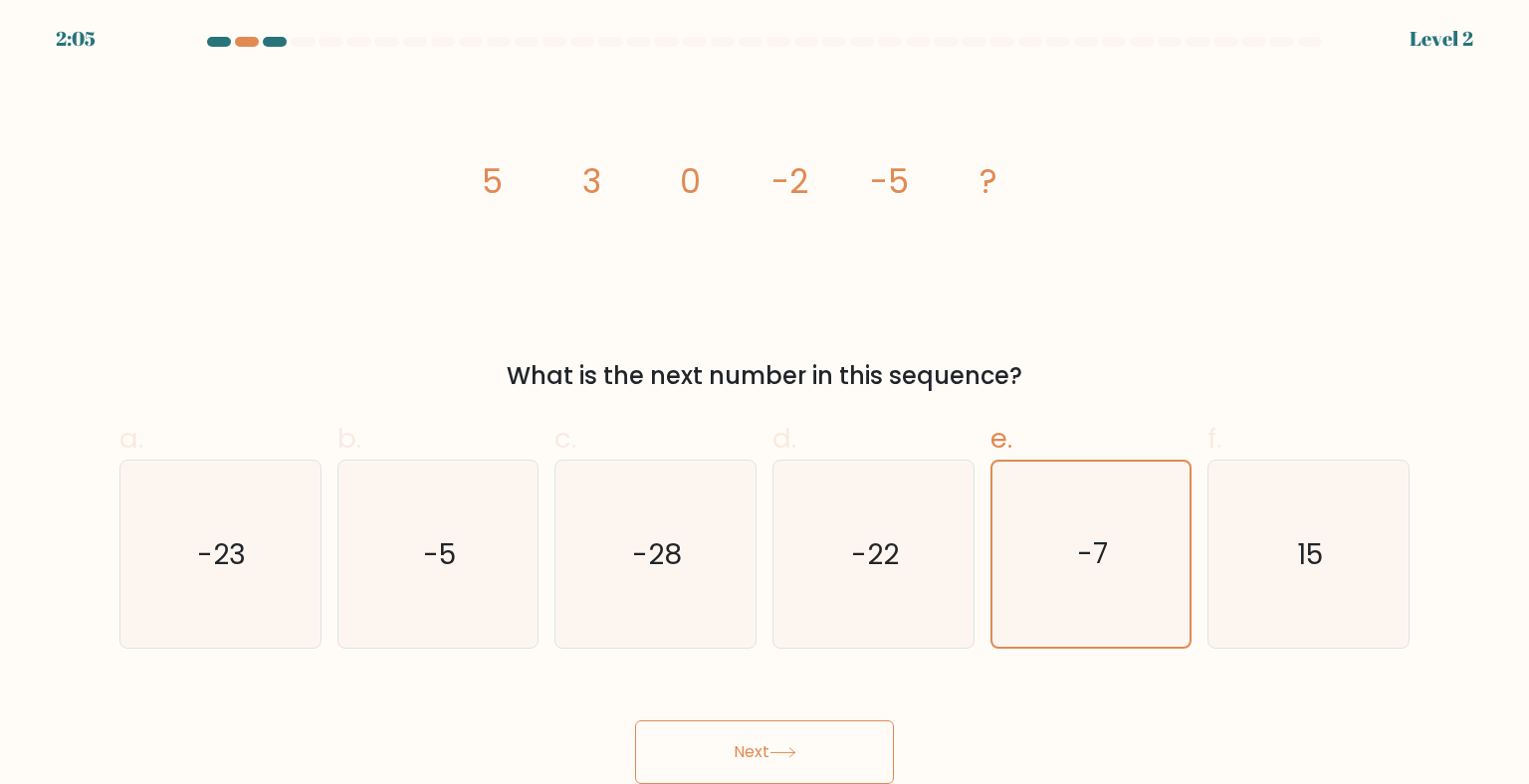 click on "Next" at bounding box center [764, 752] 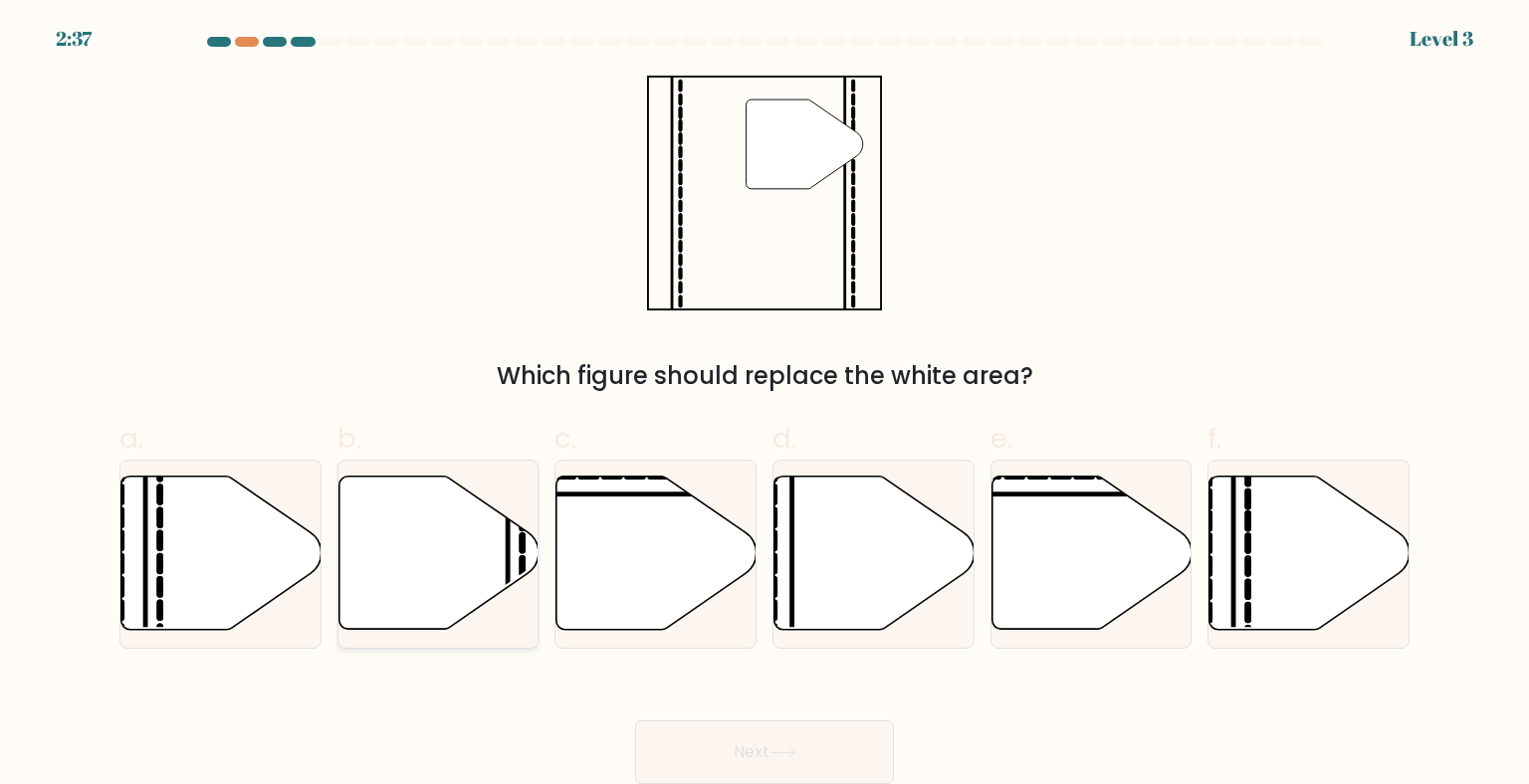 click at bounding box center (438, 553) 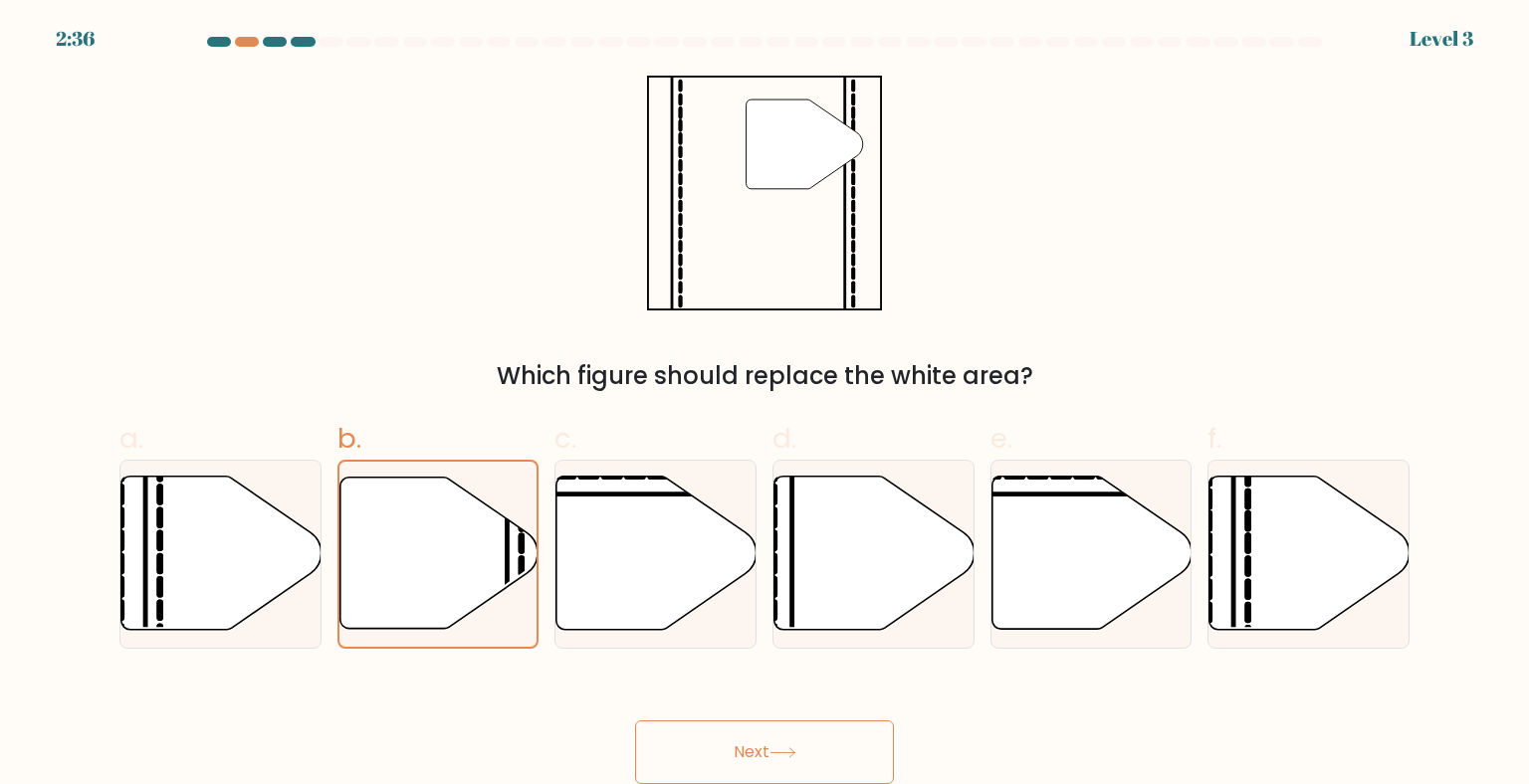 click on "Next" at bounding box center (764, 752) 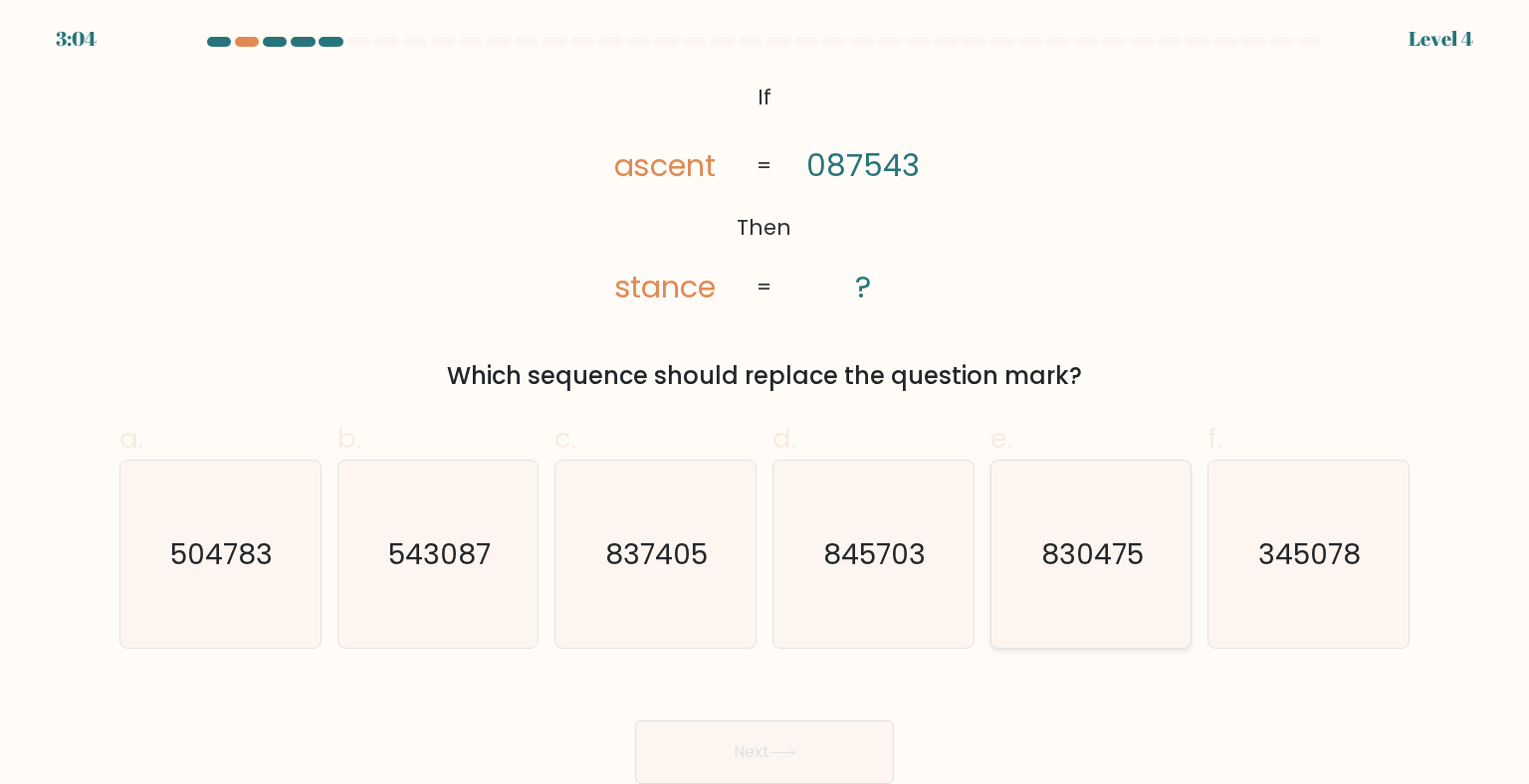 click on "830475" at bounding box center (1091, 554) 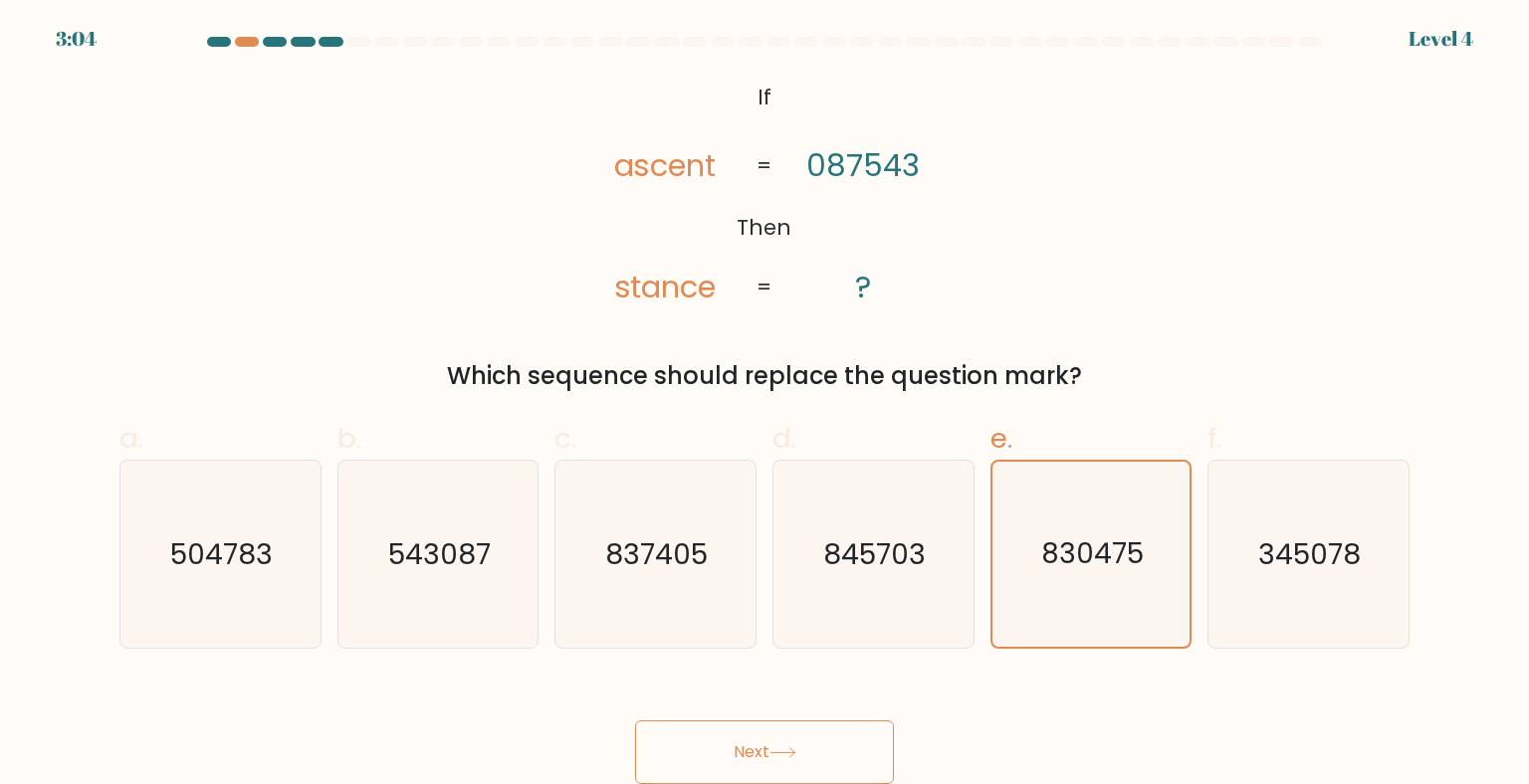 click on "Next" at bounding box center [764, 752] 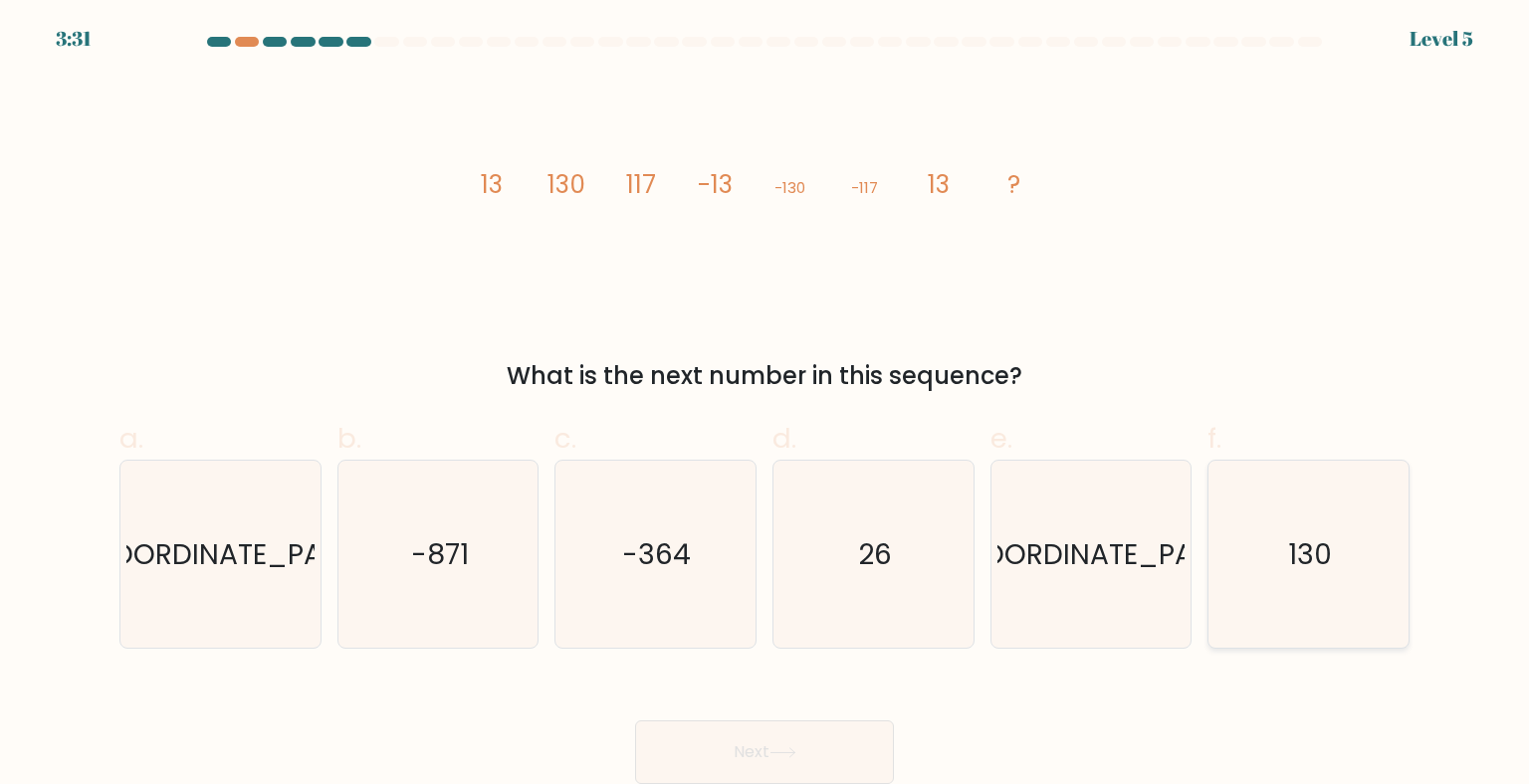 click on "130" at bounding box center [1310, 554] 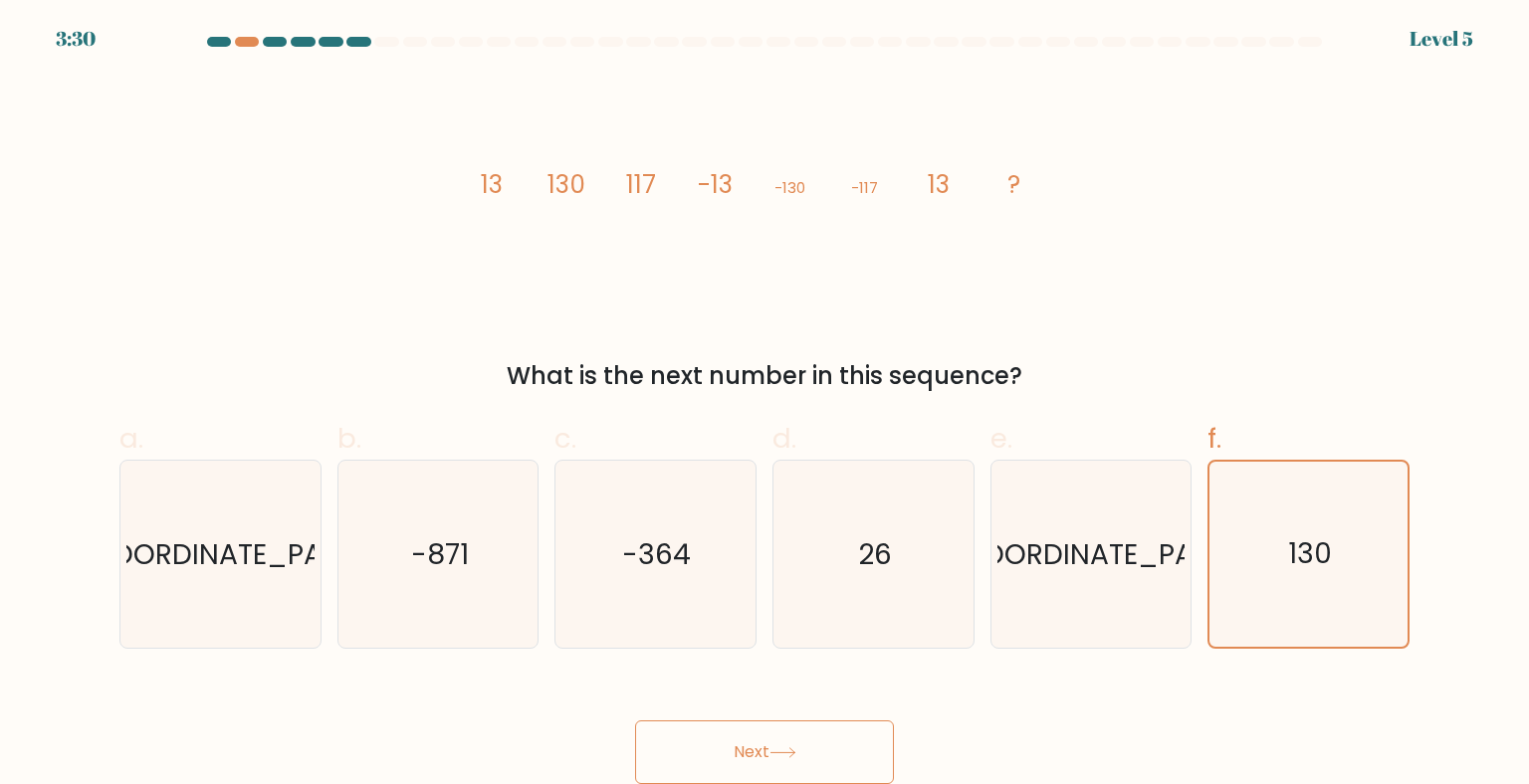 click on "Next" at bounding box center [764, 752] 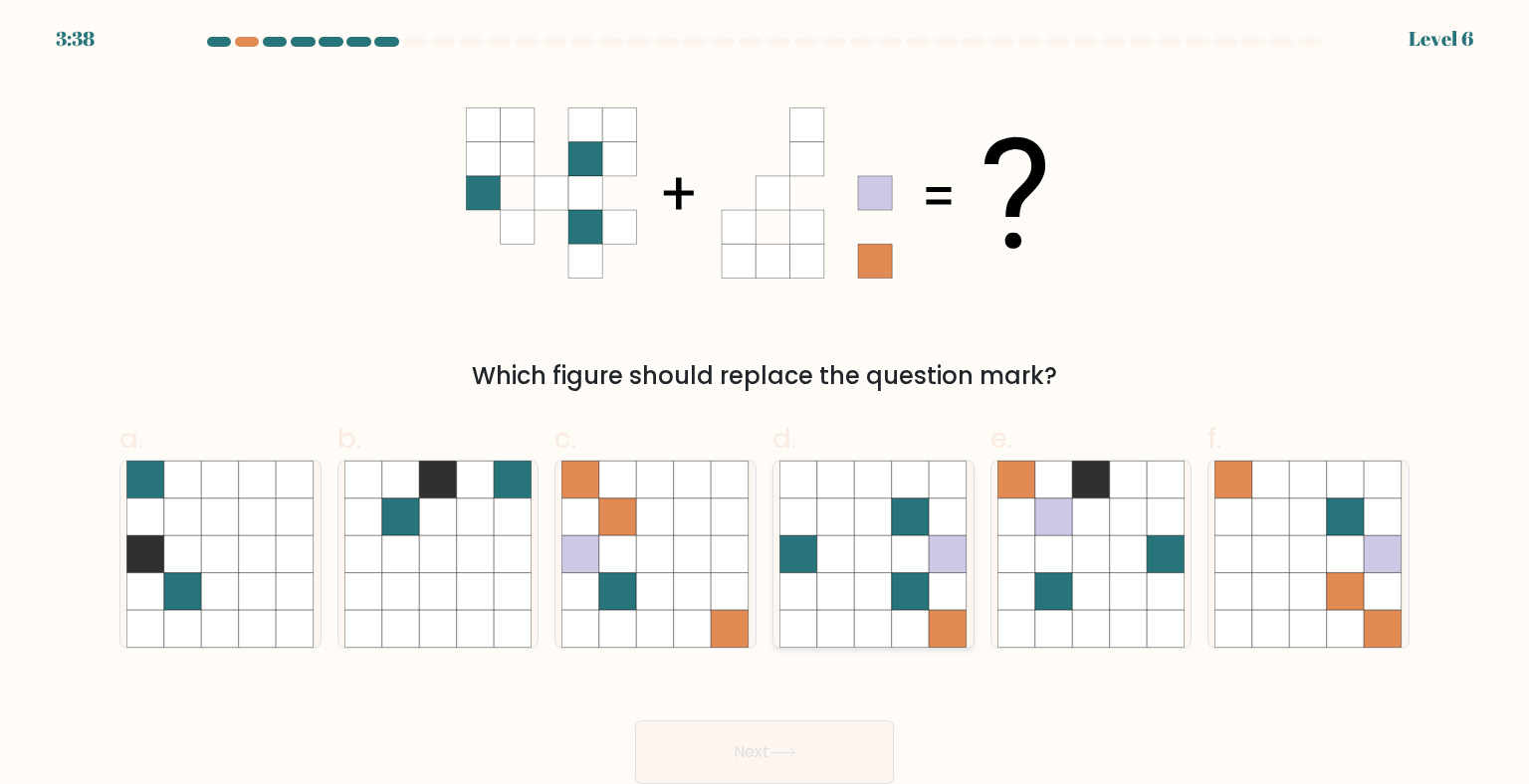 click at bounding box center (874, 554) 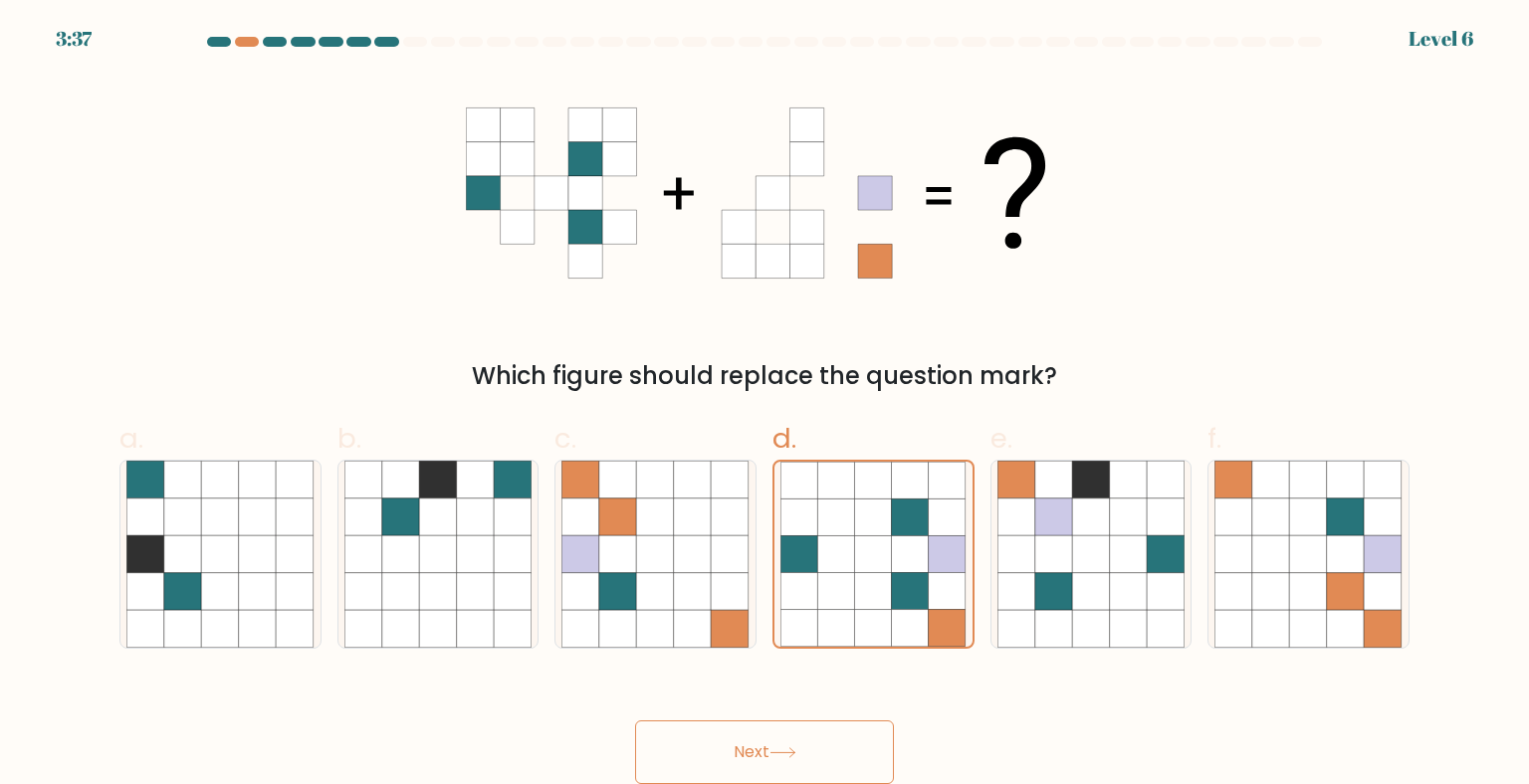 click on "Next" at bounding box center [764, 752] 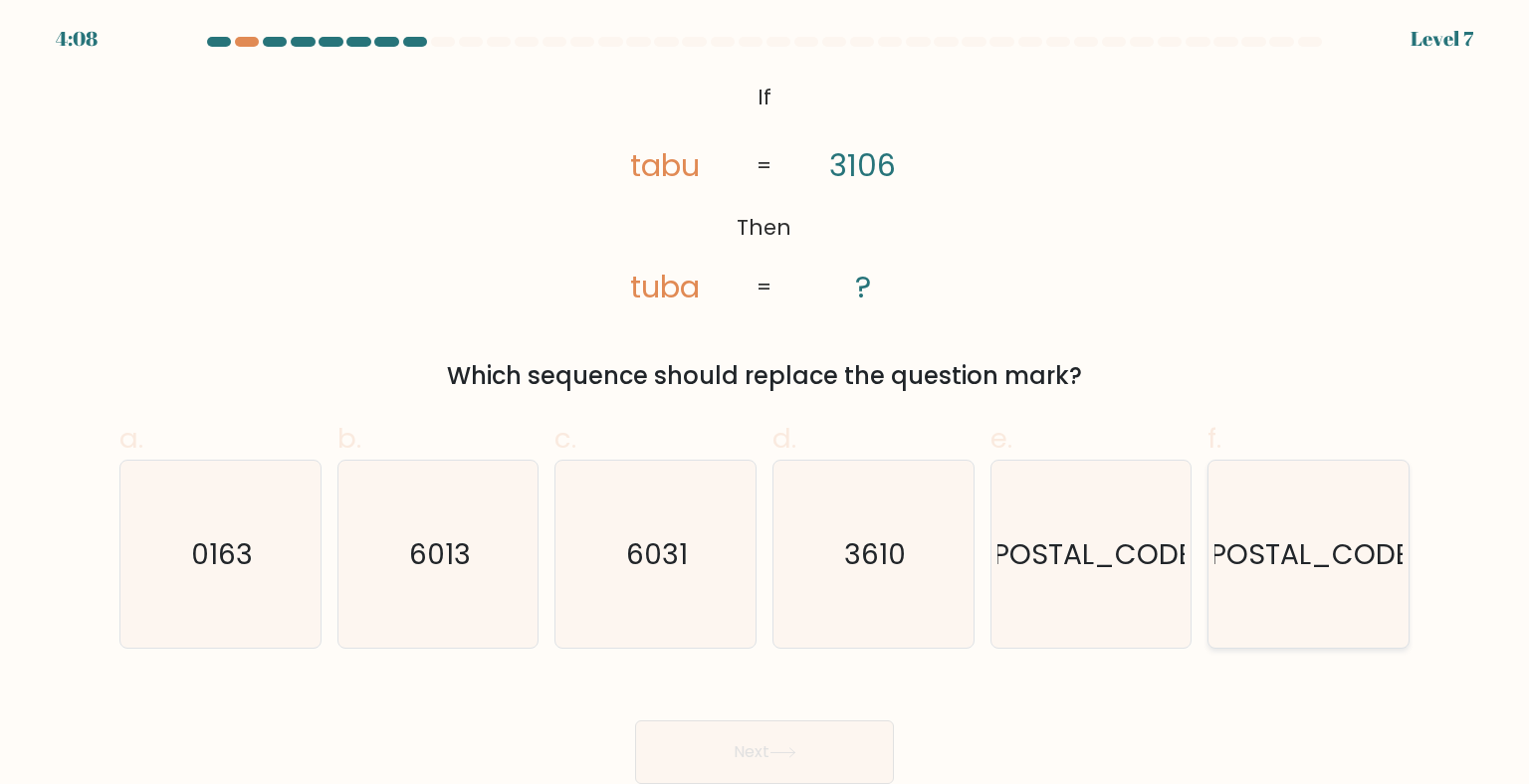 click on "3601" at bounding box center (1310, 554) 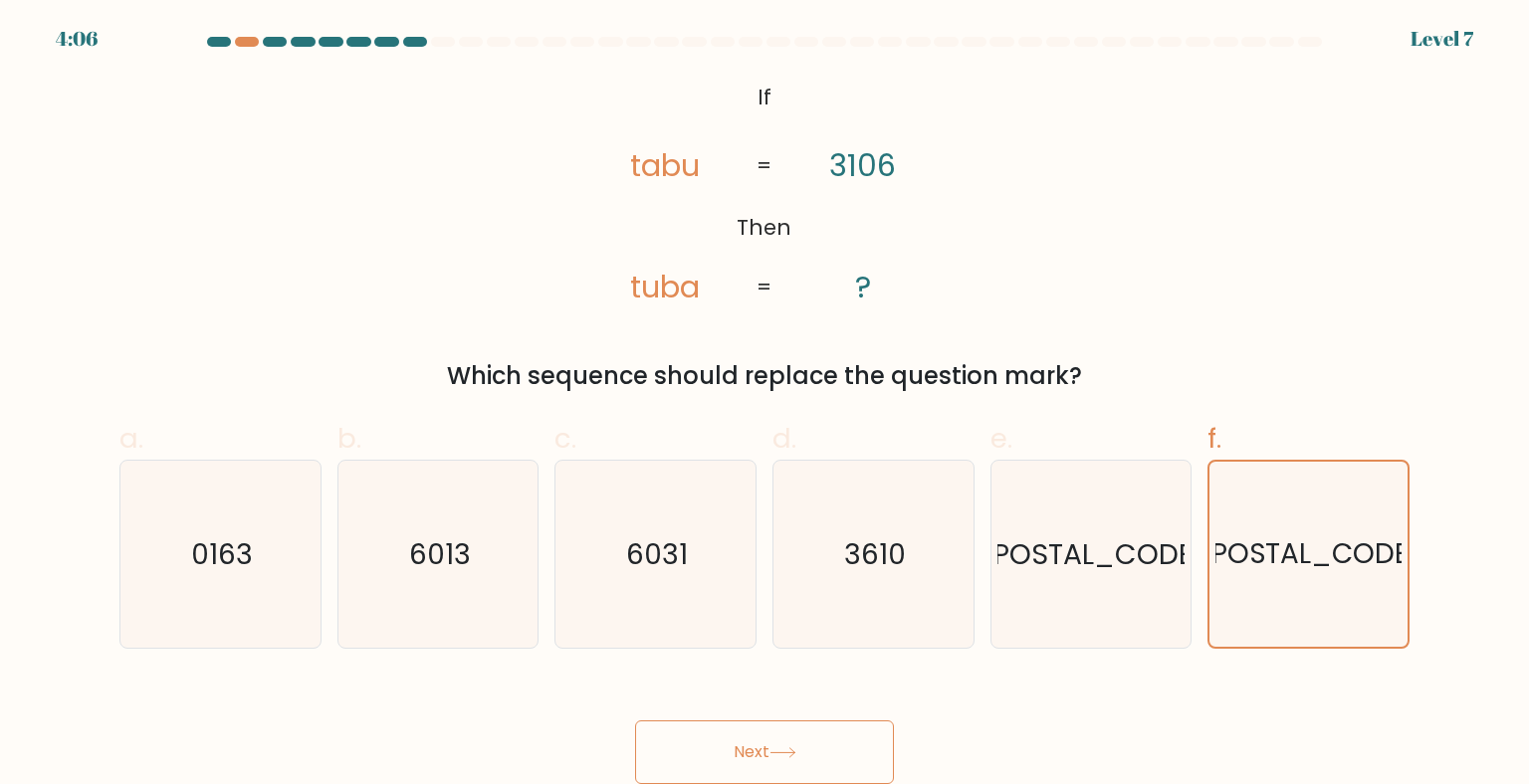click at bounding box center [782, 752] 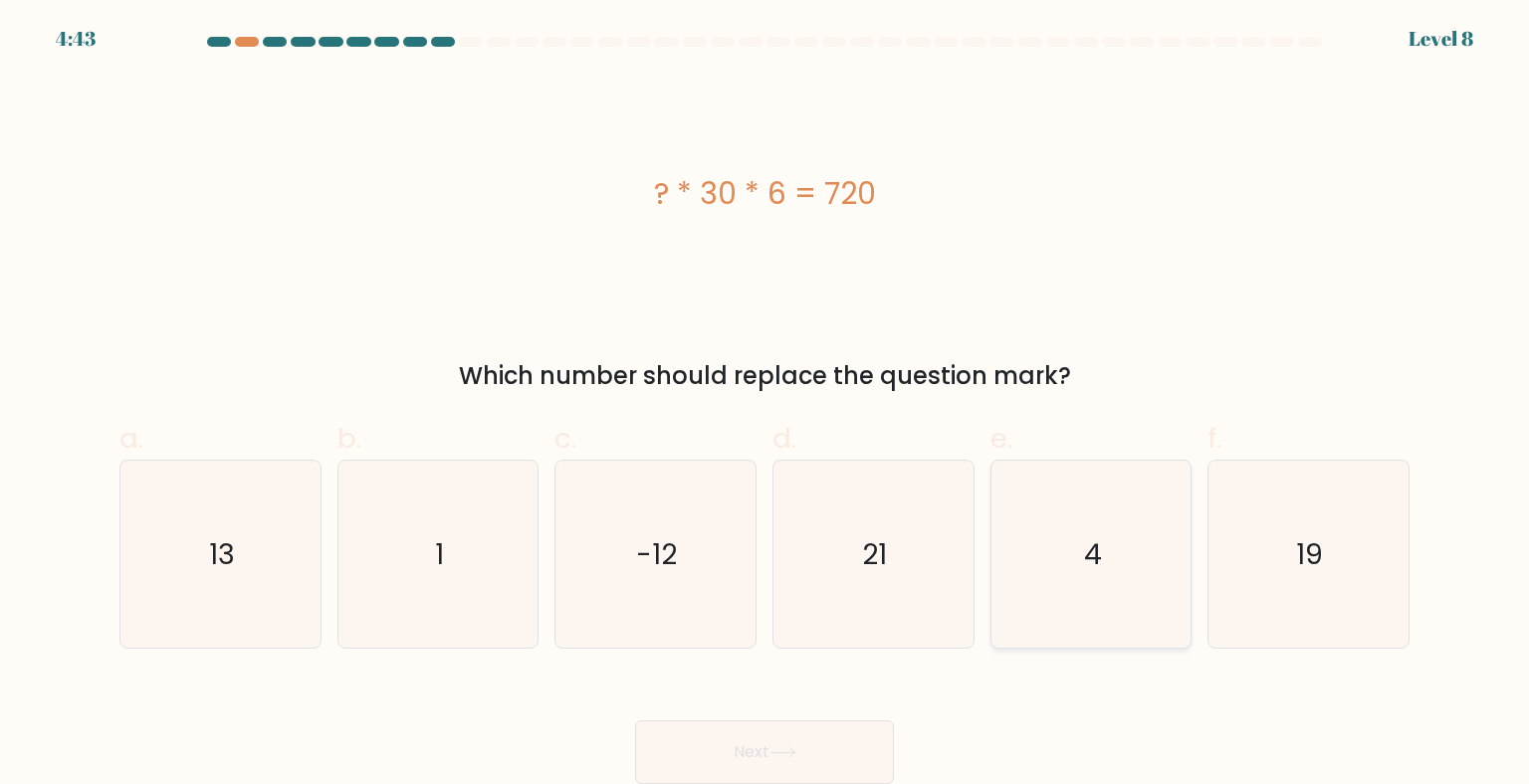 click on "4" at bounding box center [1091, 554] 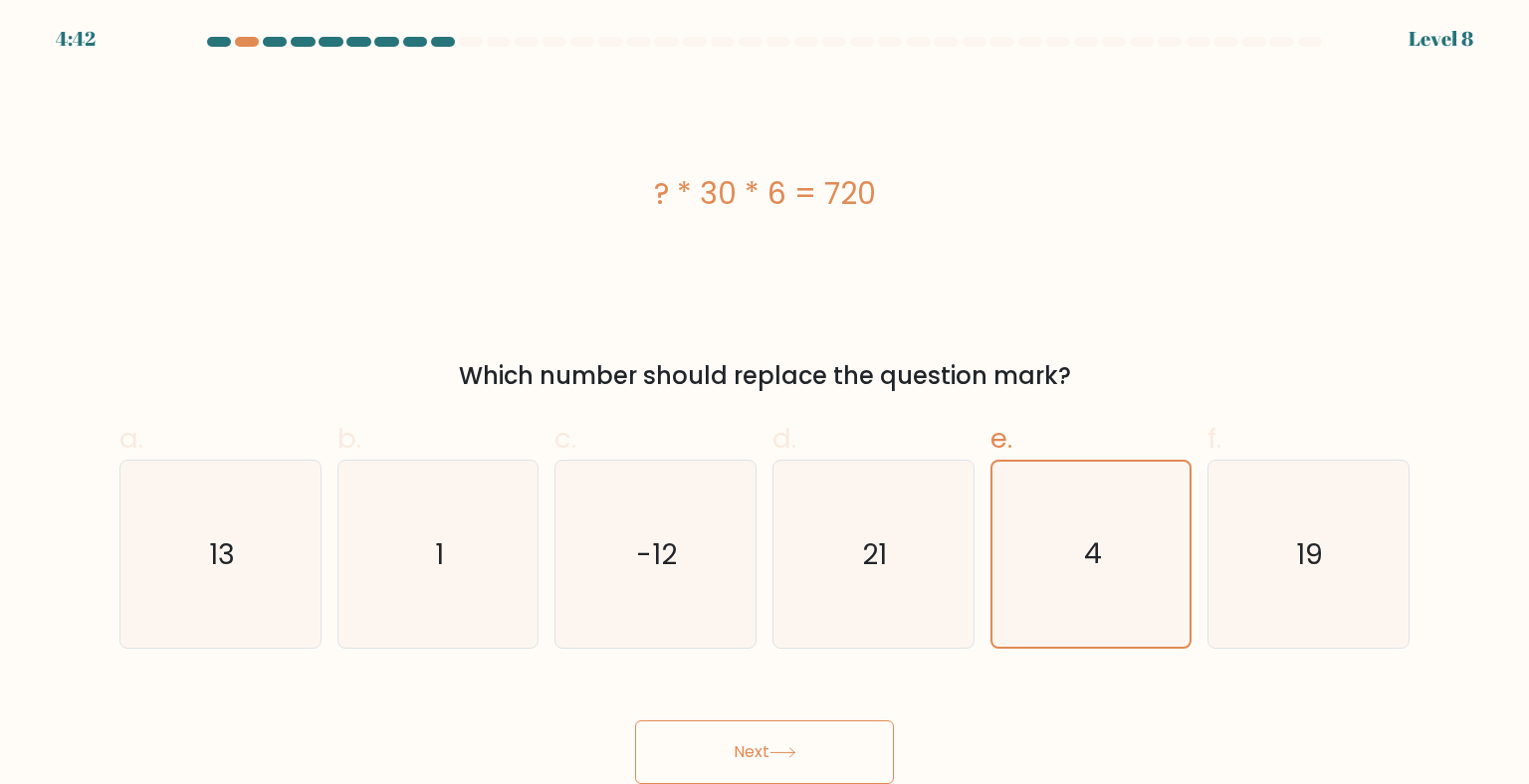 click on "Next" at bounding box center [764, 752] 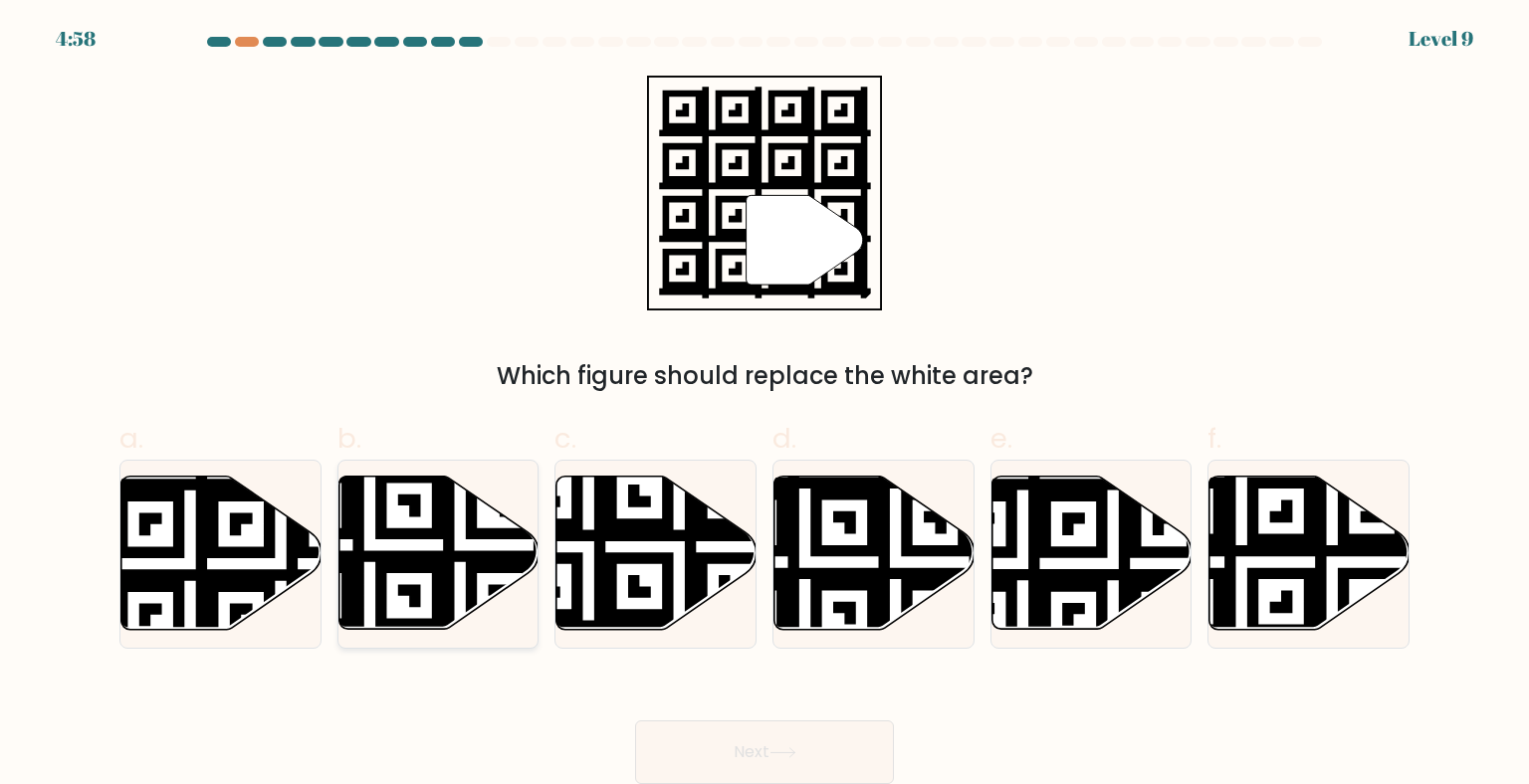 click at bounding box center [369, 636] 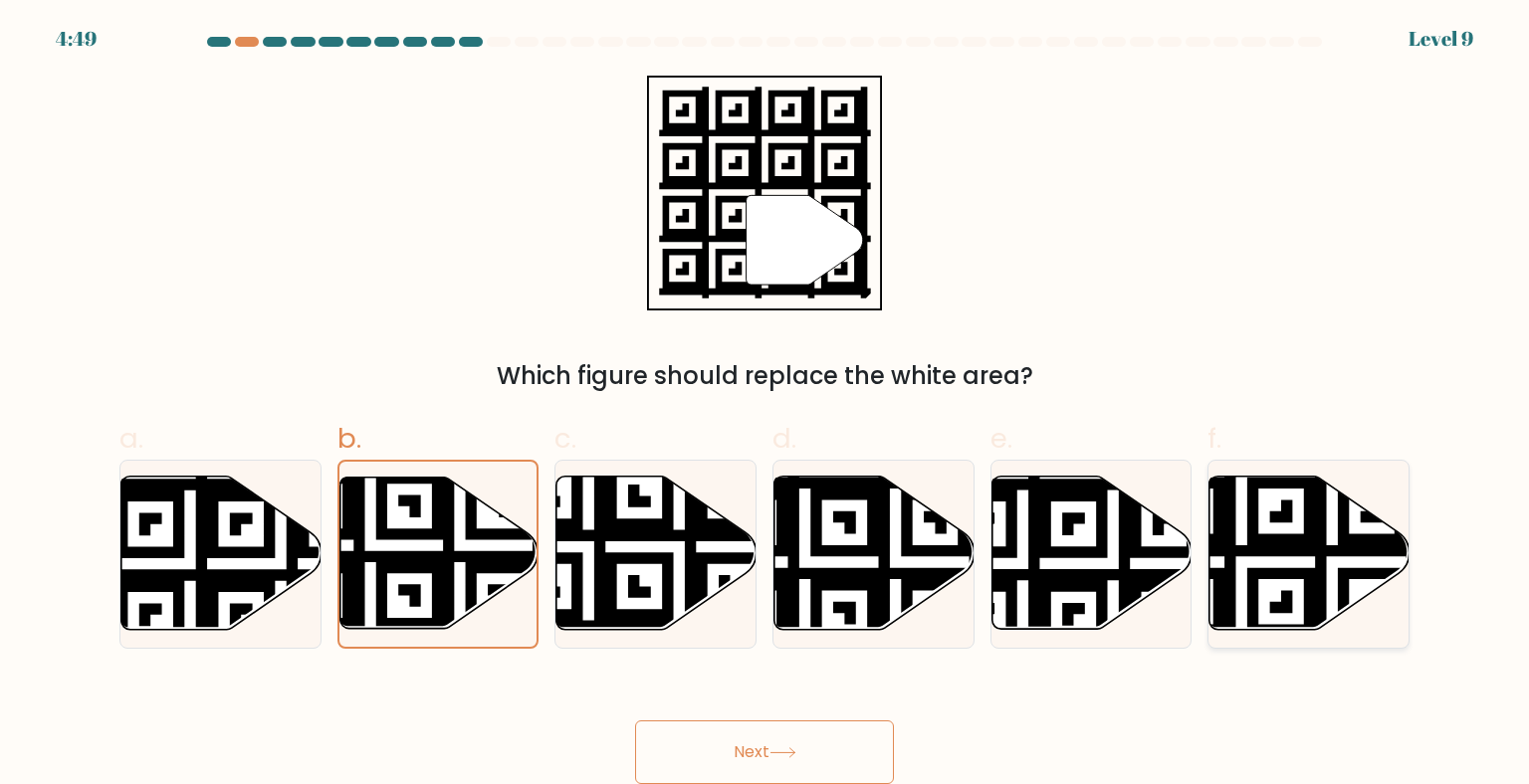 click at bounding box center [1241, 472] 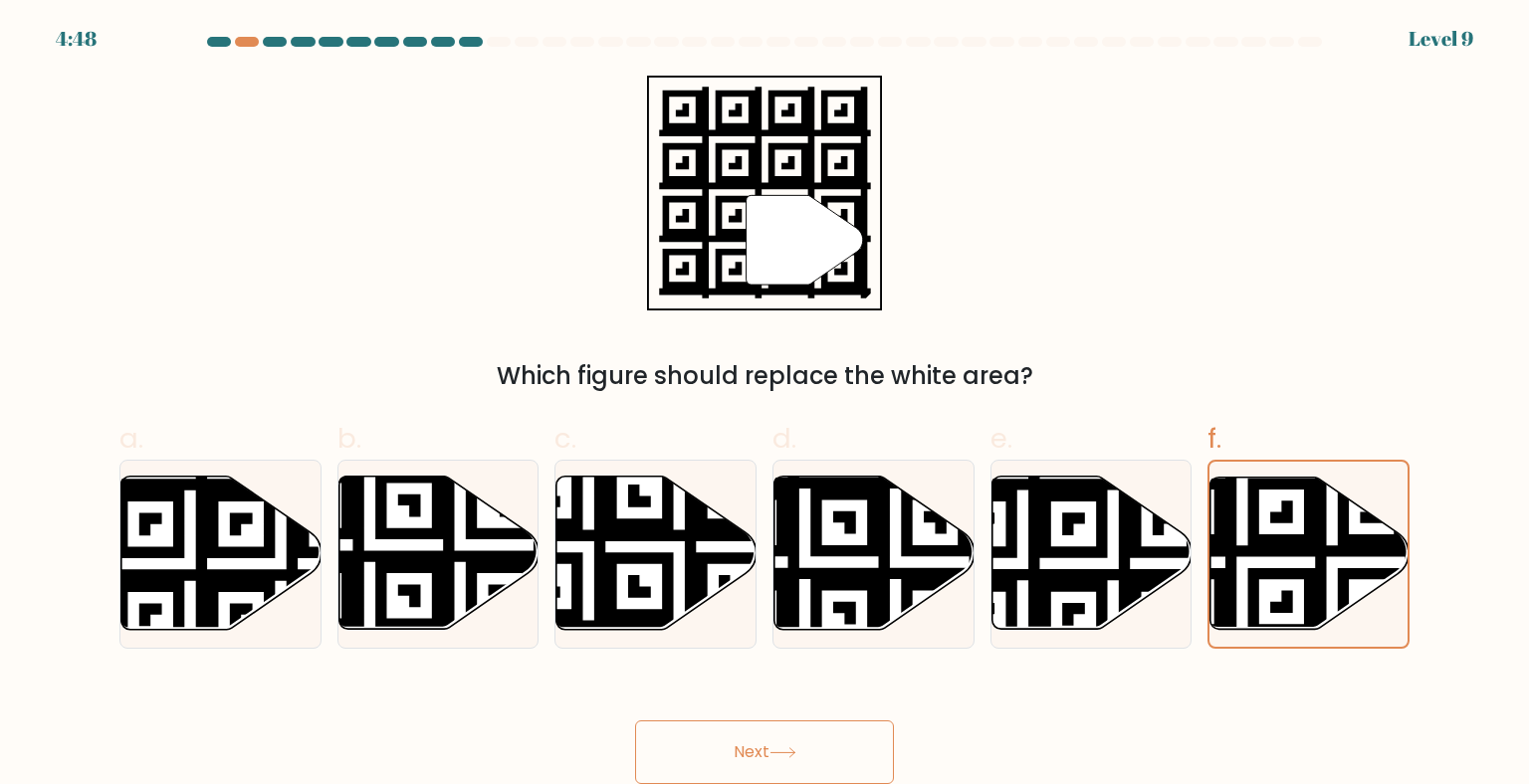 click on "Next" at bounding box center (764, 752) 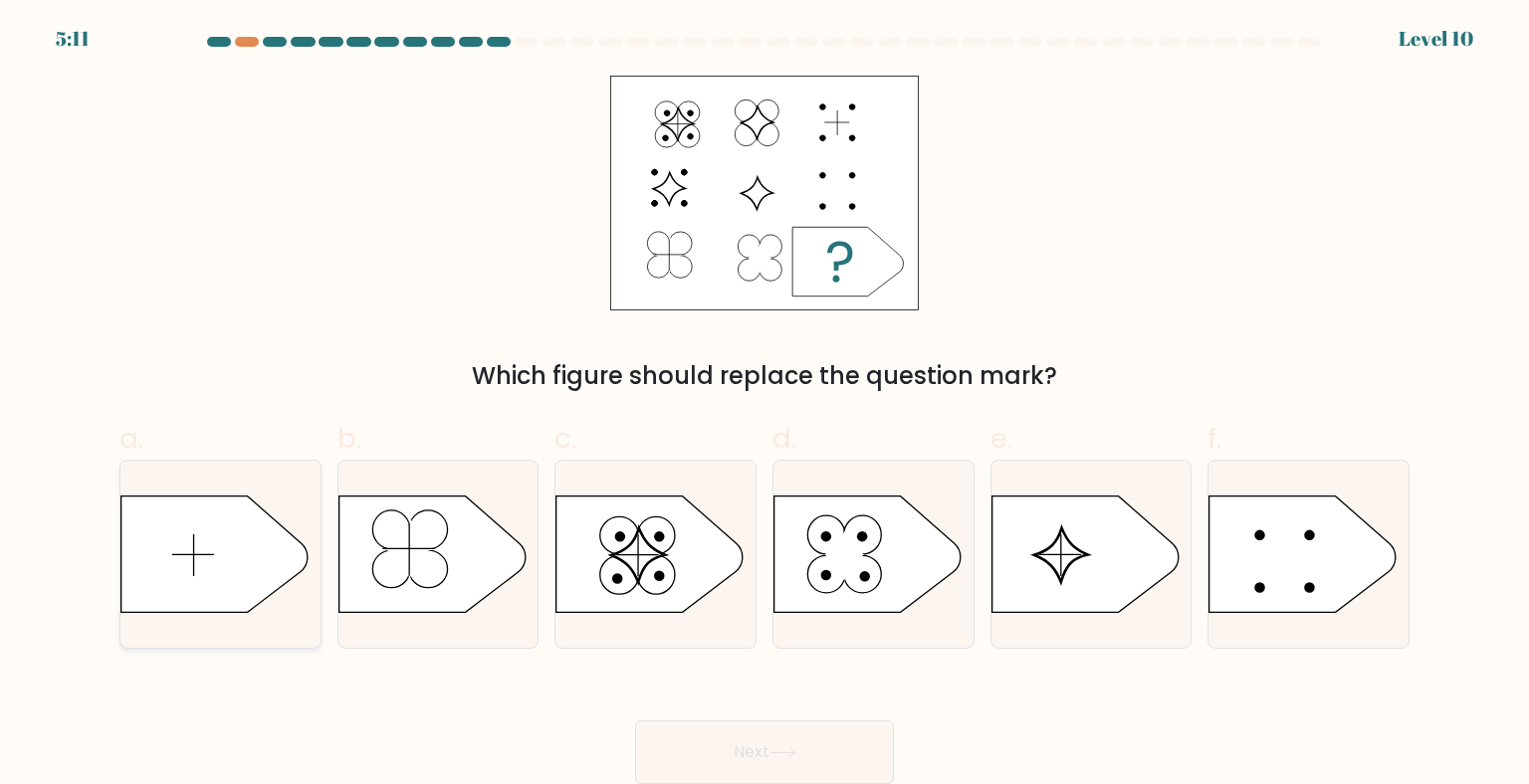 click at bounding box center [215, 553] 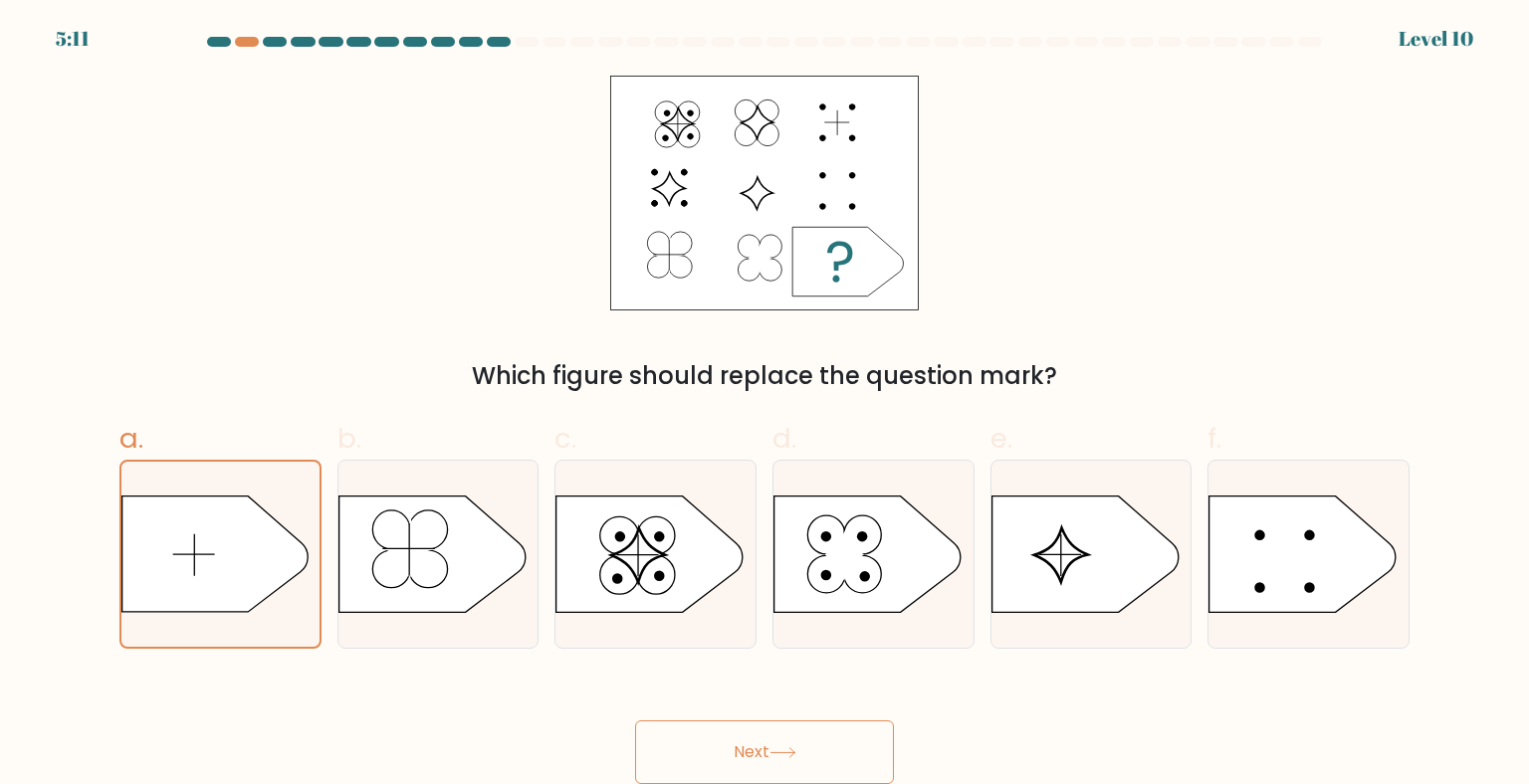 click on "Next" at bounding box center (764, 752) 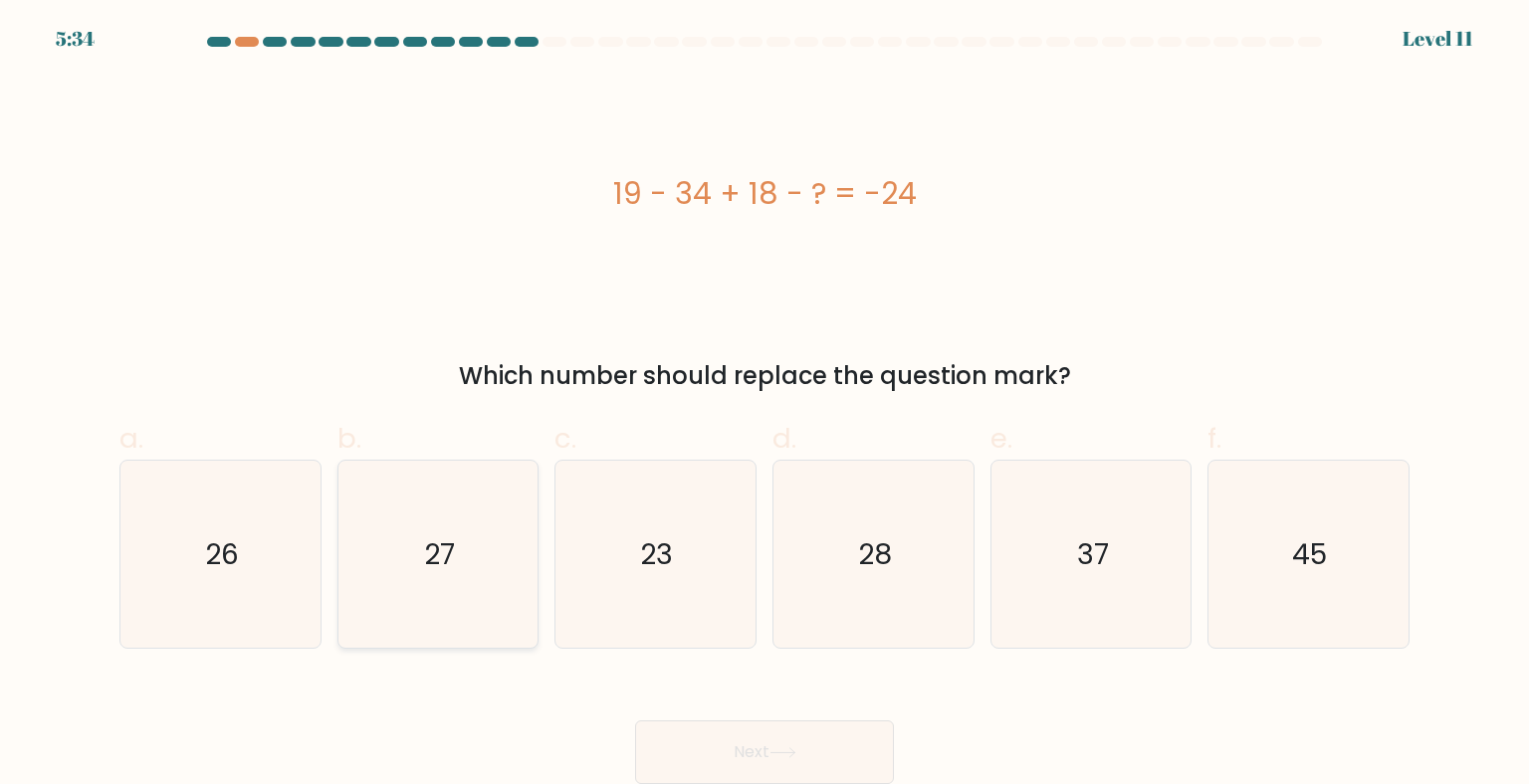 click on "27" at bounding box center [438, 554] 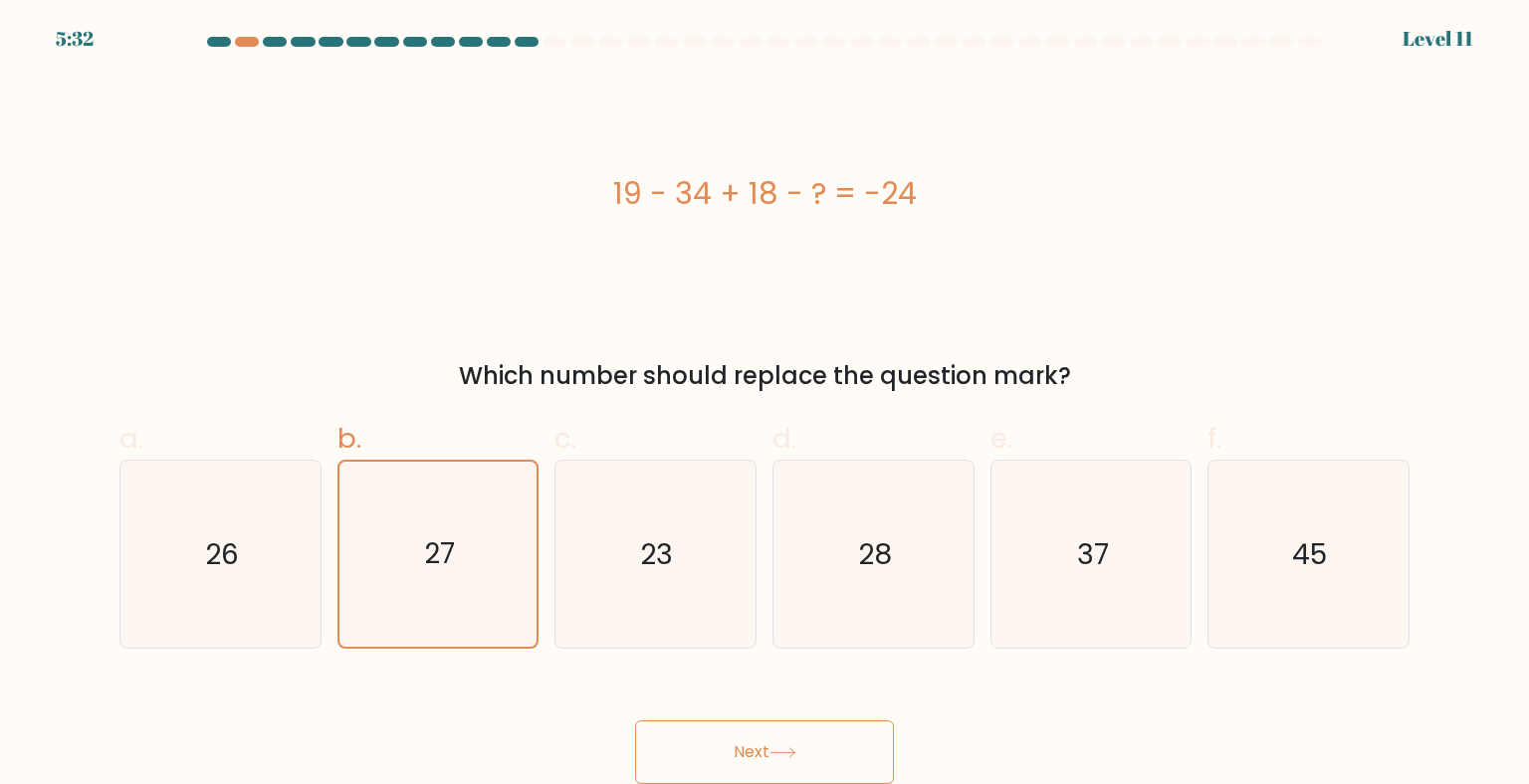 click on "Next" at bounding box center [764, 752] 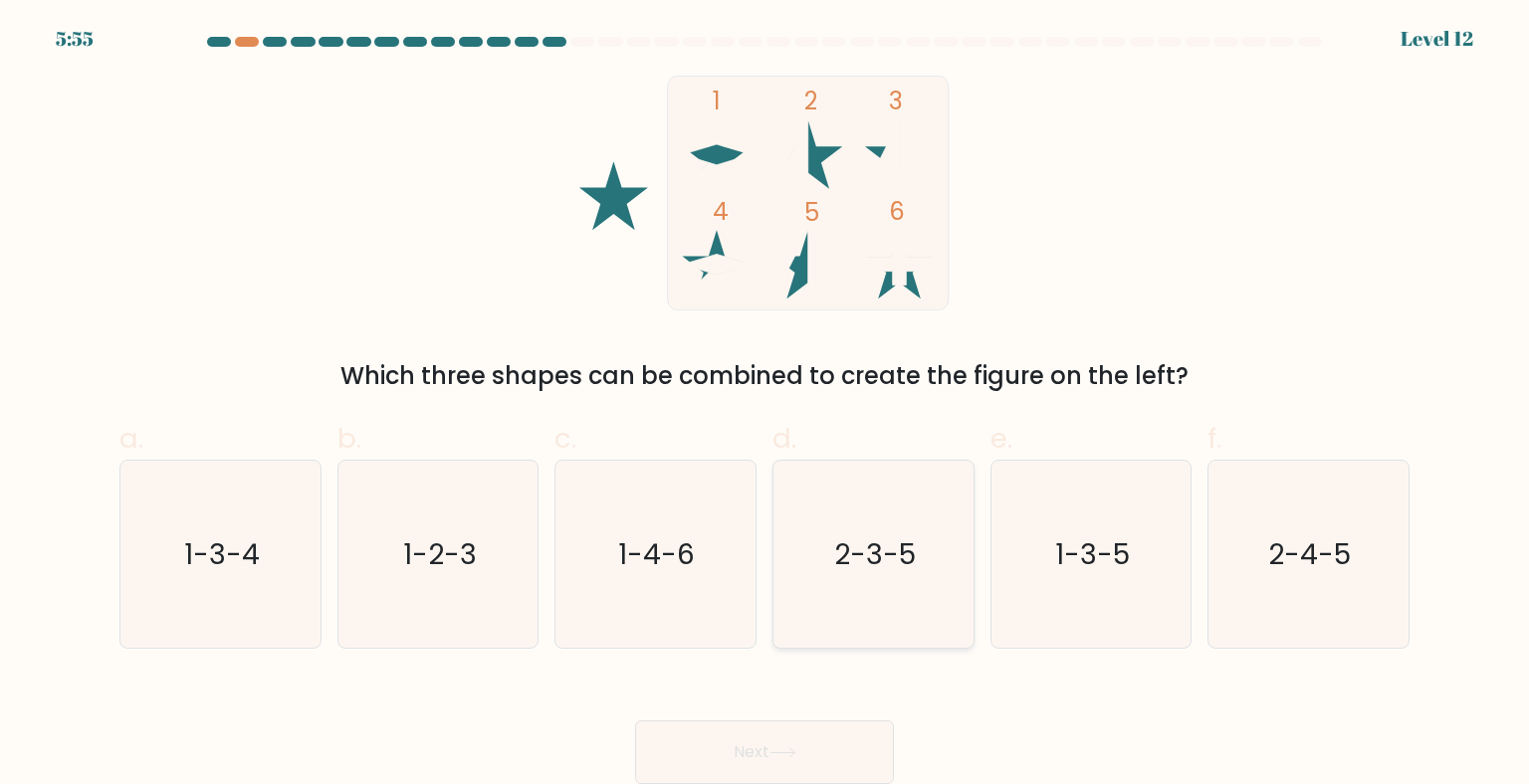 click on "2-3-5" at bounding box center [873, 554] 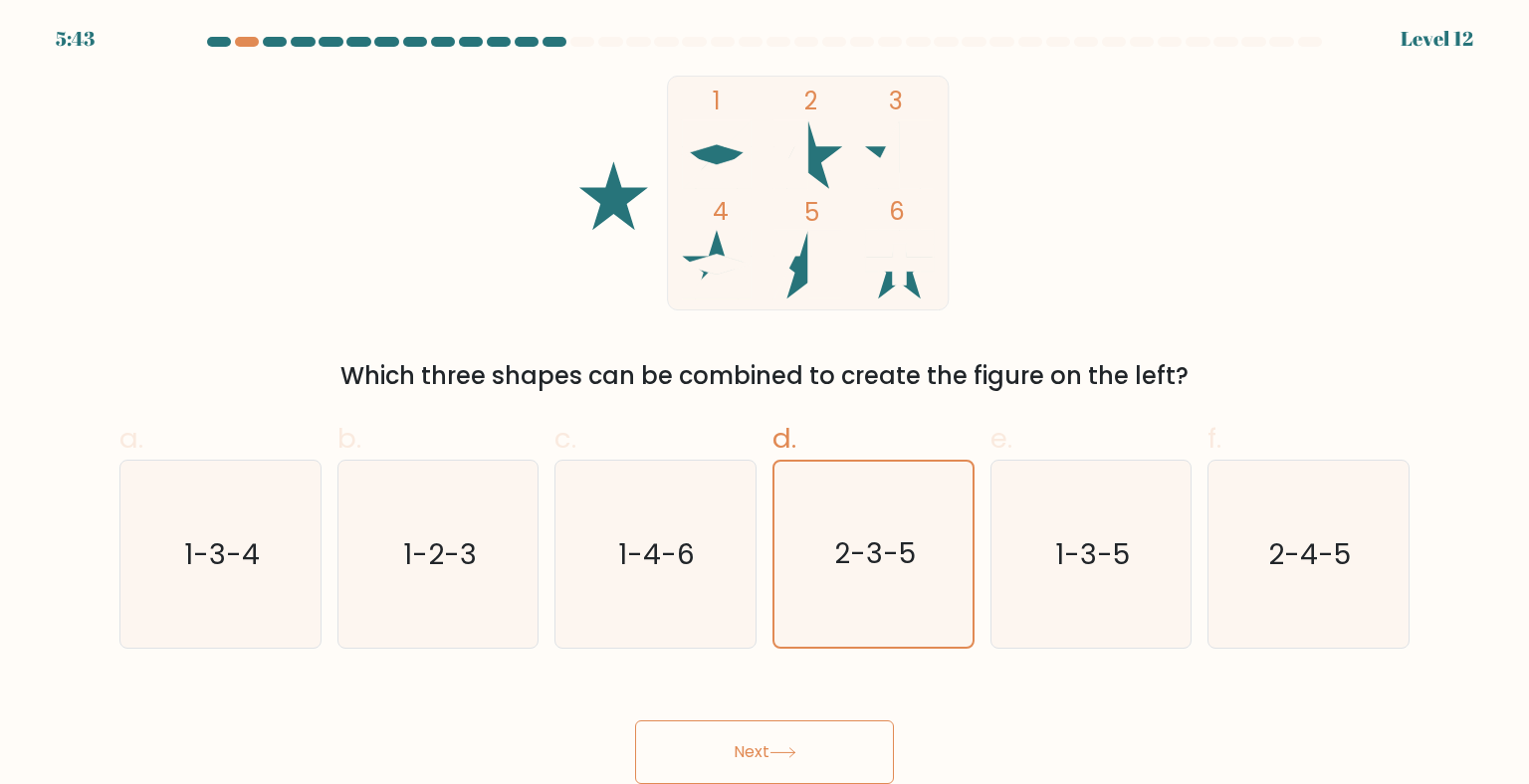 click on "Next" at bounding box center (764, 752) 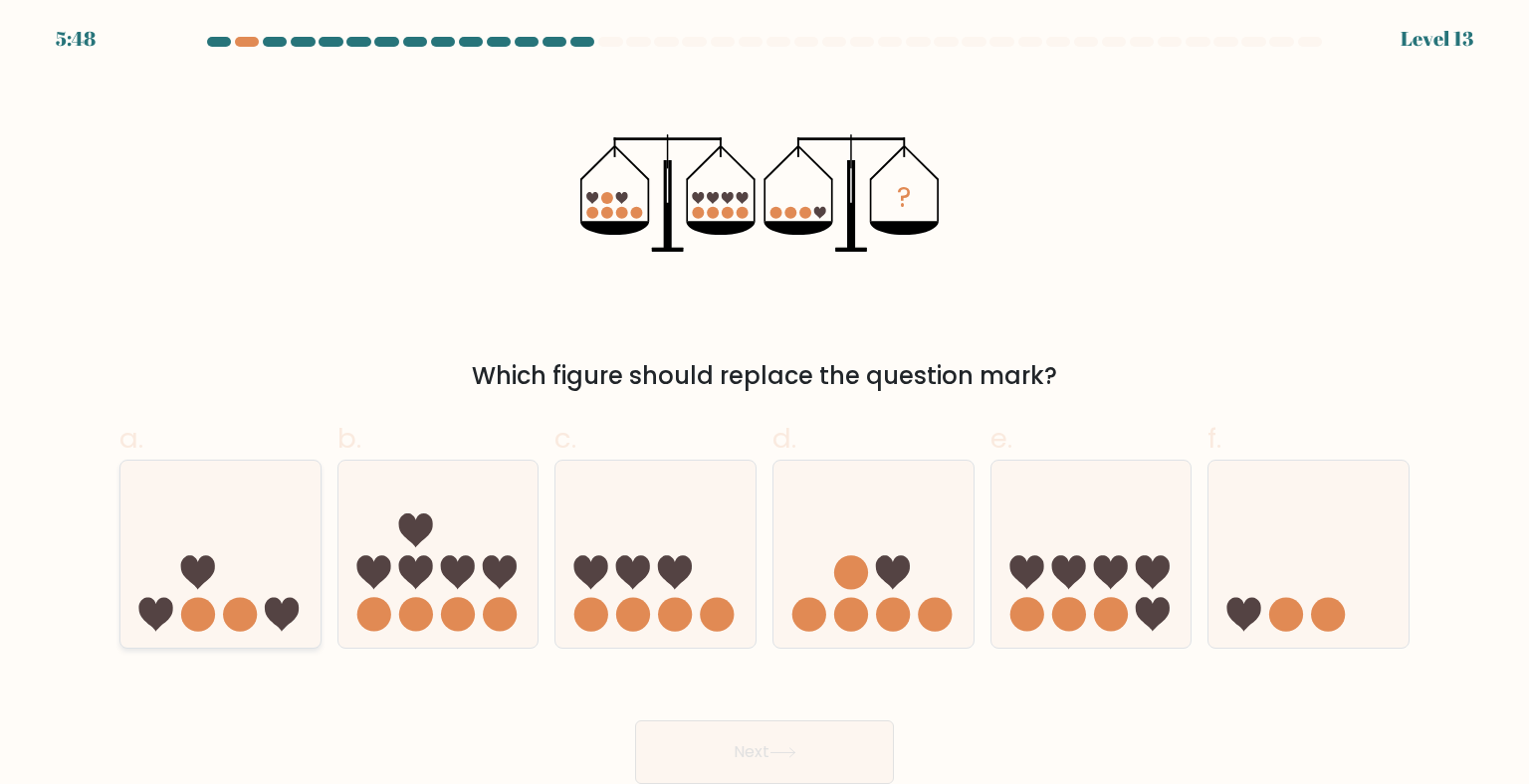 click at bounding box center [220, 554] 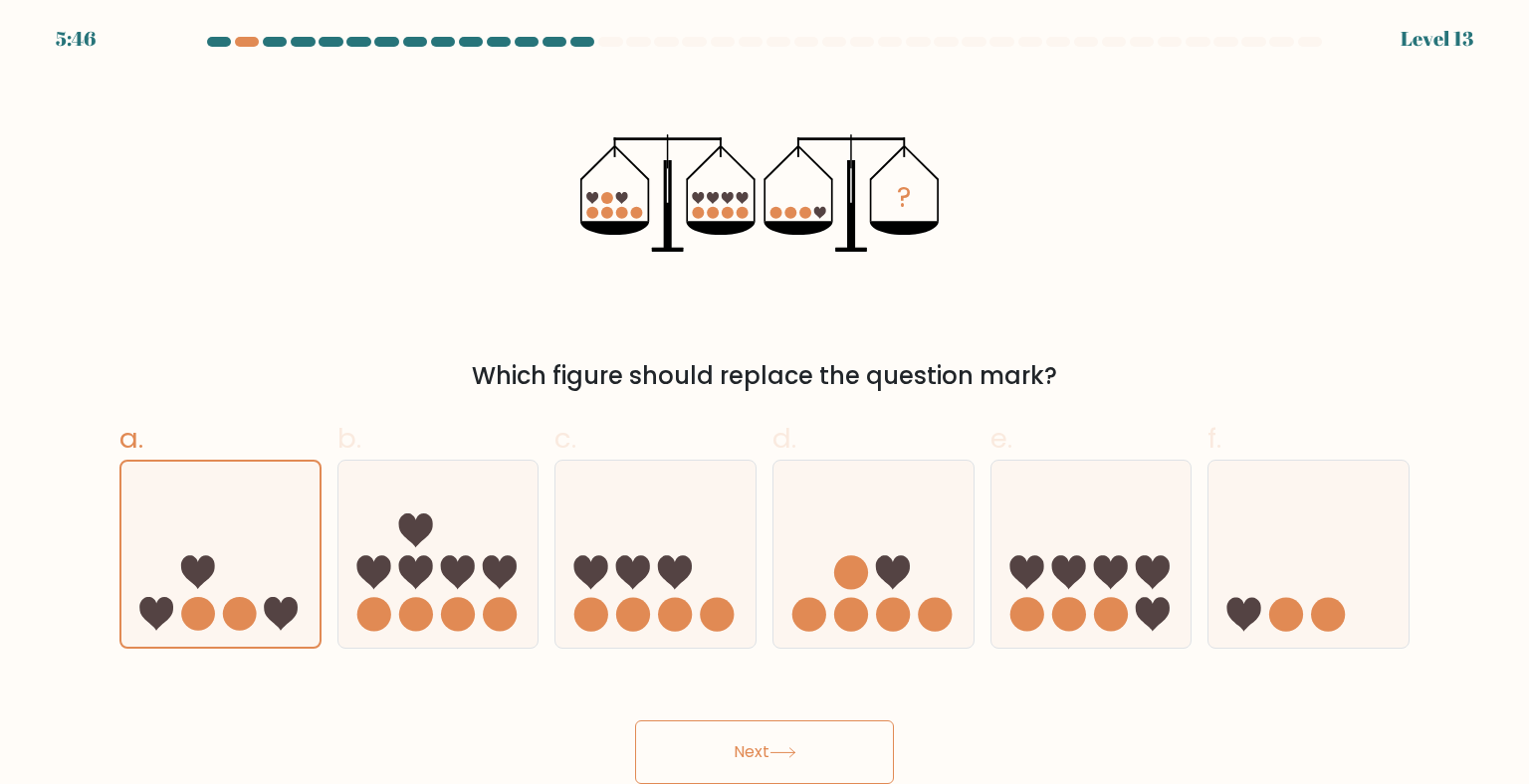 click at bounding box center [782, 752] 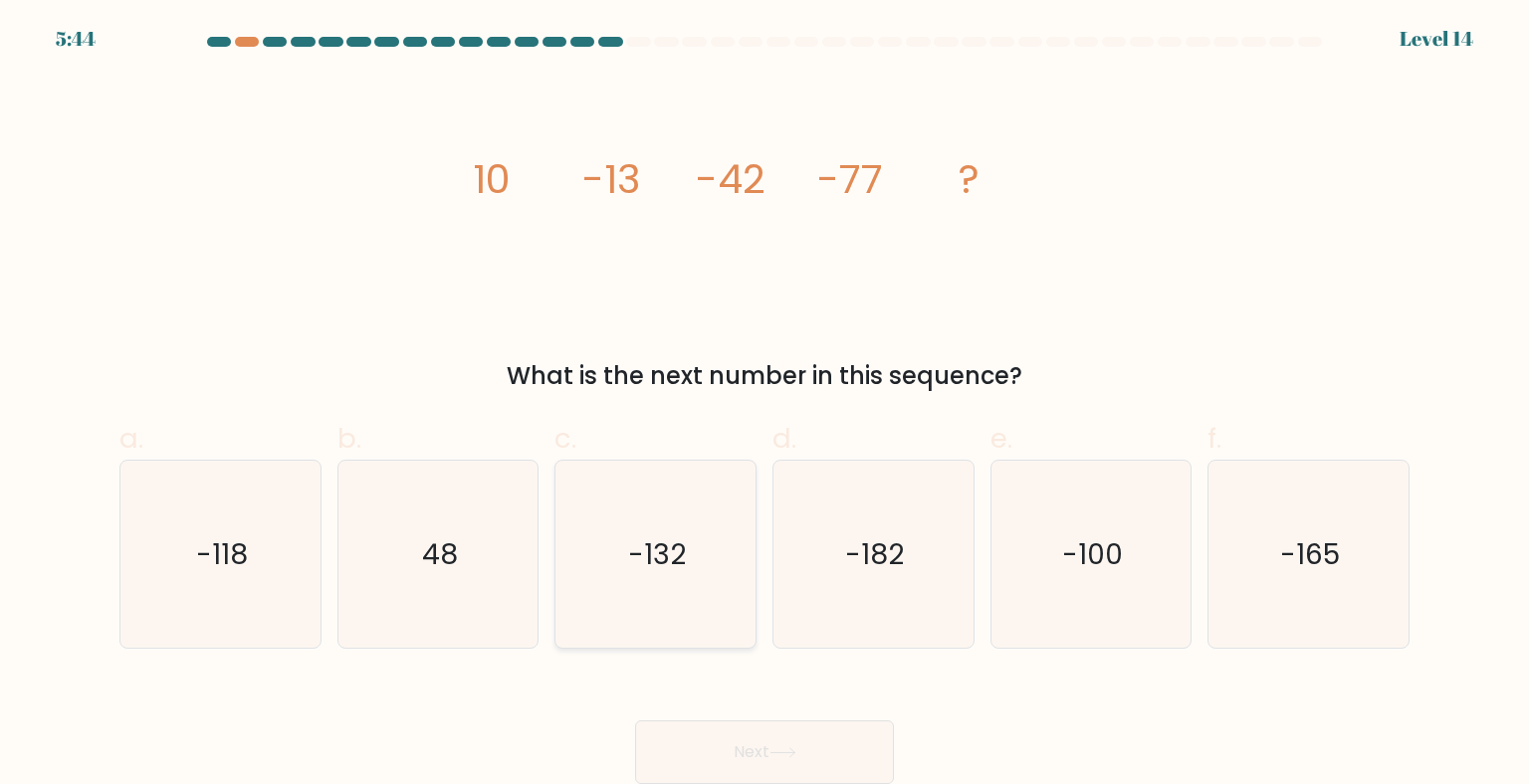 click on "-132" at bounding box center [658, 554] 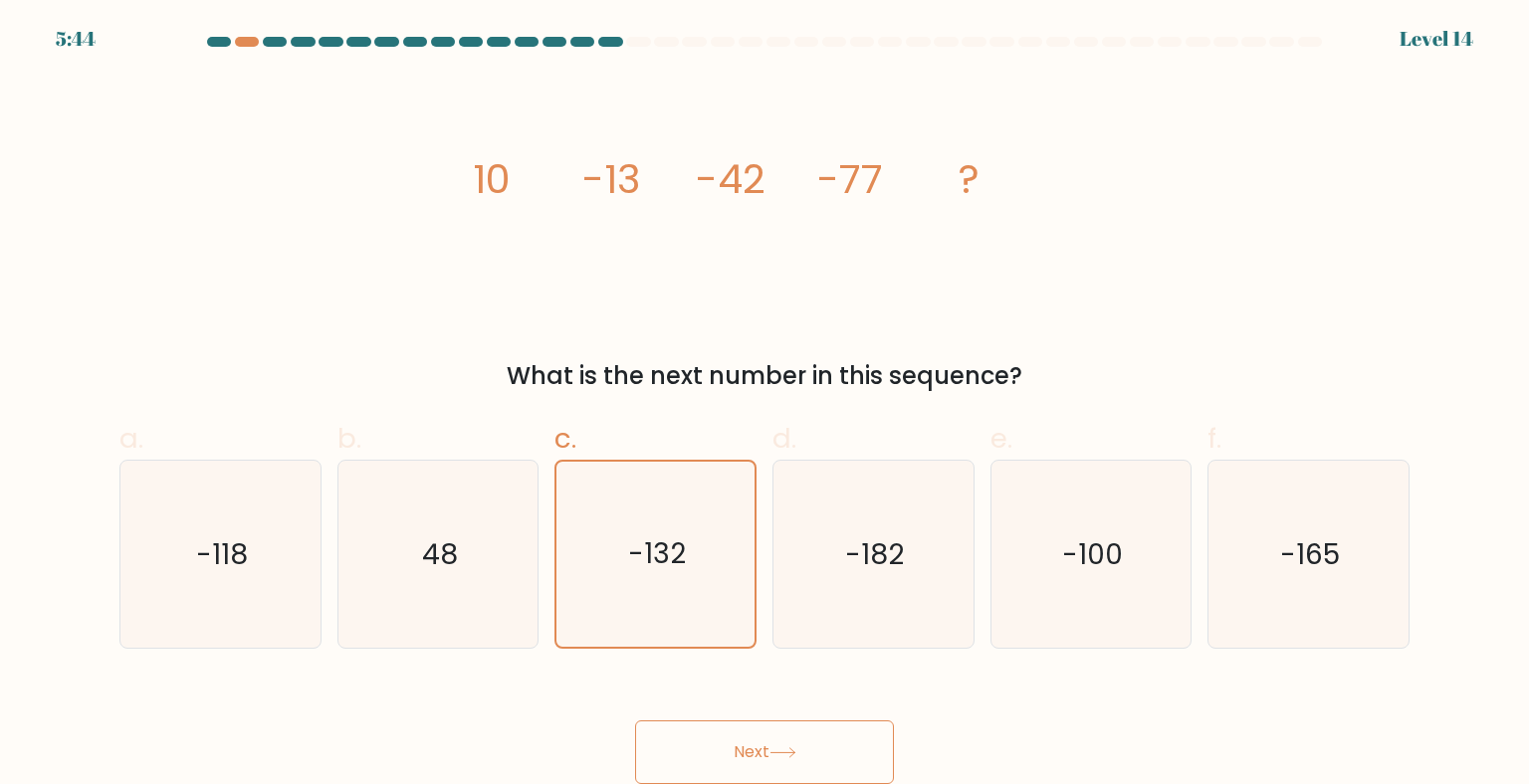 click at bounding box center [782, 752] 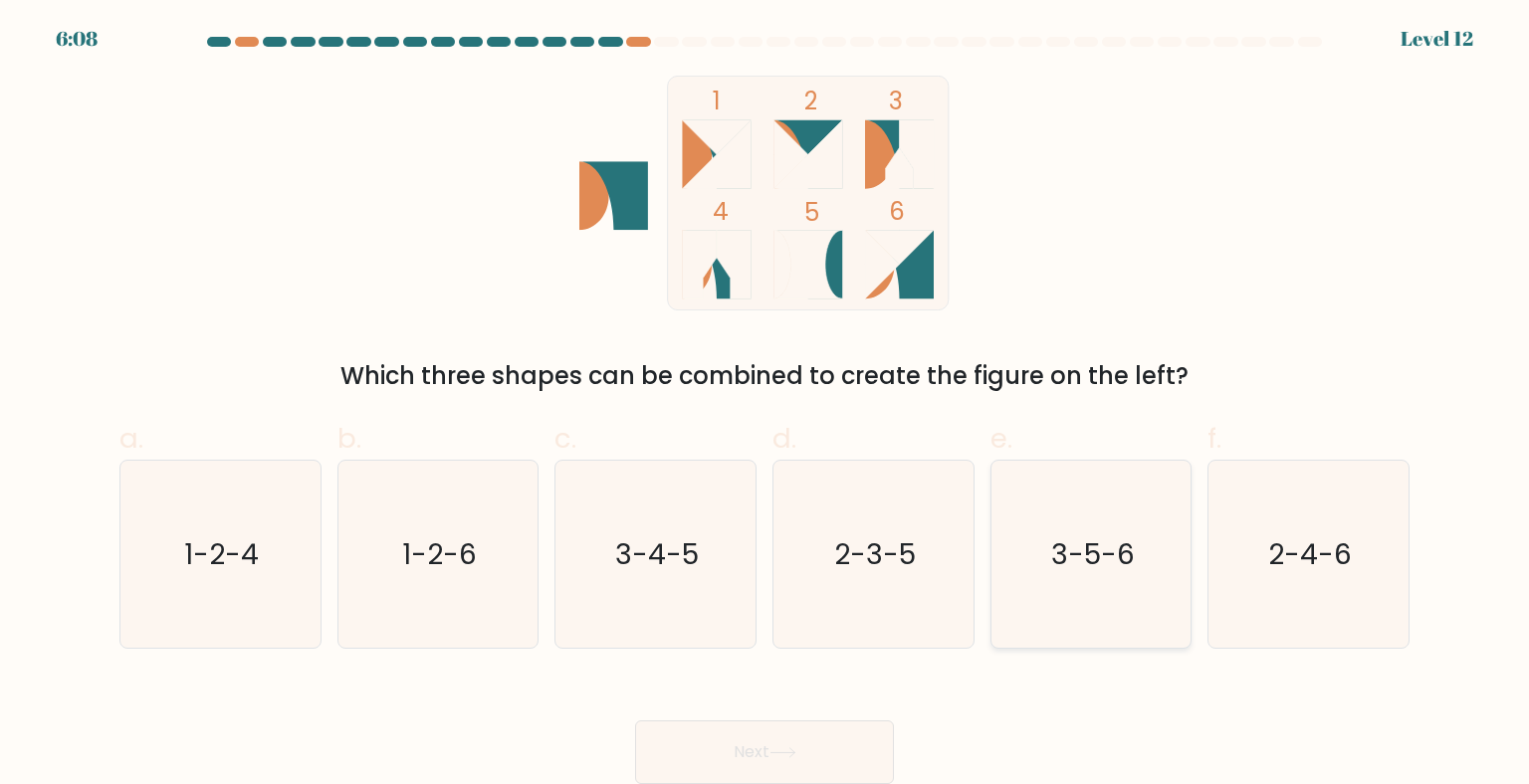 click on "3-5-6" at bounding box center (1093, 554) 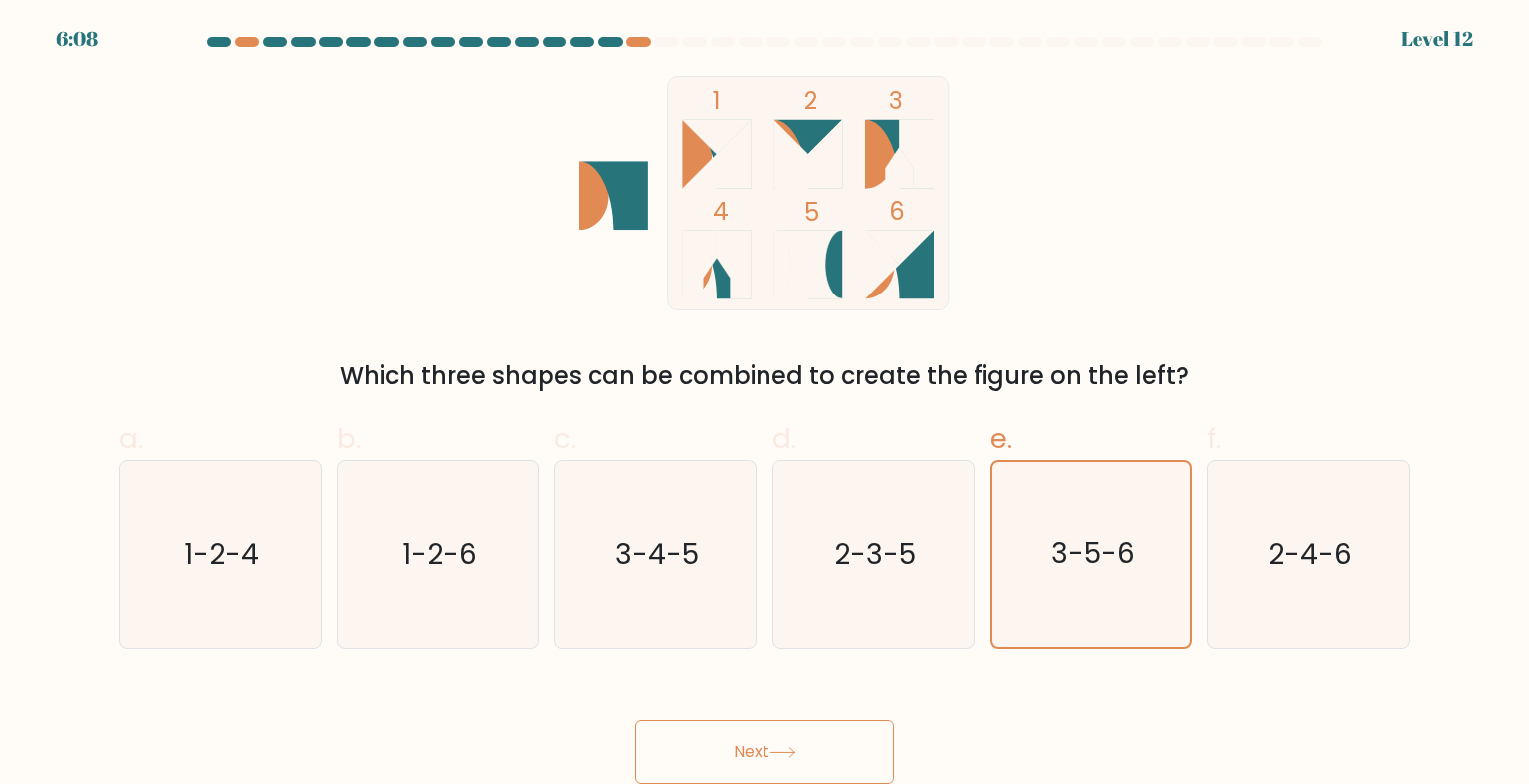 click on "Next" at bounding box center [764, 752] 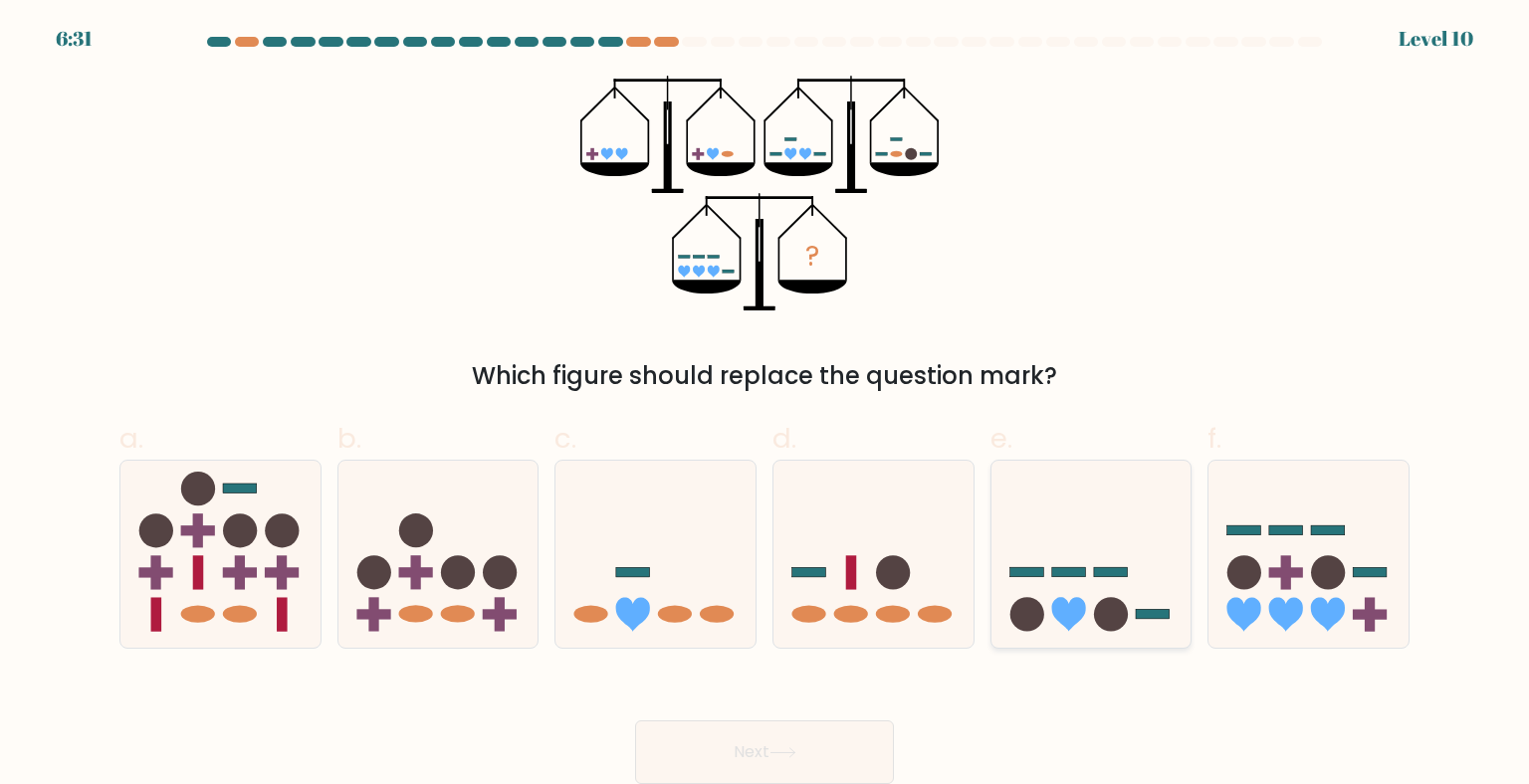click at bounding box center [1091, 554] 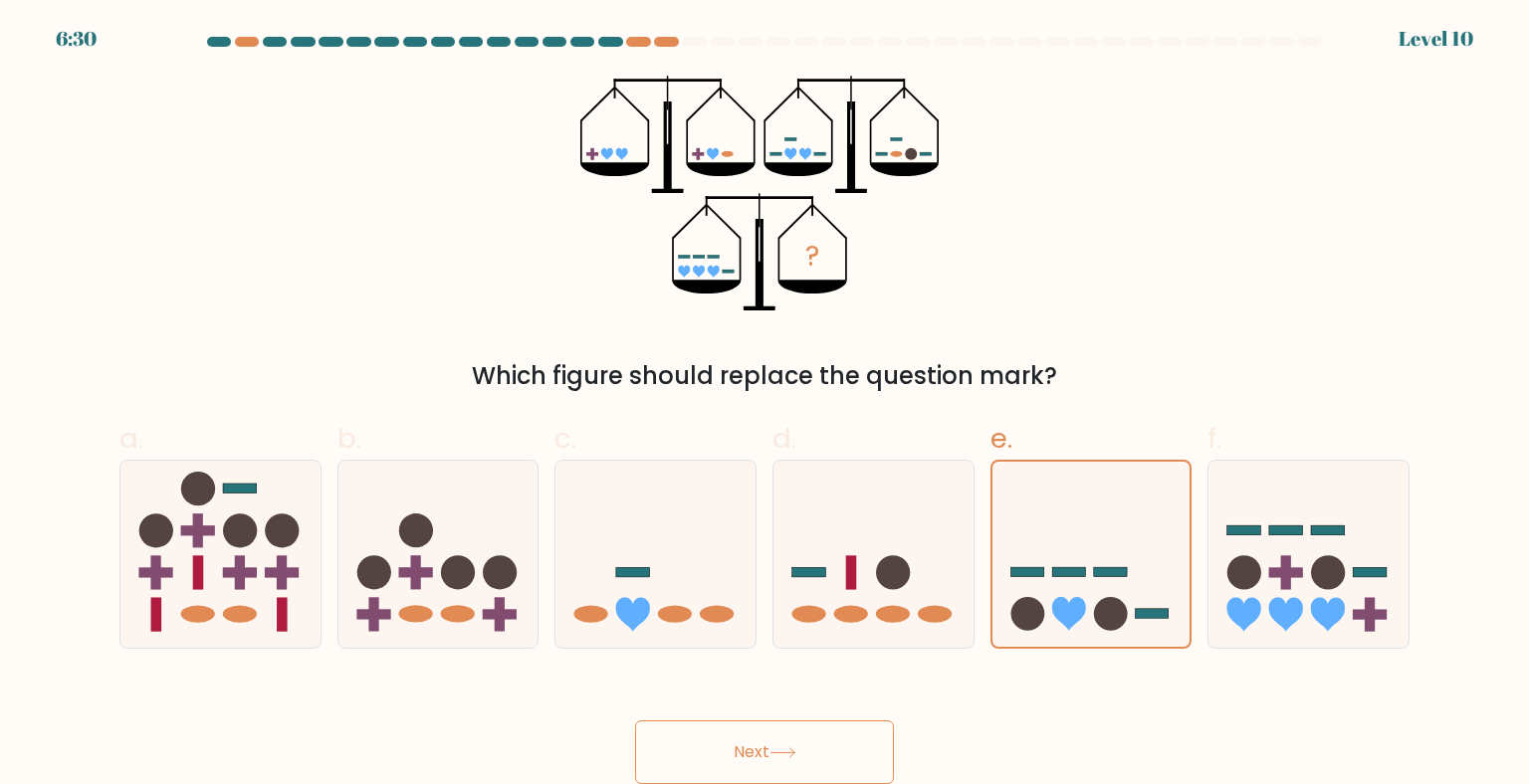 click on "Next" at bounding box center (764, 752) 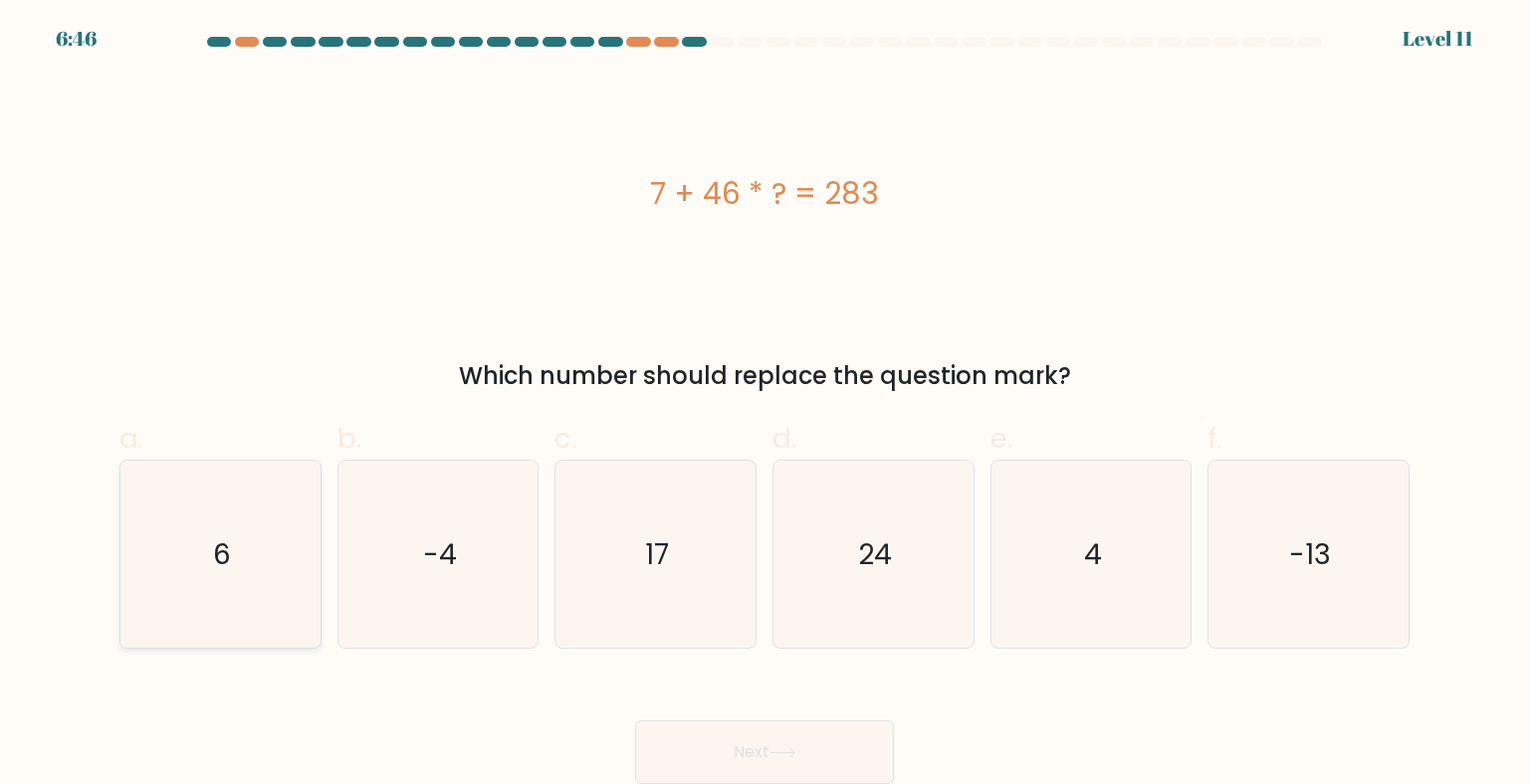 click on "6" at bounding box center [220, 554] 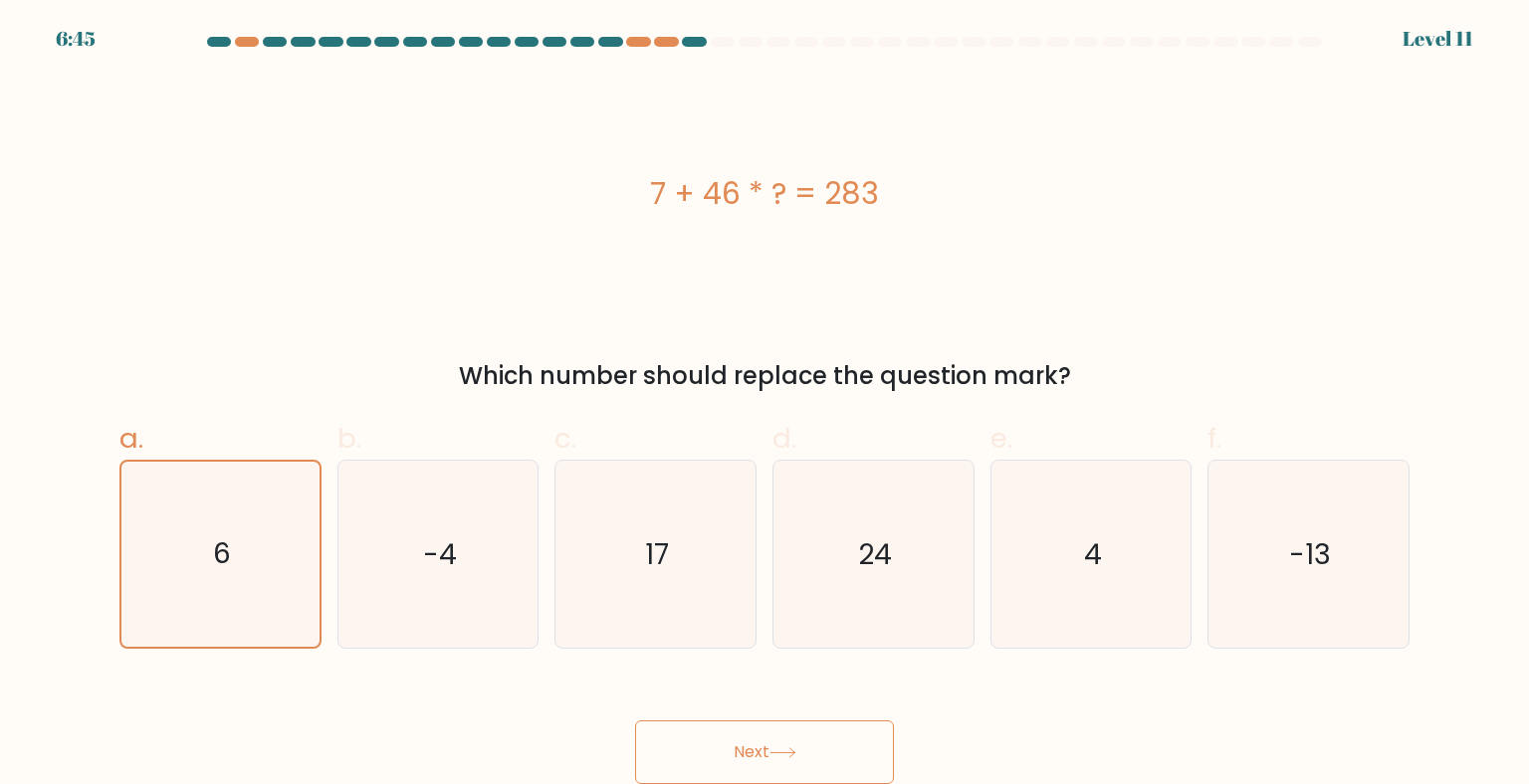 click on "Next" at bounding box center (764, 752) 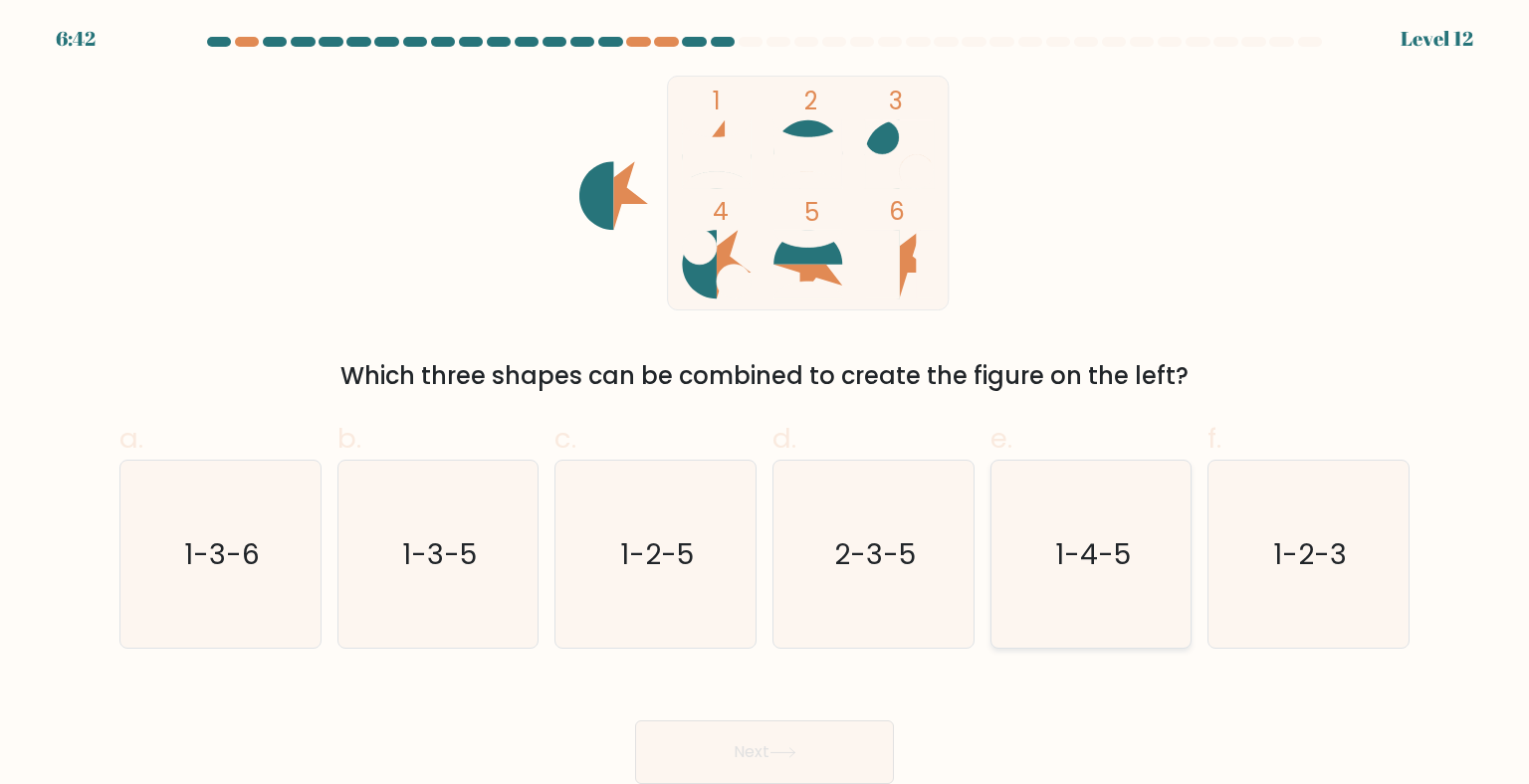 click on "1-4-5" at bounding box center (1091, 554) 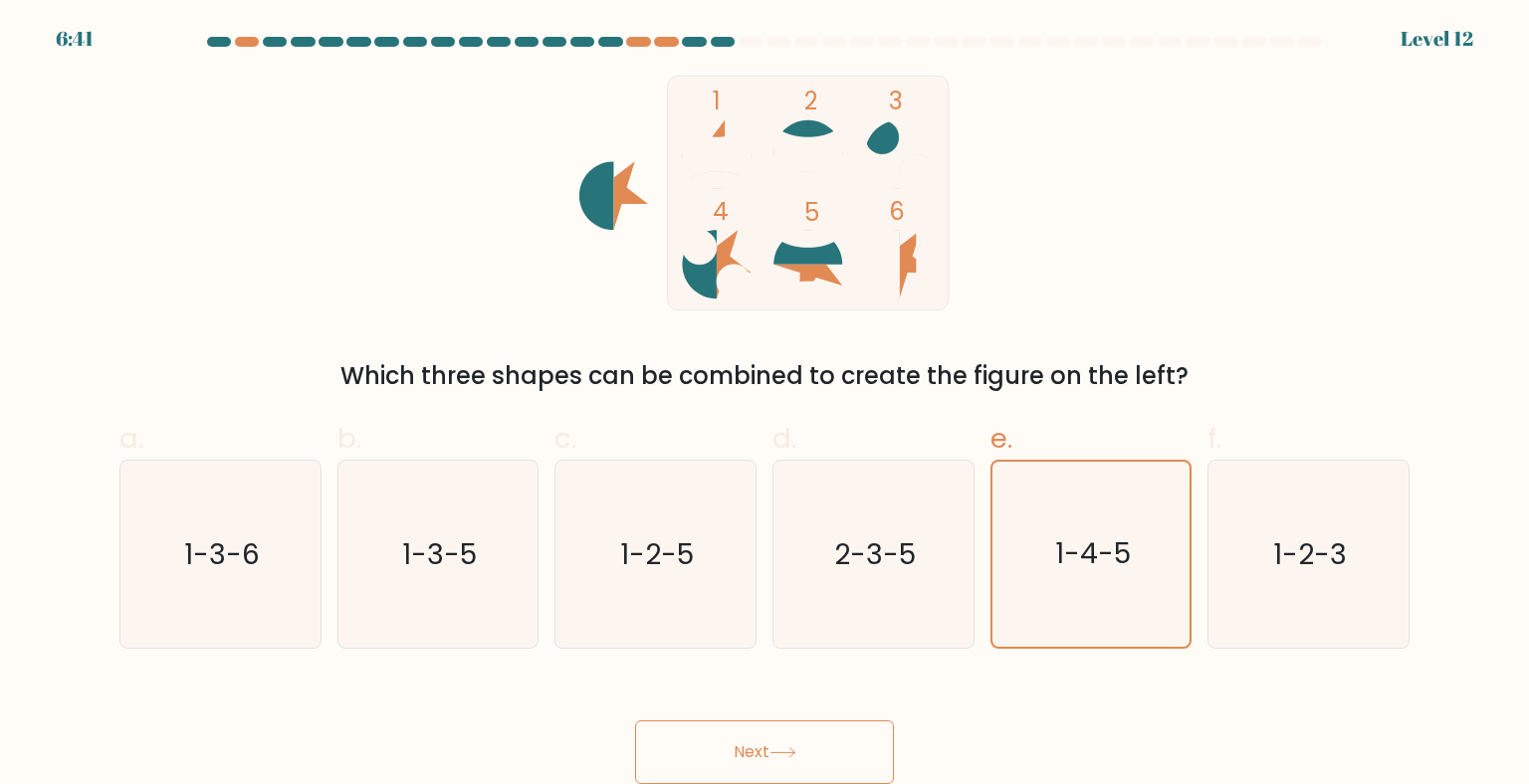 click at bounding box center (782, 752) 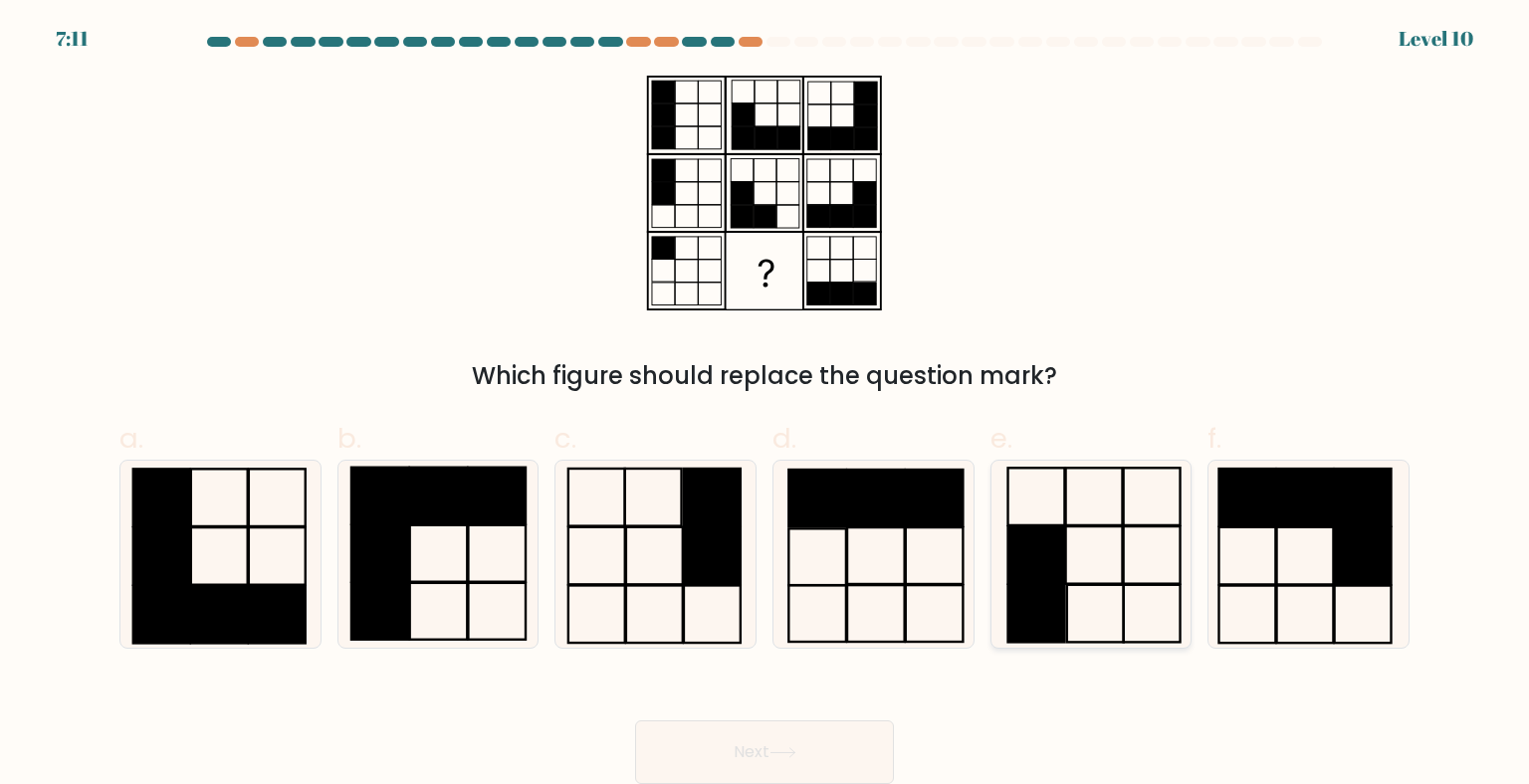 click at bounding box center [1091, 554] 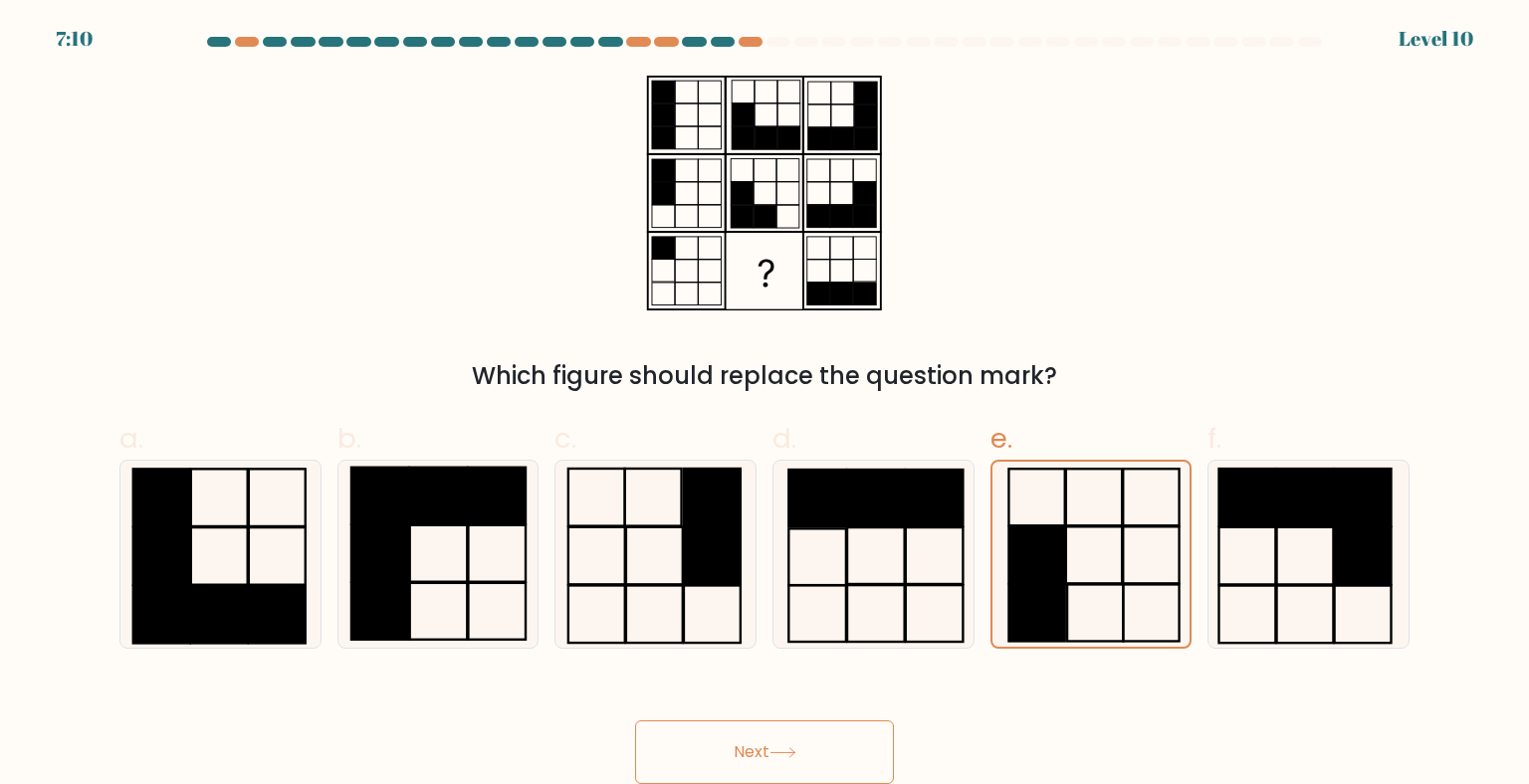 click on "Next" at bounding box center [764, 752] 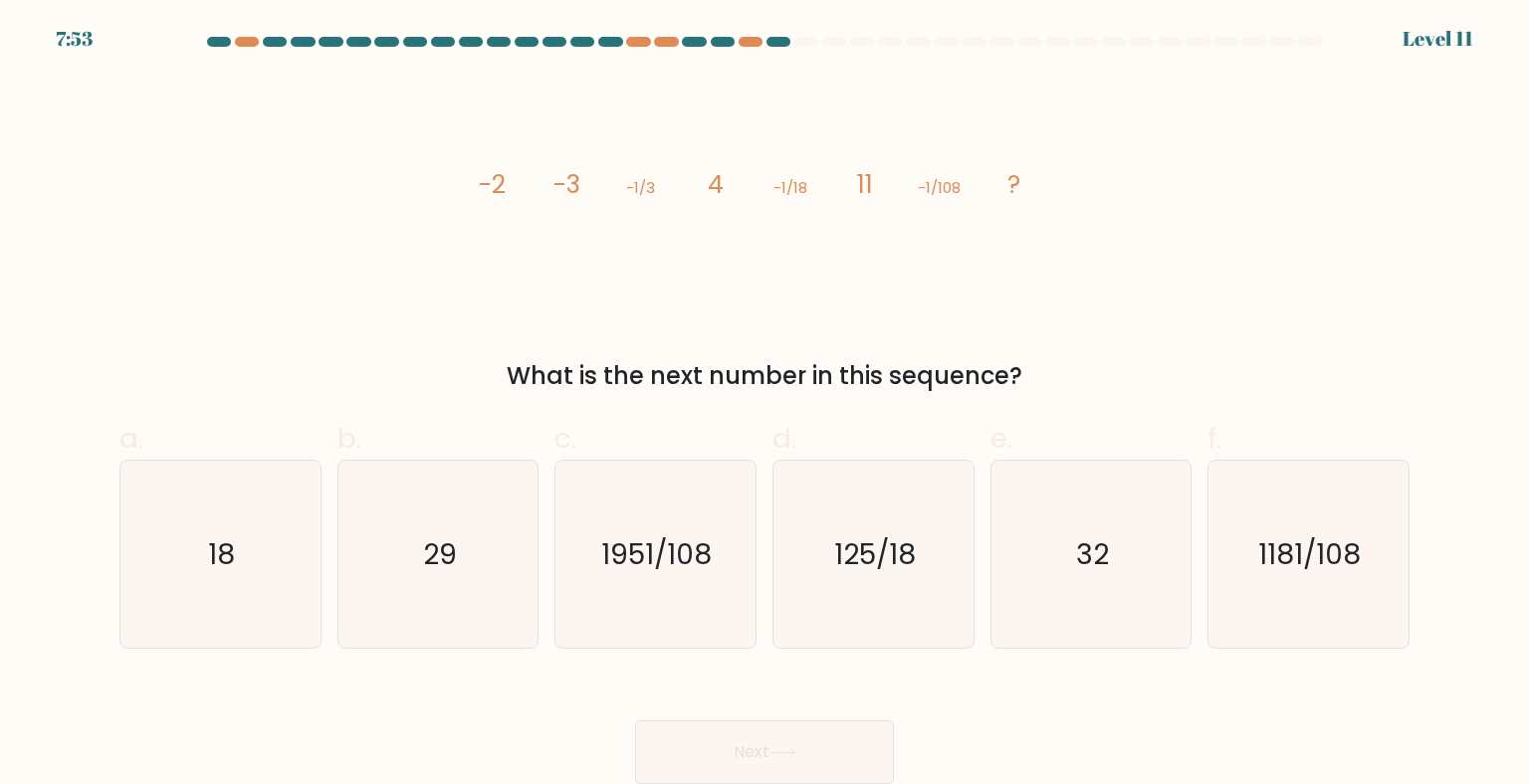 drag, startPoint x: 520, startPoint y: 376, endPoint x: 1036, endPoint y: 359, distance: 516.28 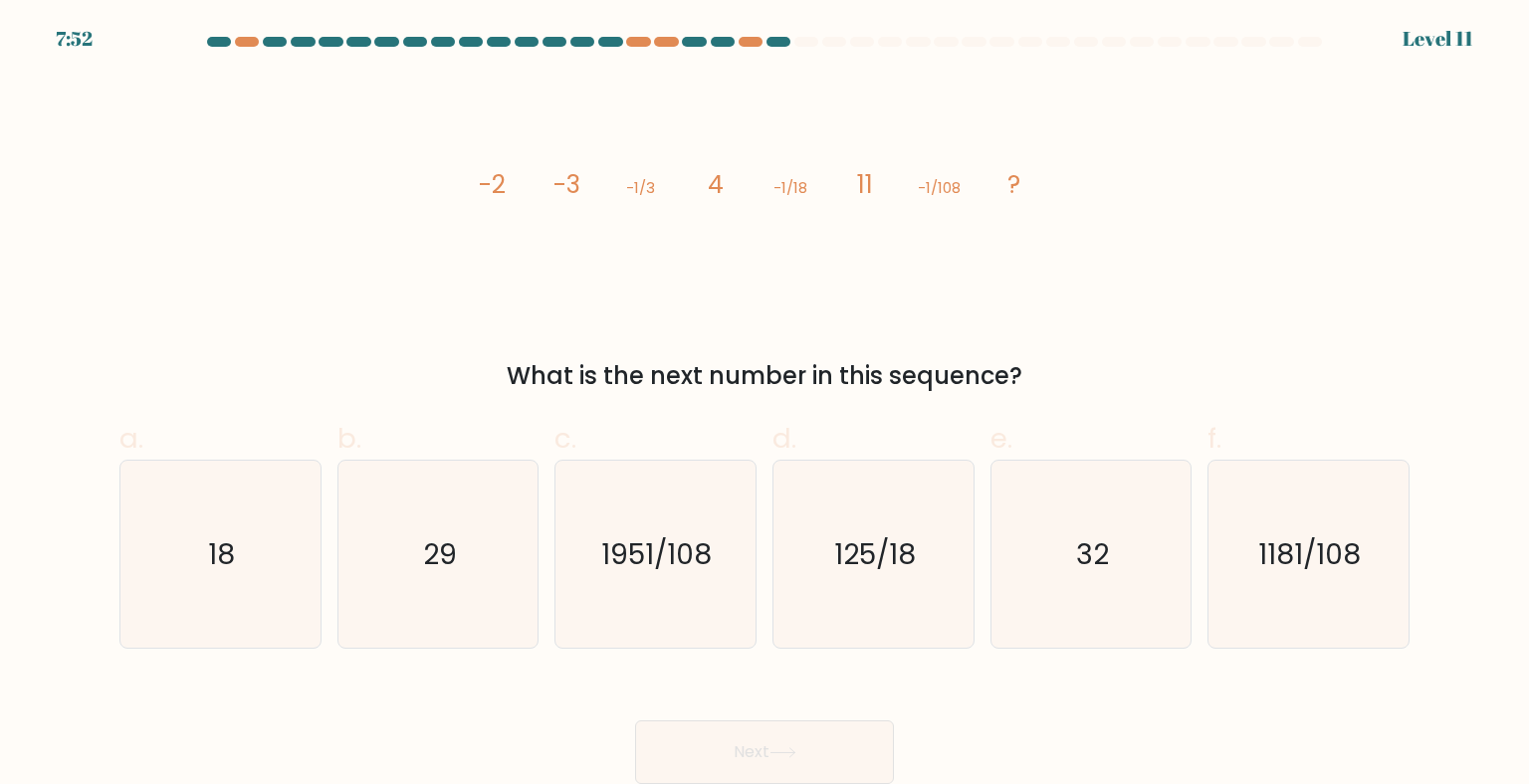 drag, startPoint x: 1036, startPoint y: 359, endPoint x: 884, endPoint y: 377, distance: 153.06208 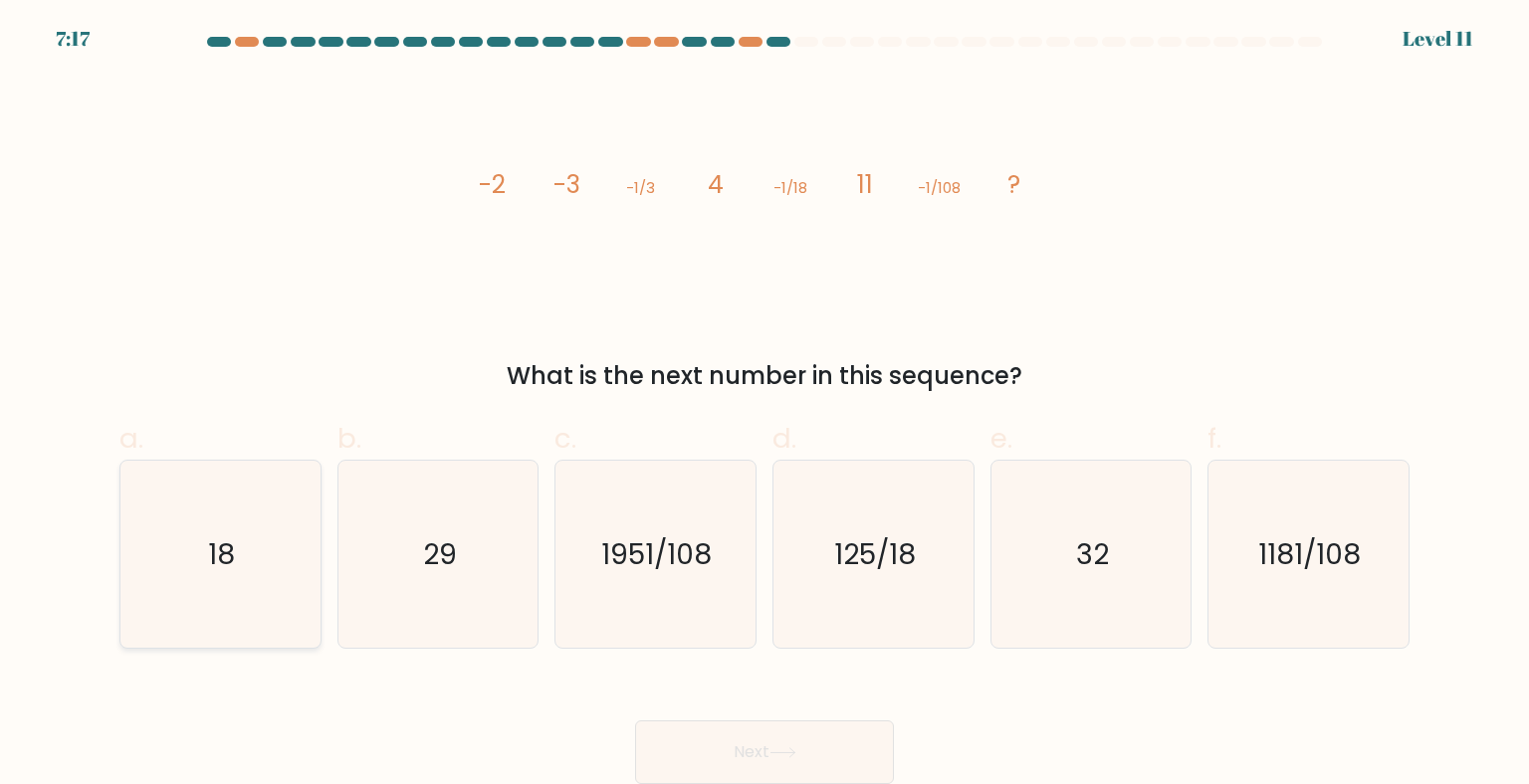 click on "18" at bounding box center [220, 554] 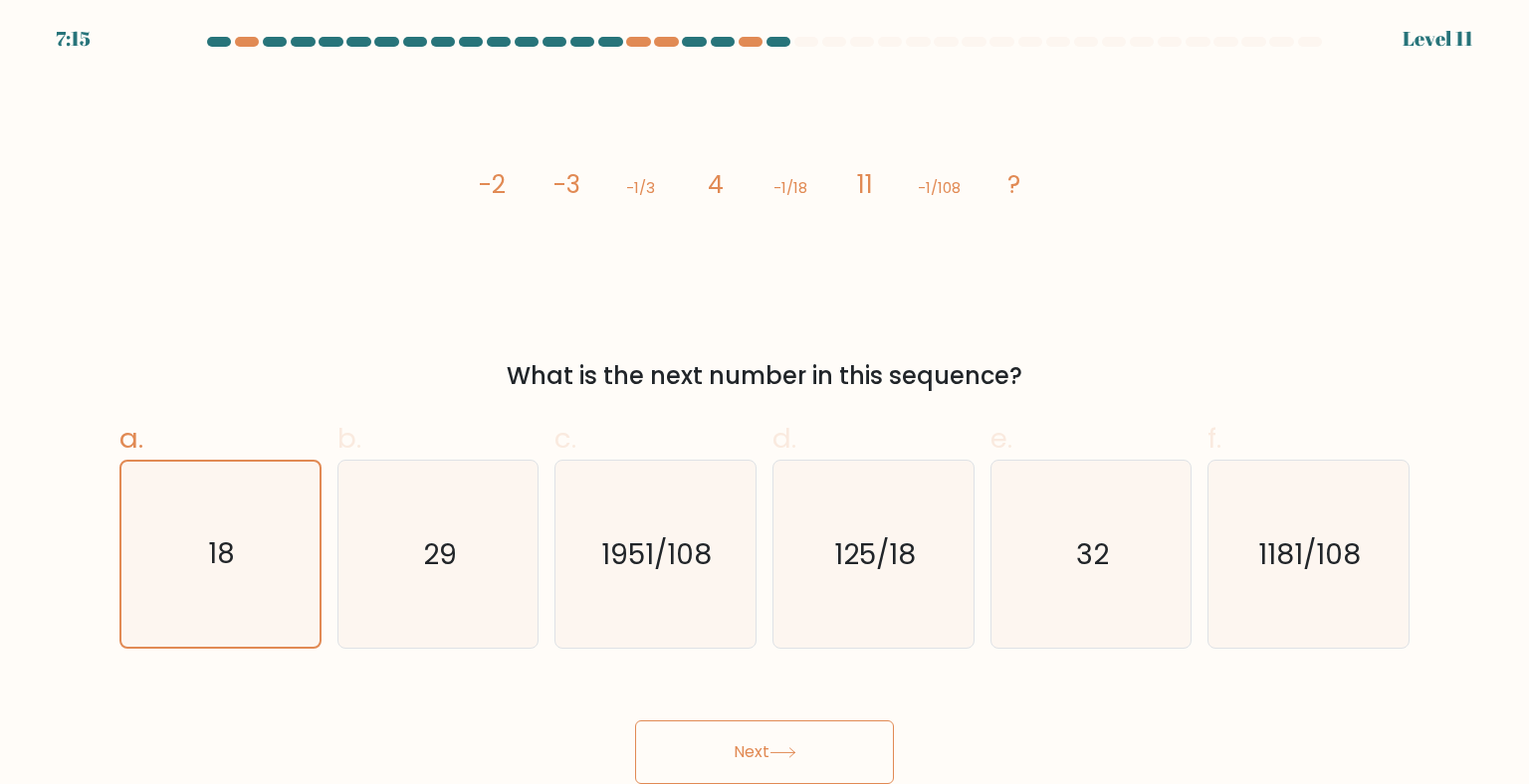 click on "Next" at bounding box center (764, 752) 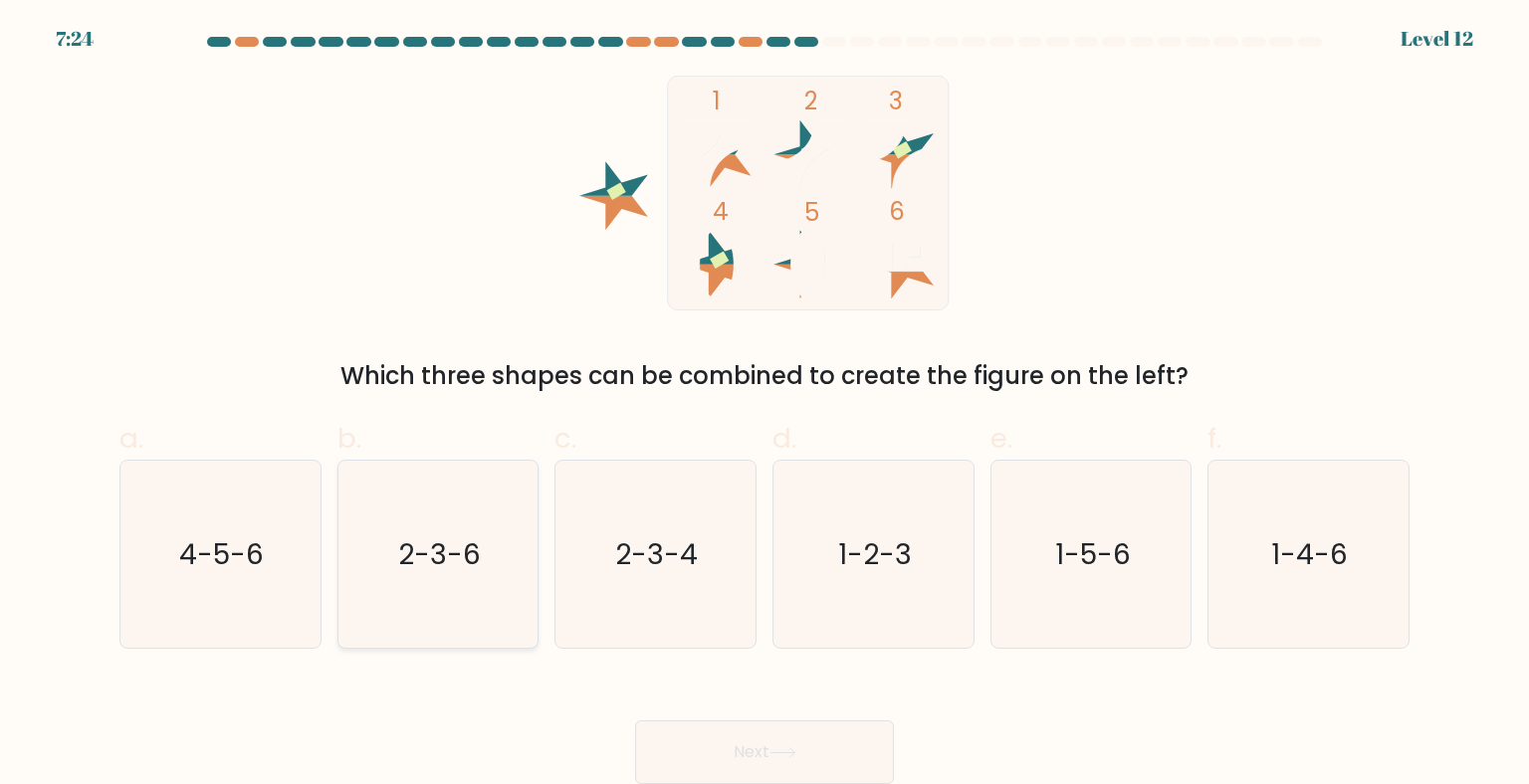 click on "2-3-6" at bounding box center [438, 554] 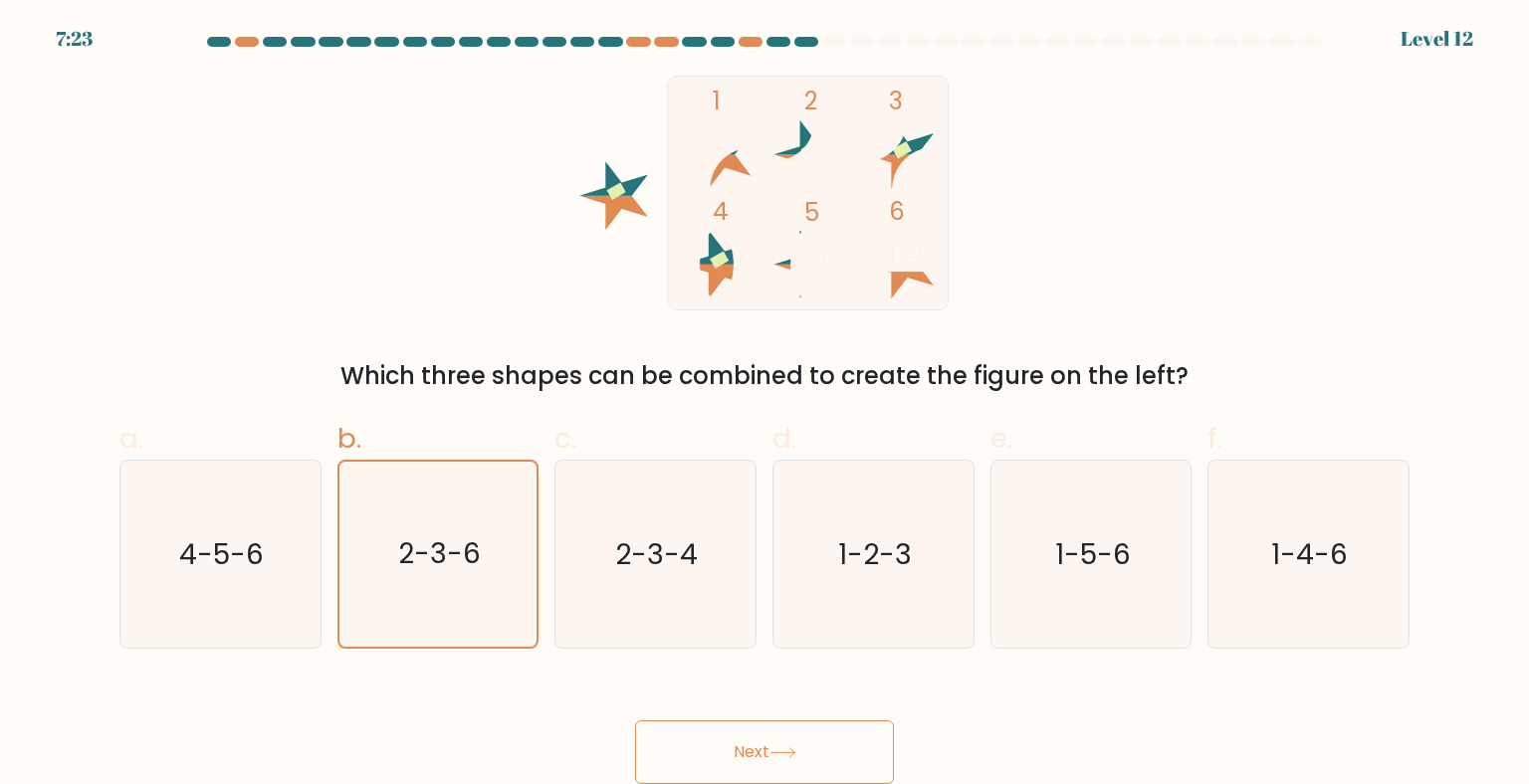click on "Next" at bounding box center (764, 752) 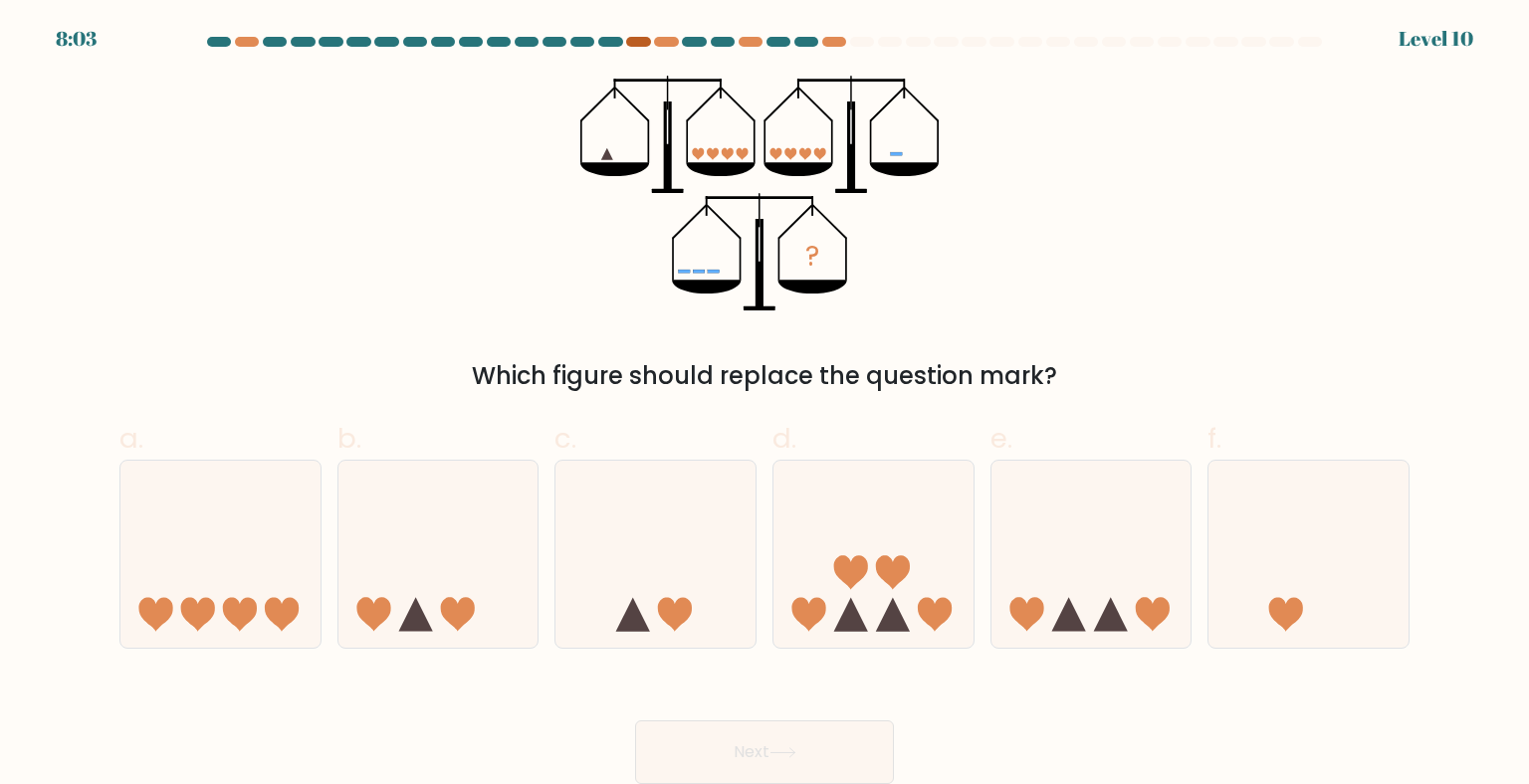 click at bounding box center (638, 42) 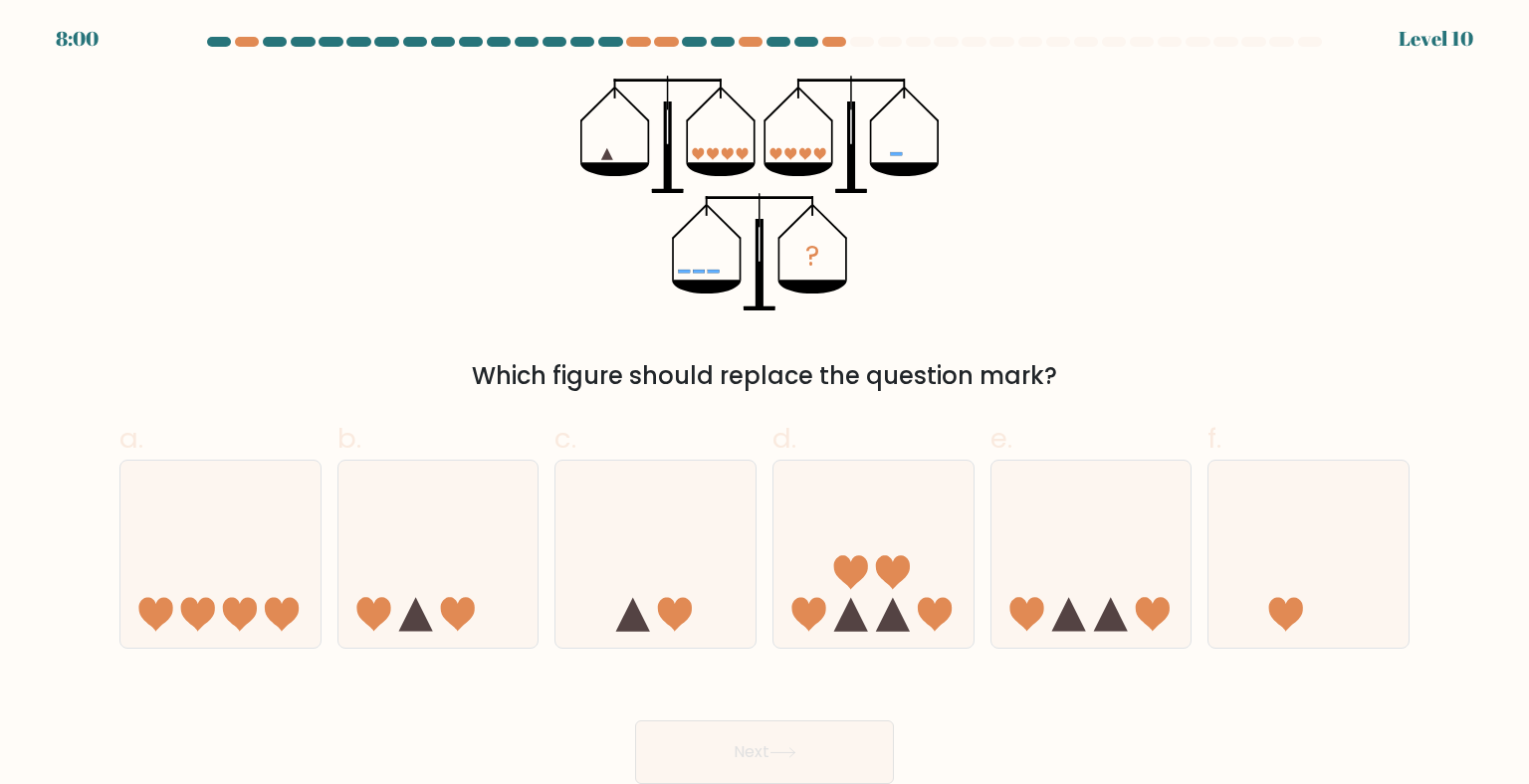 click at bounding box center (806, 42) 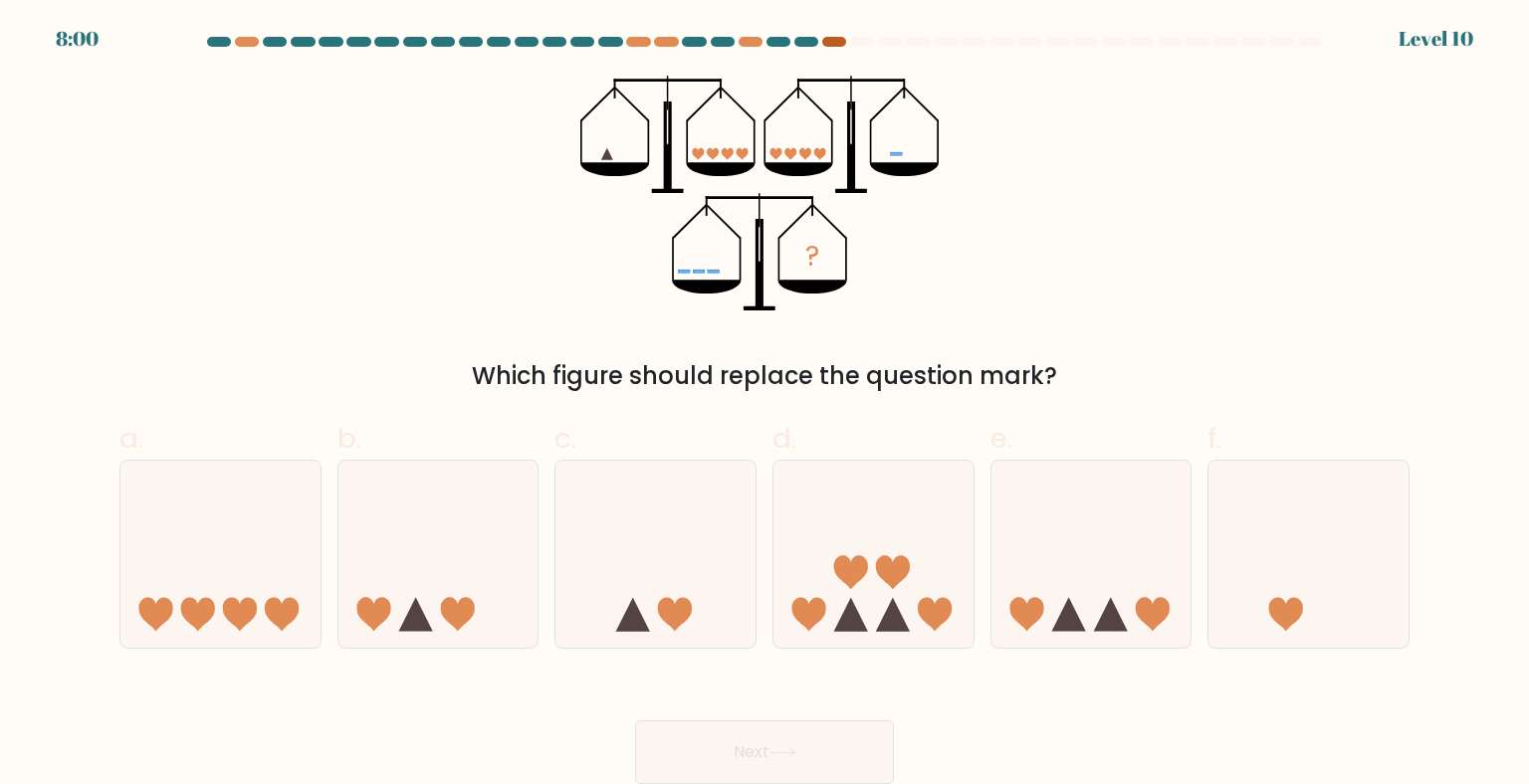 click at bounding box center (834, 42) 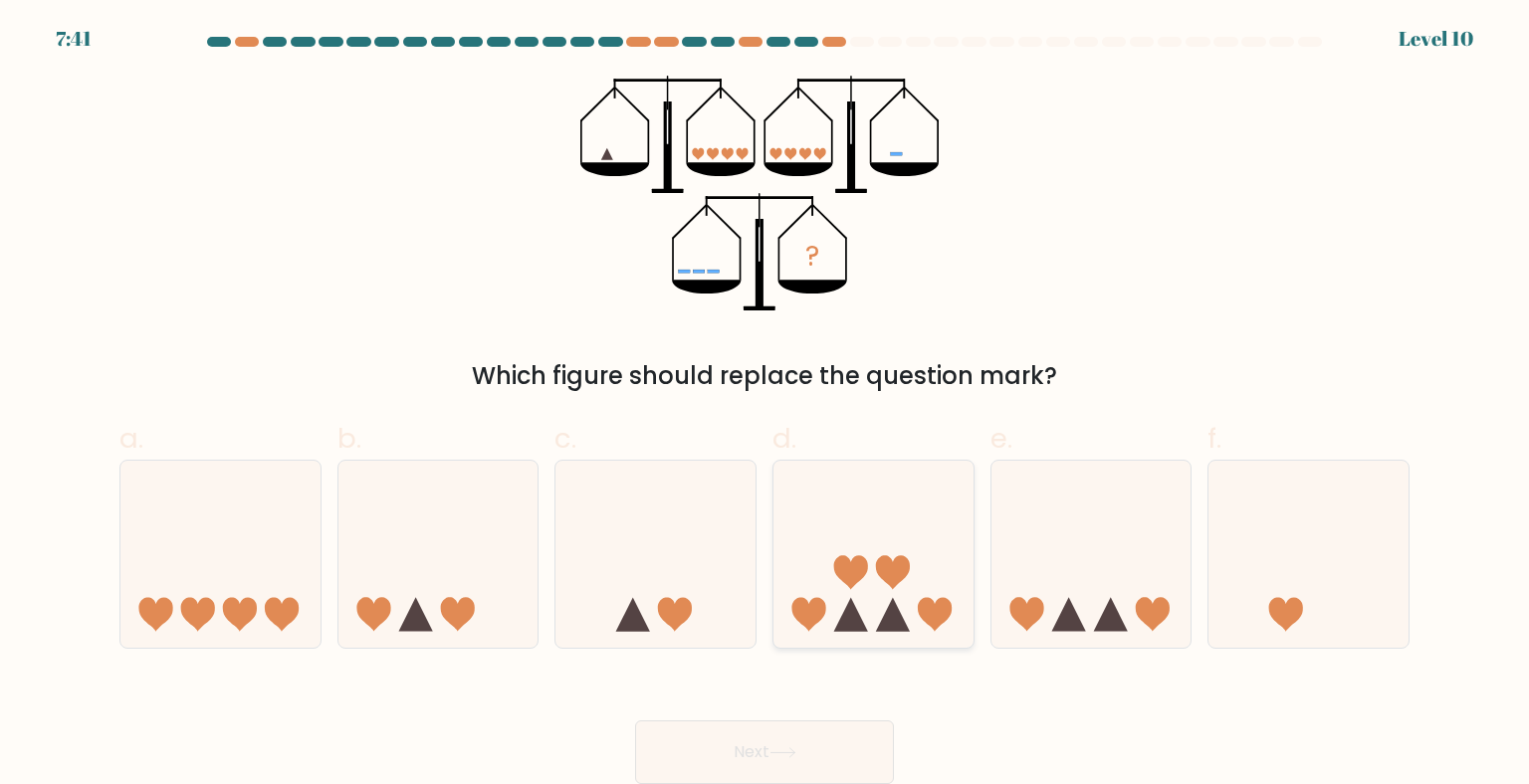 click at bounding box center (873, 554) 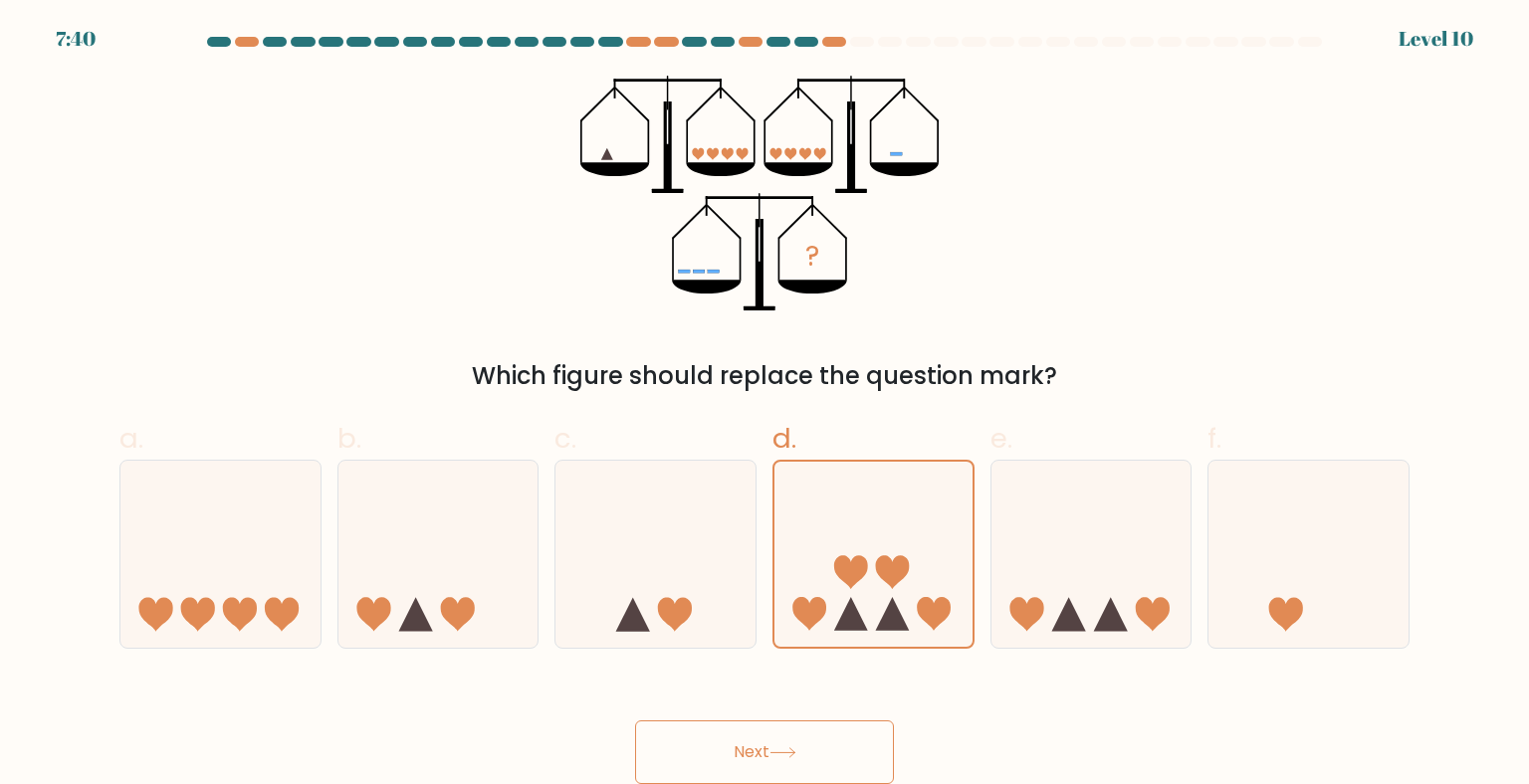 click on "Next" at bounding box center [764, 752] 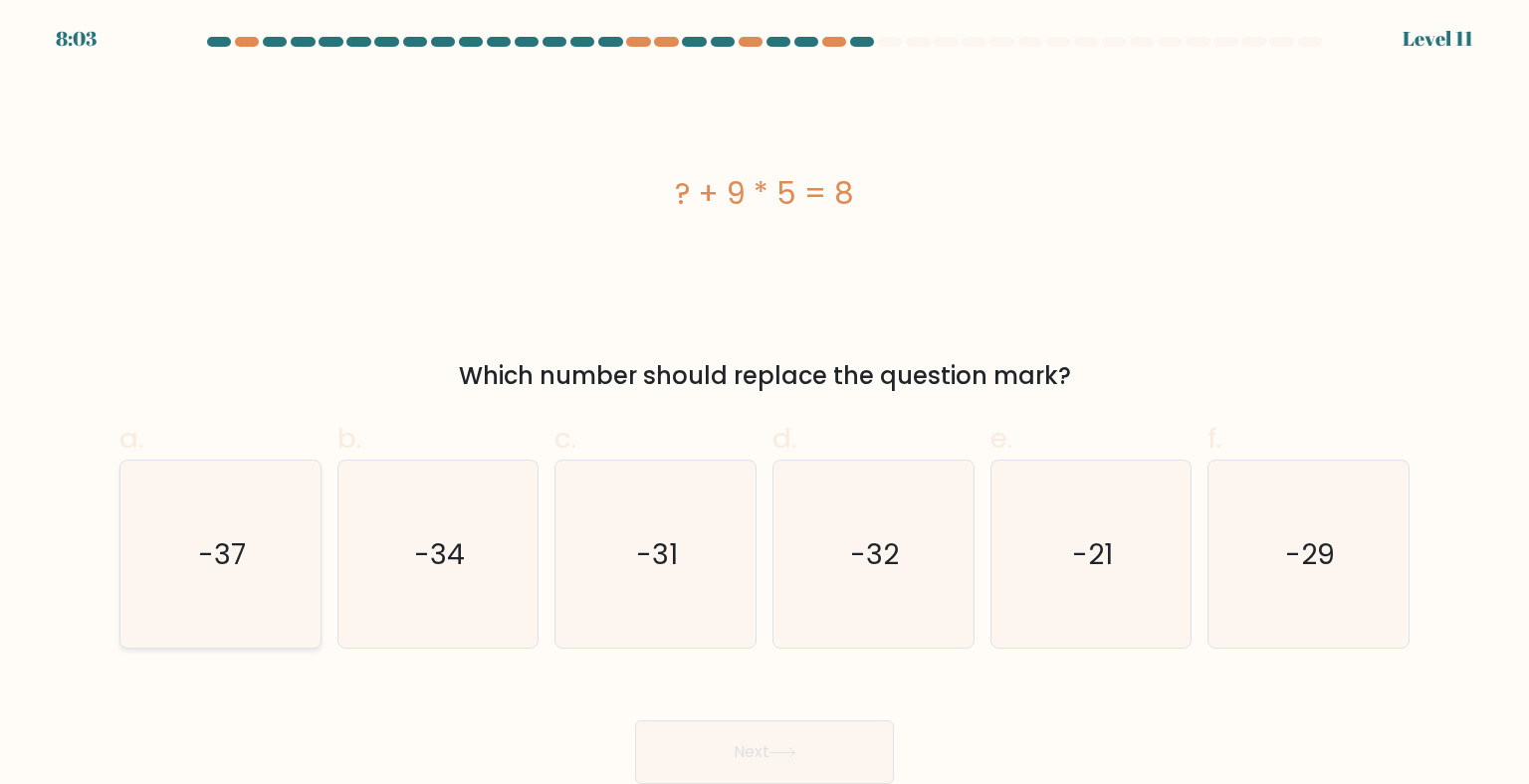drag, startPoint x: 164, startPoint y: 550, endPoint x: 190, endPoint y: 566, distance: 30.528675 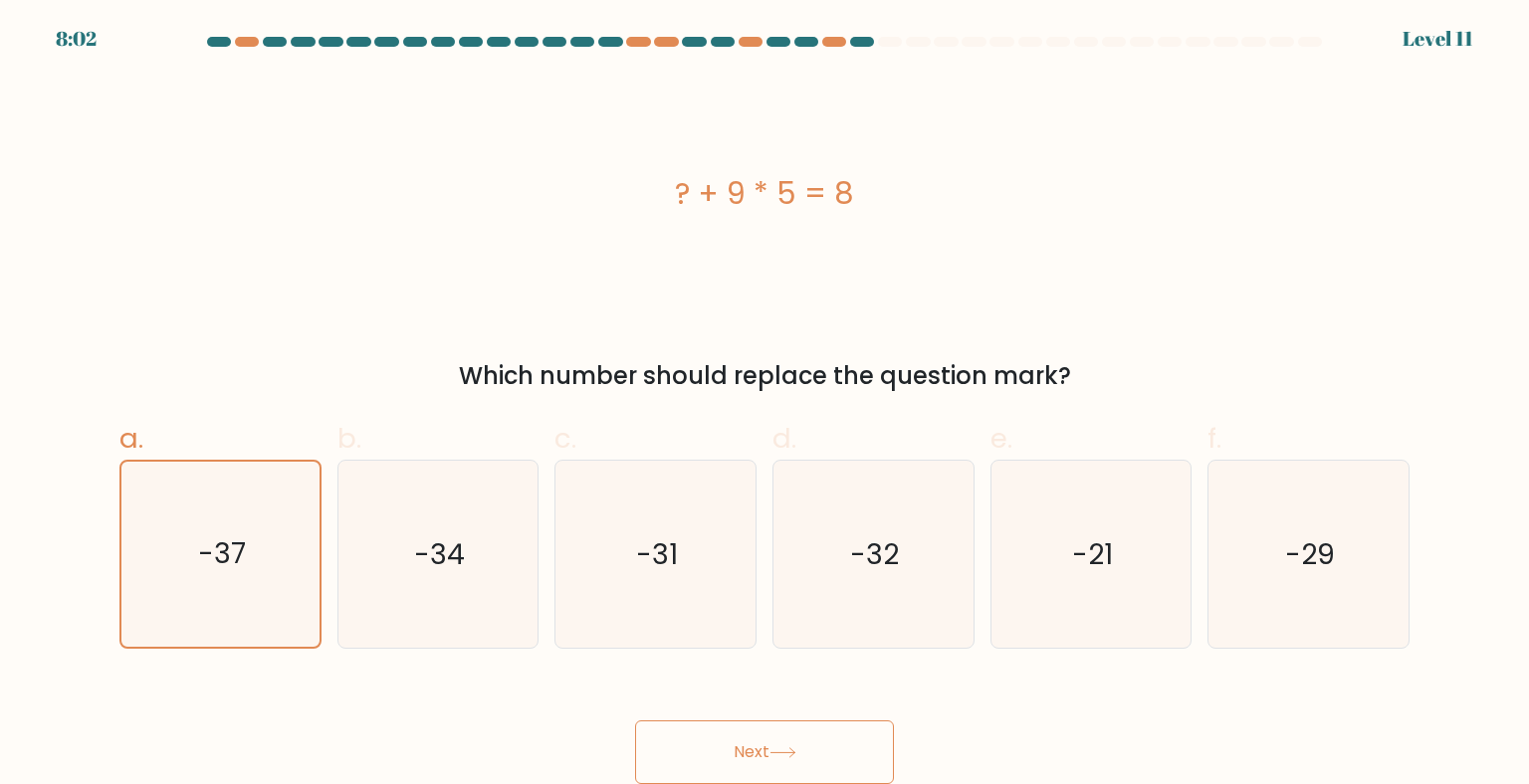 click on "Next" at bounding box center (764, 752) 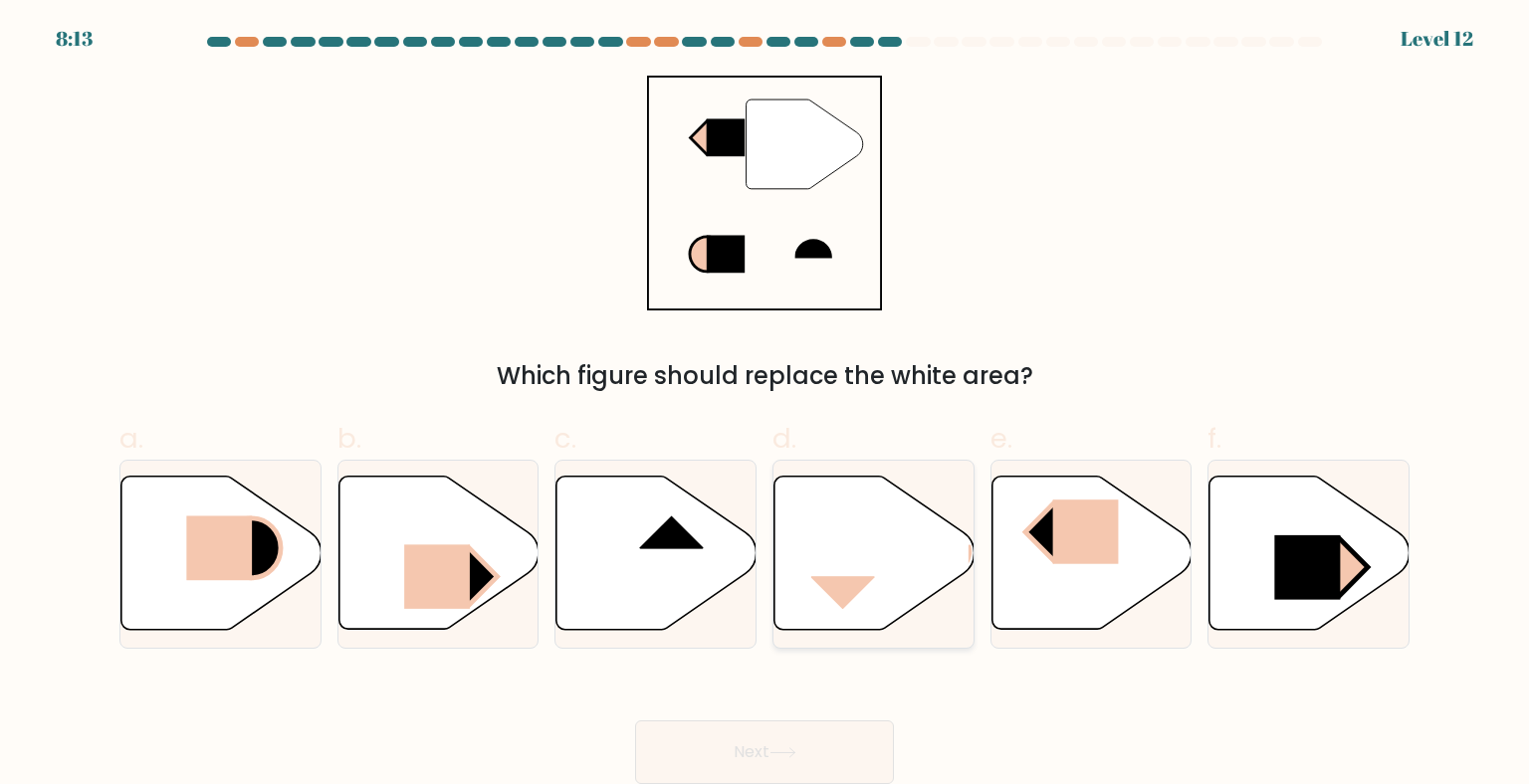 click at bounding box center [874, 553] 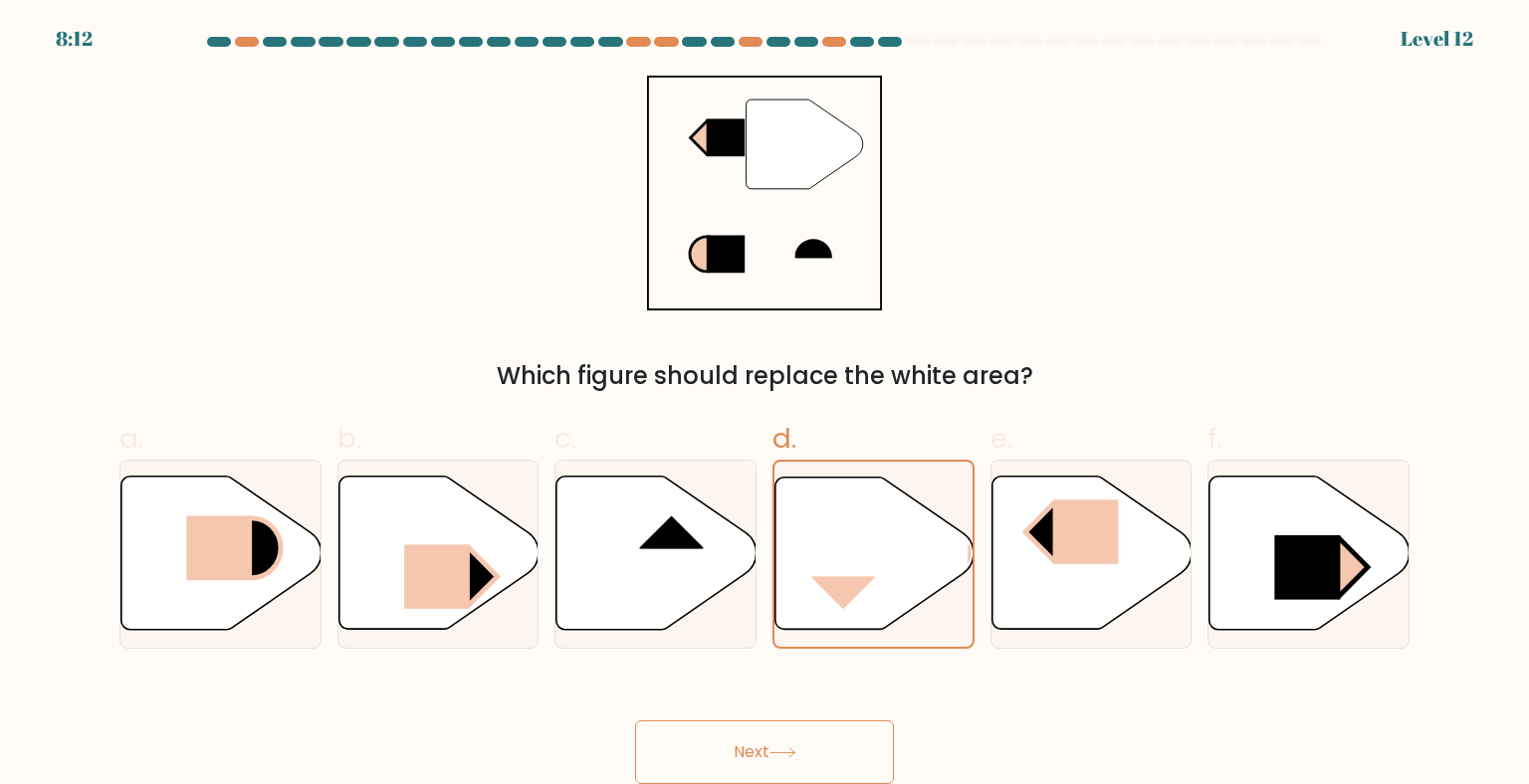 click on "Next" at bounding box center [764, 752] 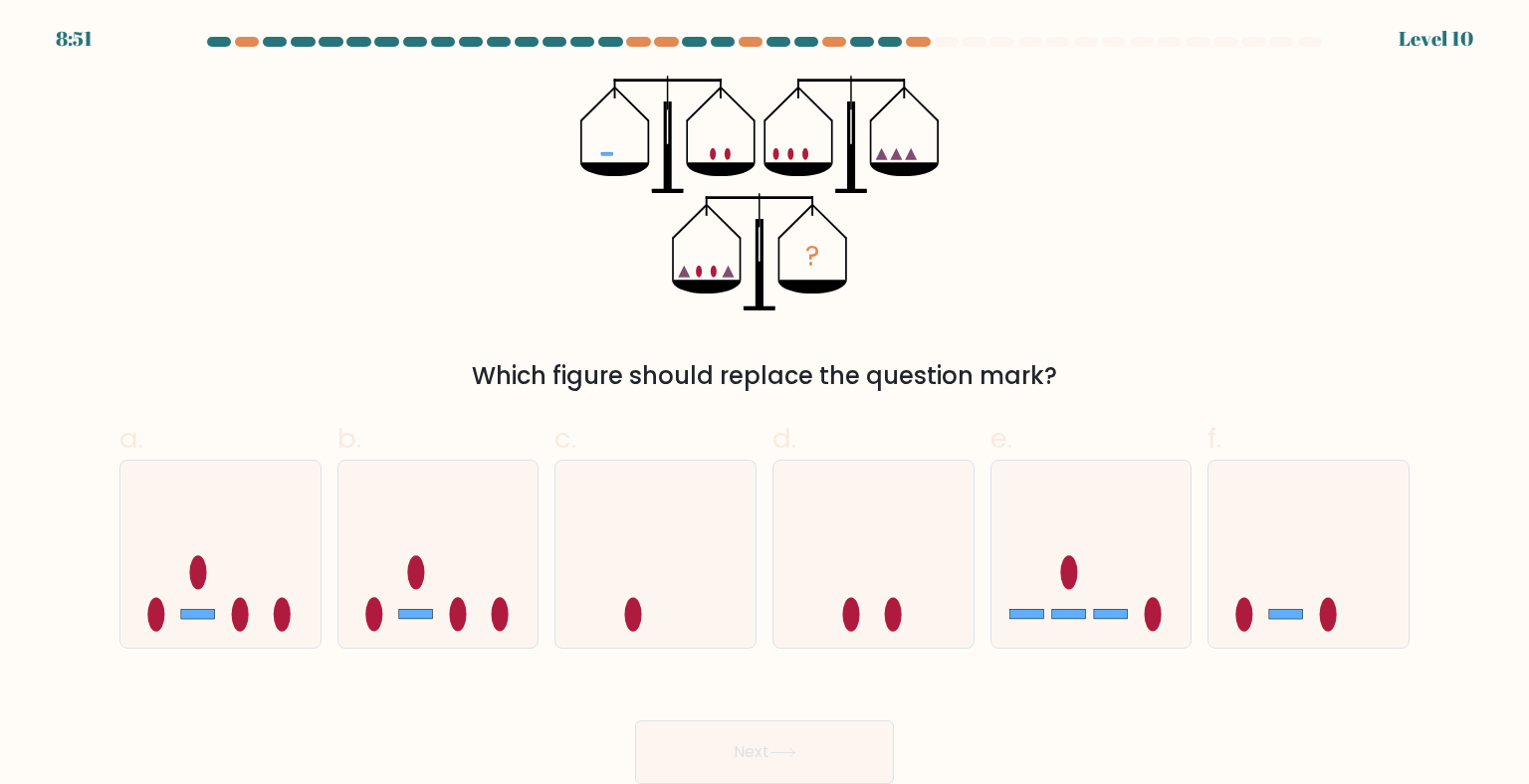 drag, startPoint x: 458, startPoint y: 377, endPoint x: 1004, endPoint y: 378, distance: 546.0009 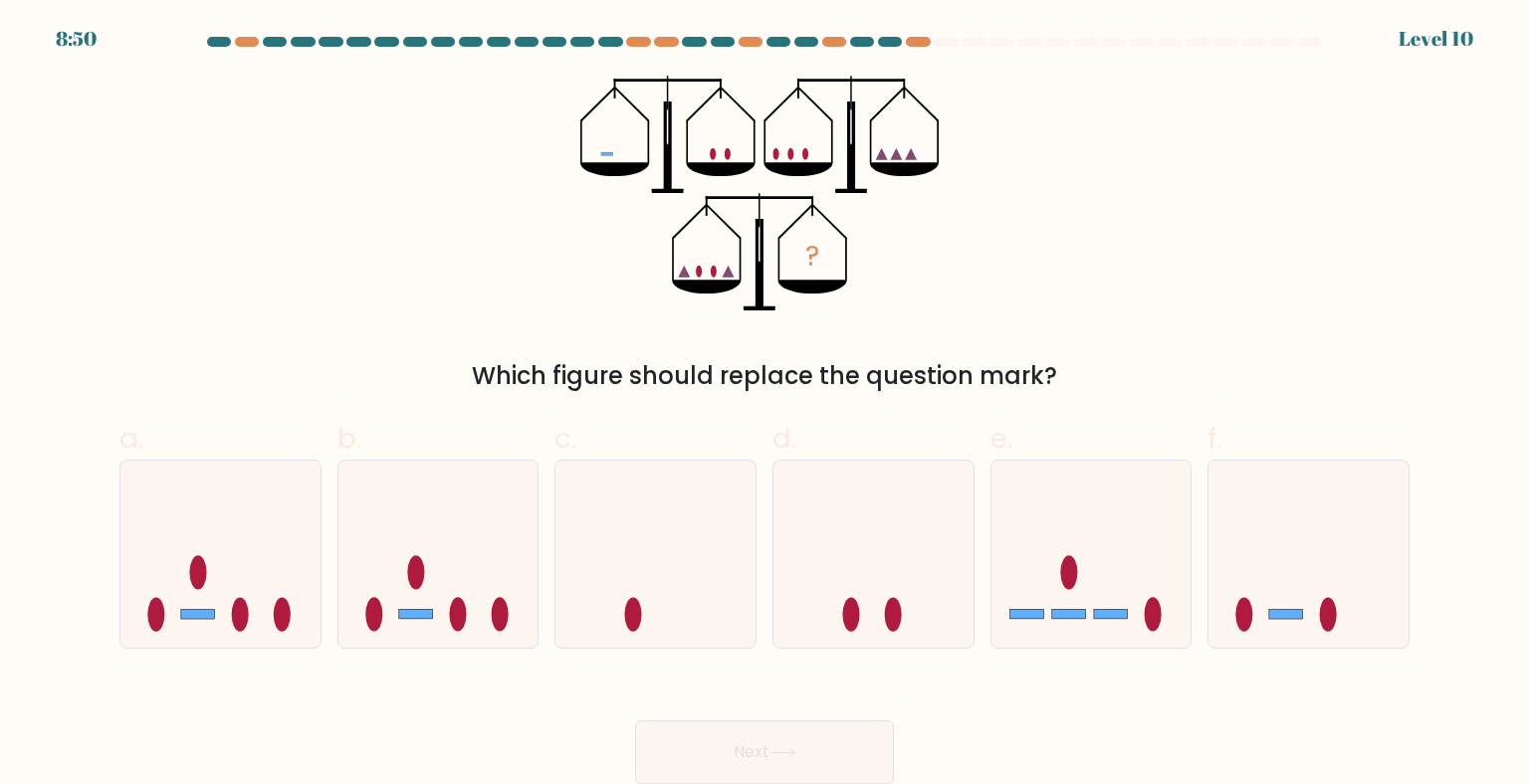 drag, startPoint x: 1004, startPoint y: 378, endPoint x: 912, endPoint y: 384, distance: 92.195445 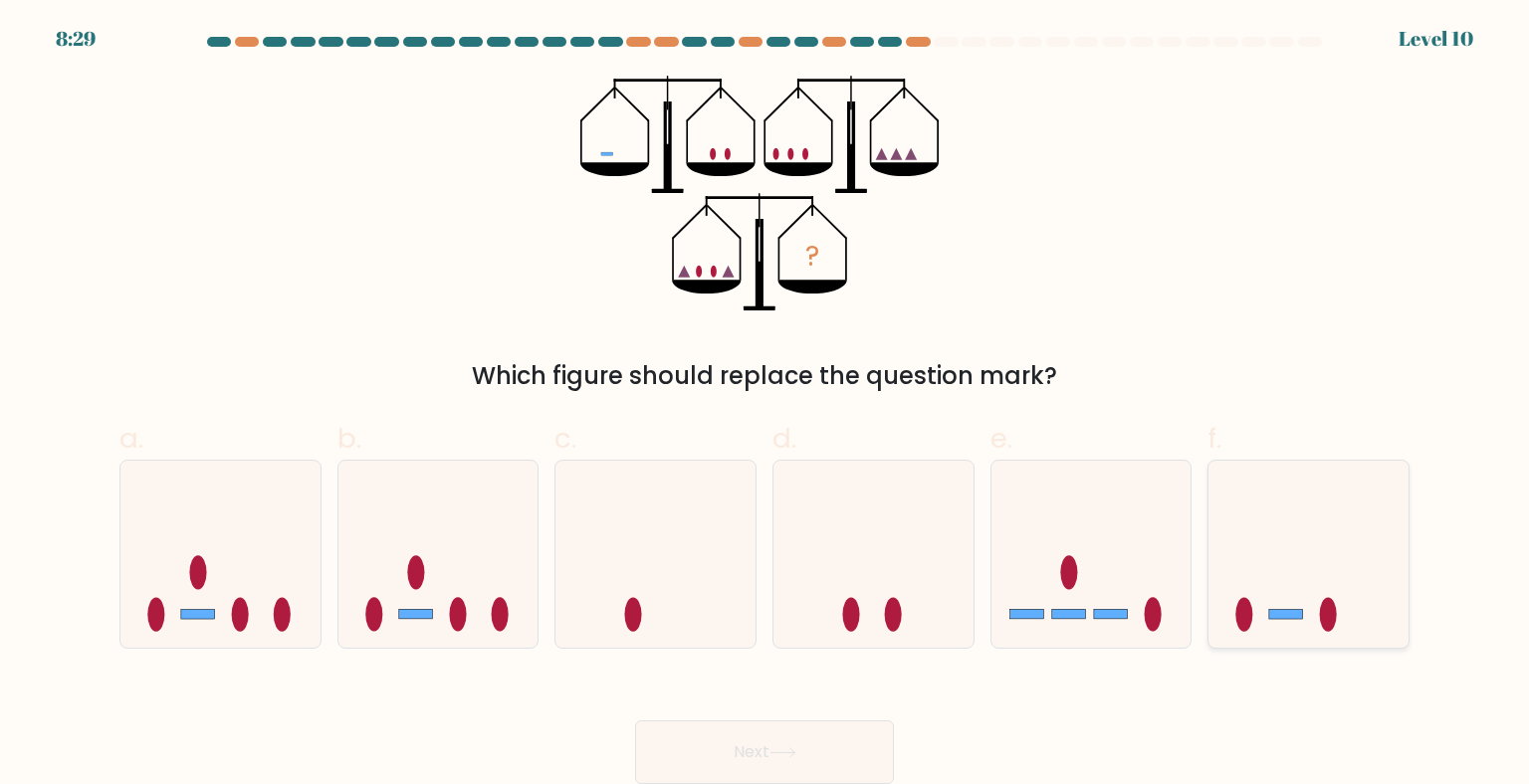 click at bounding box center (1308, 554) 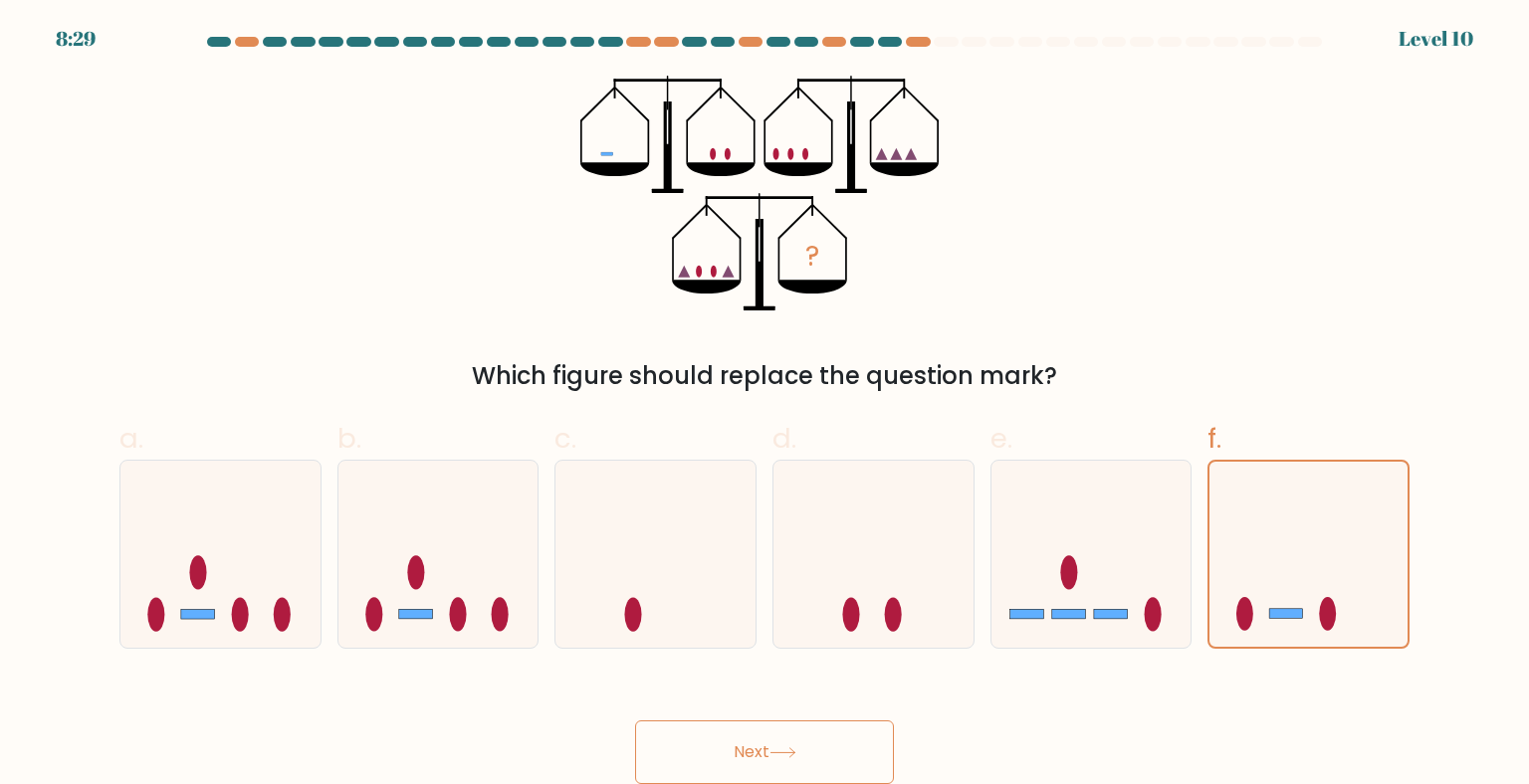click on "Next" at bounding box center (764, 752) 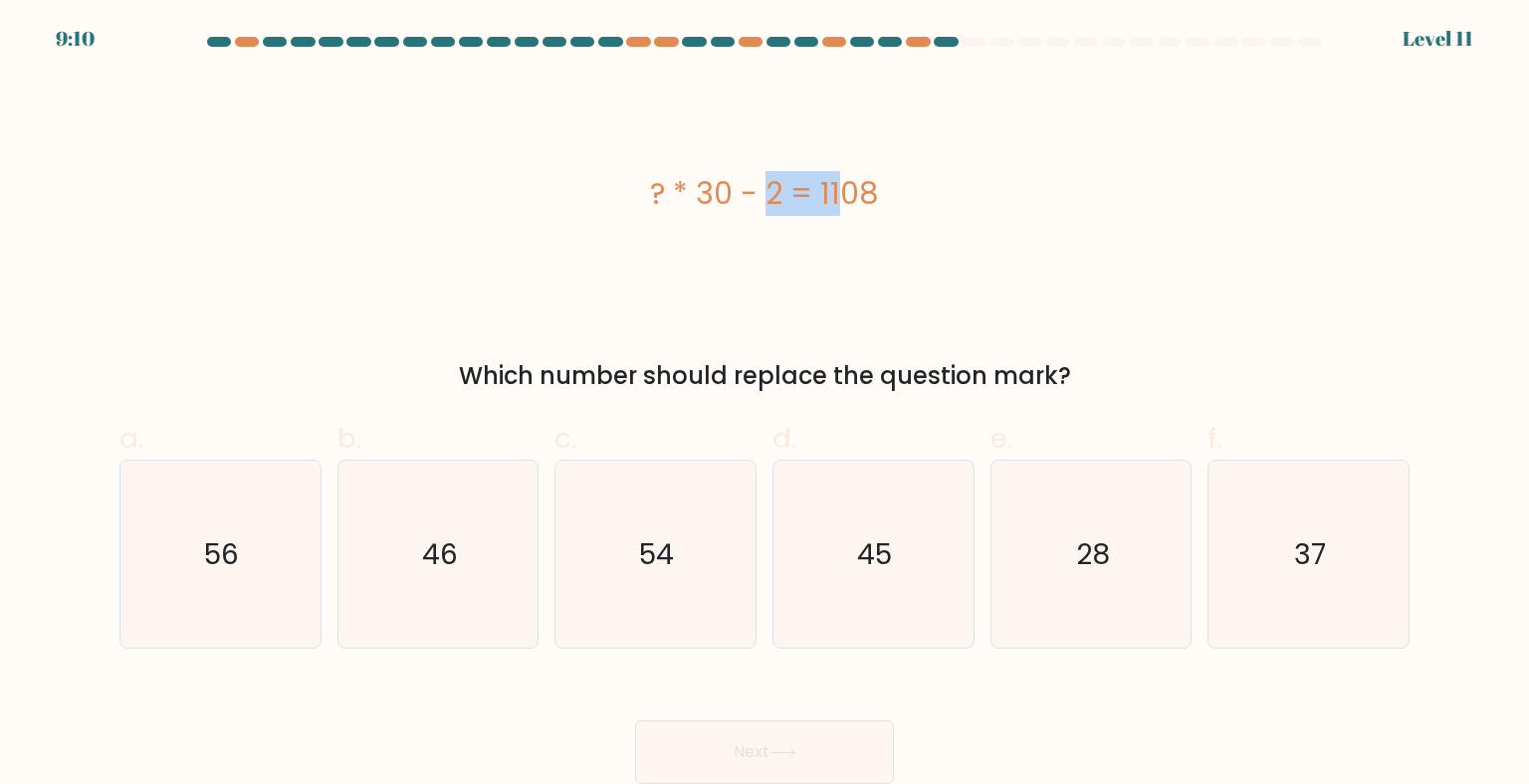 drag, startPoint x: 734, startPoint y: 195, endPoint x: 641, endPoint y: 192, distance: 93.04837 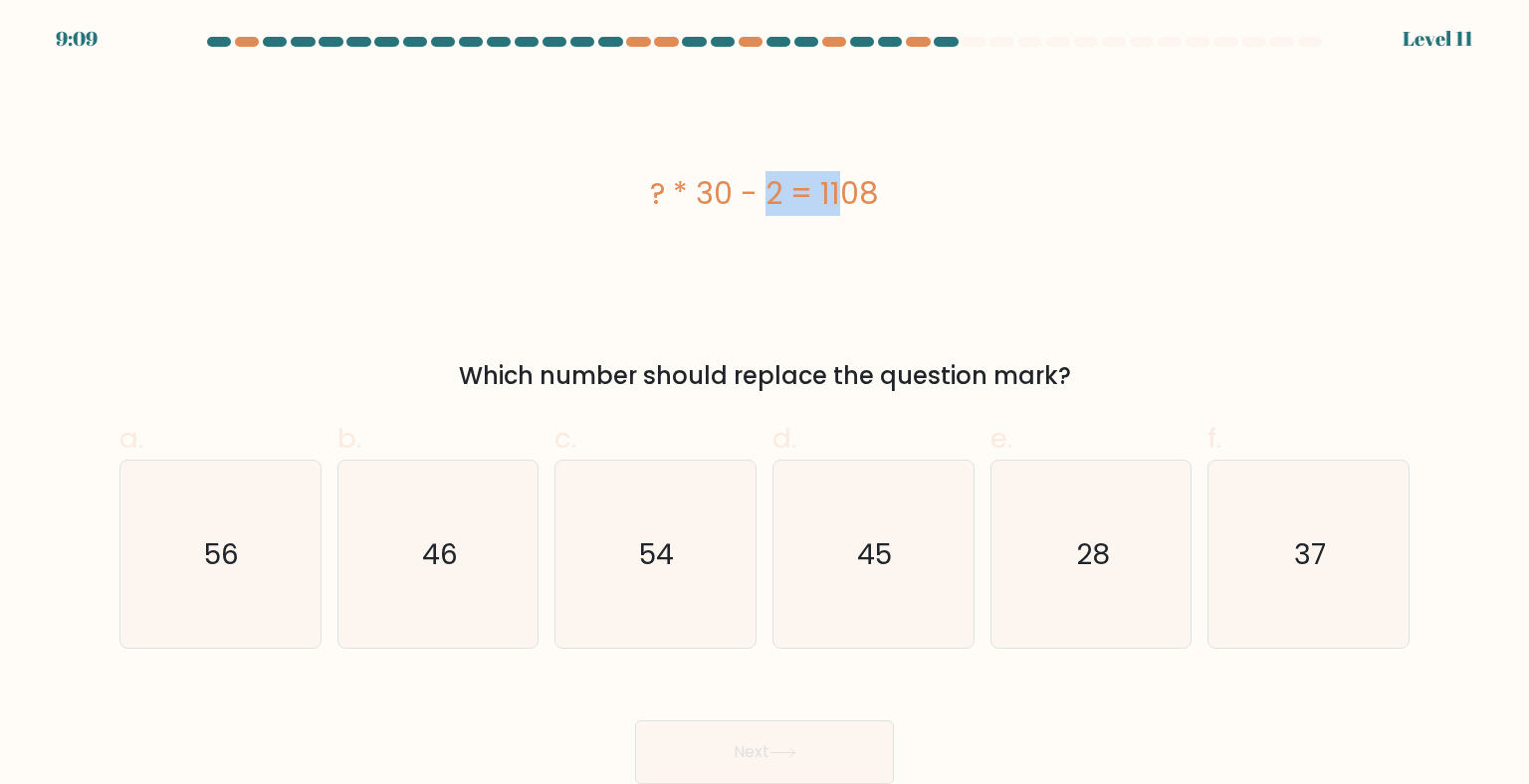 drag, startPoint x: 641, startPoint y: 192, endPoint x: 701, endPoint y: 252, distance: 84.85281 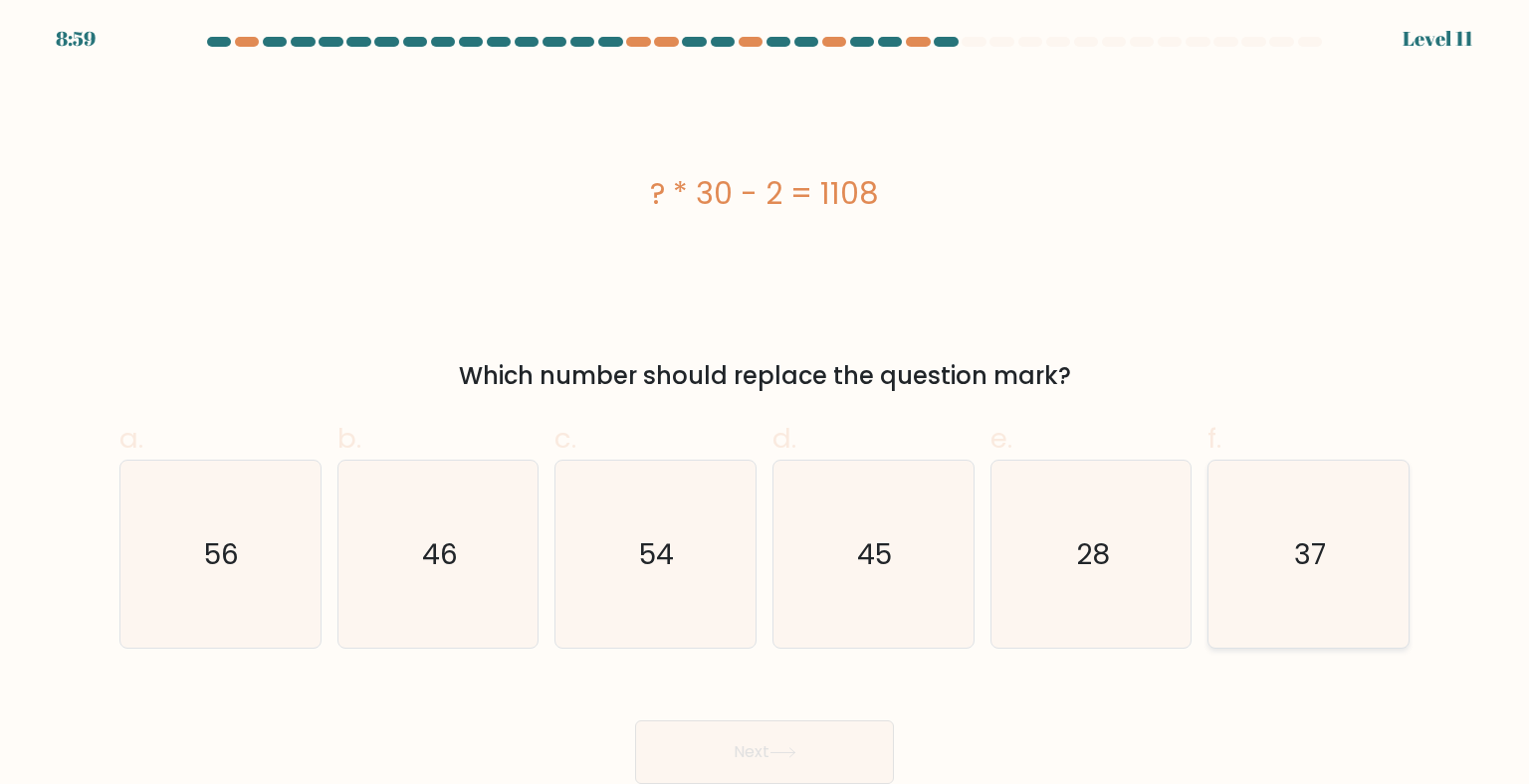 click on "37" at bounding box center (1308, 554) 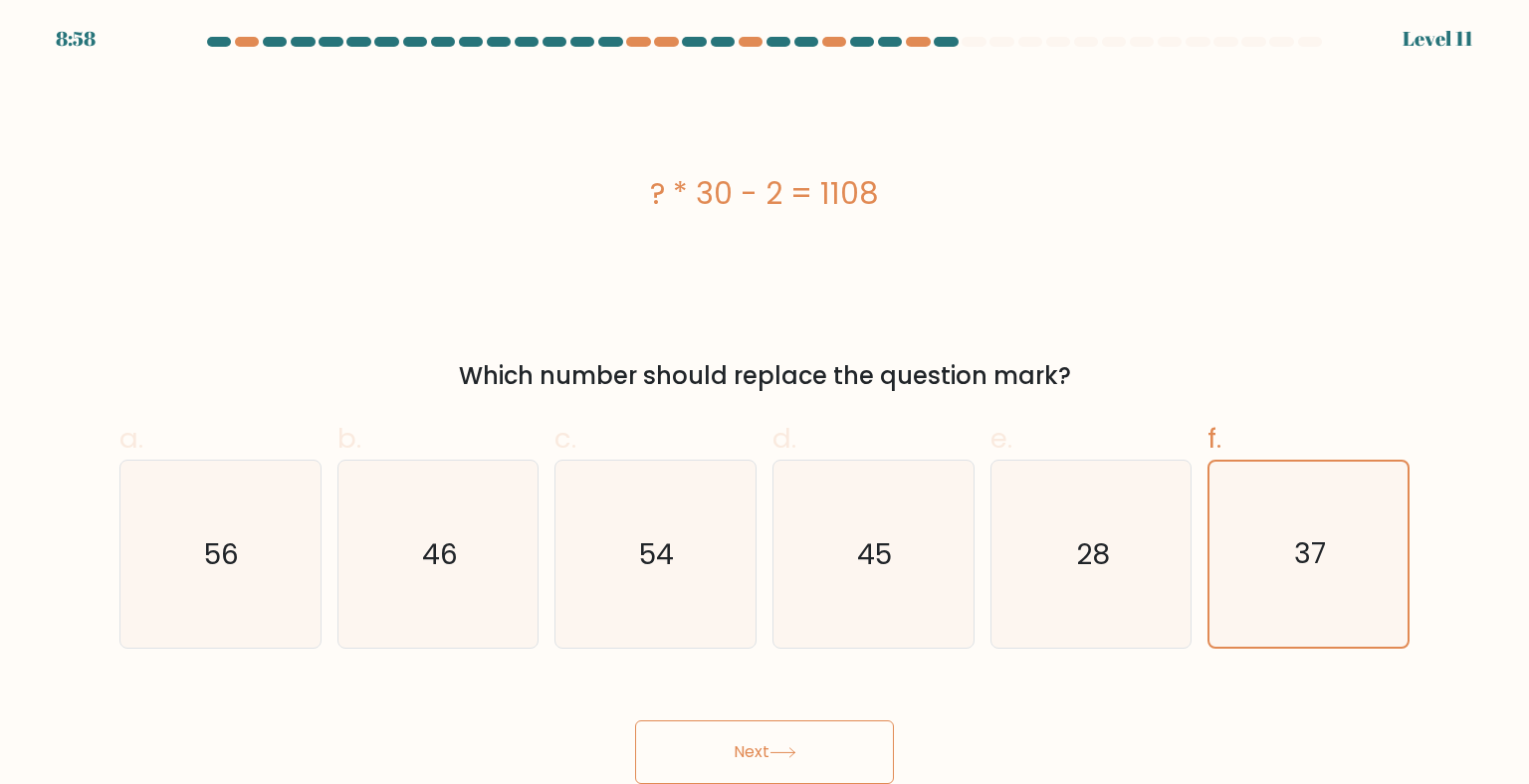 click at bounding box center (782, 752) 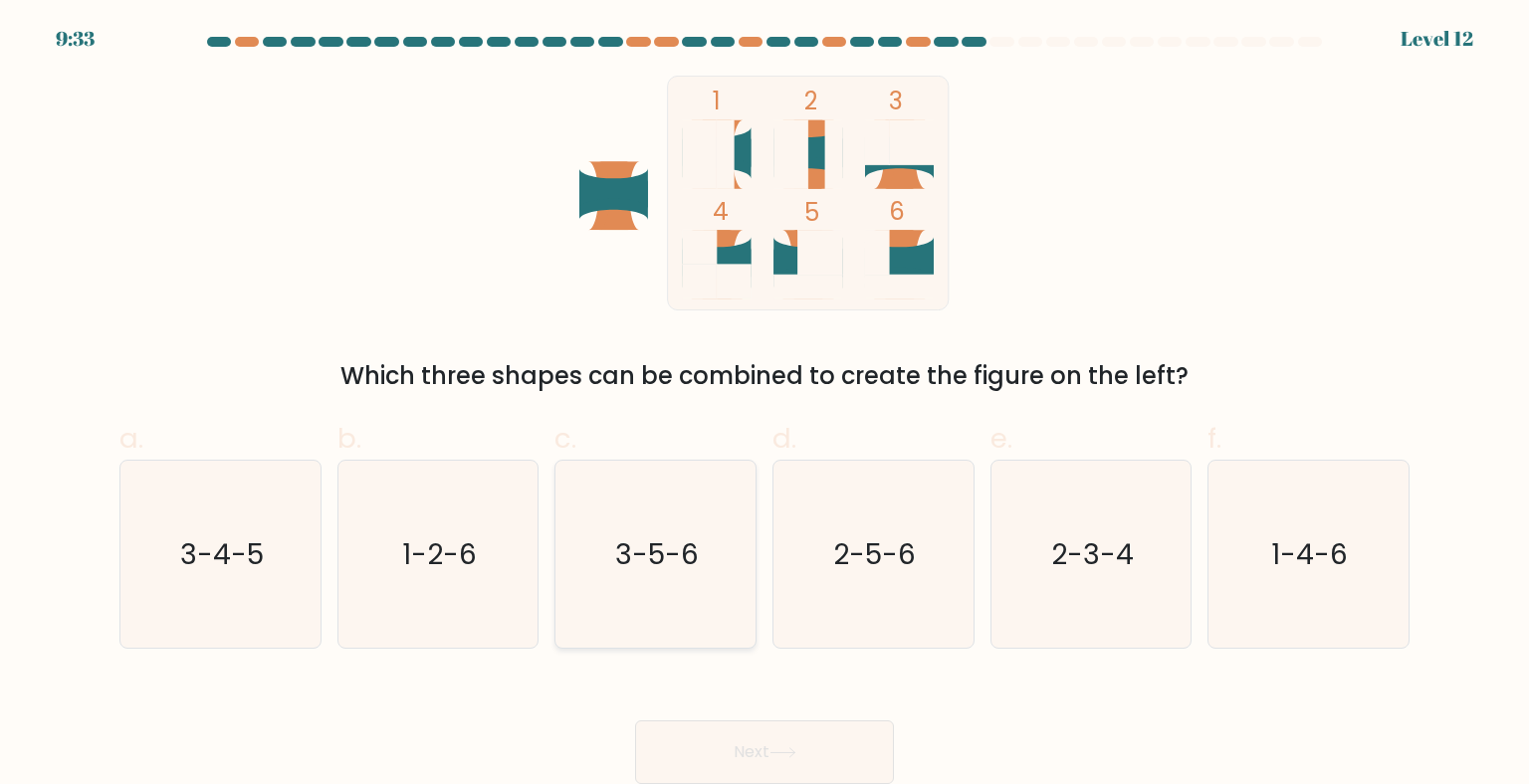 click on "3-5-6" at bounding box center [658, 554] 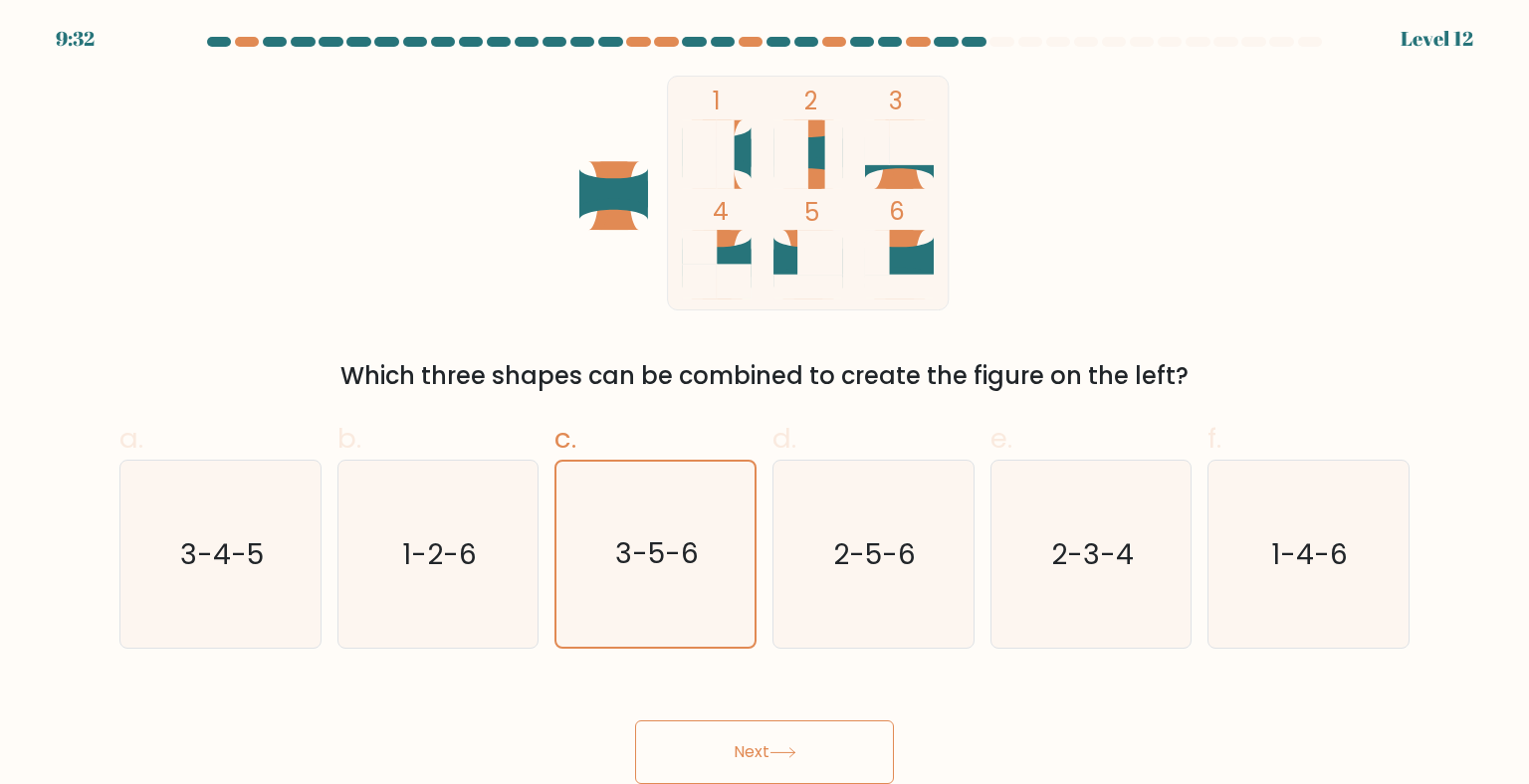 click at bounding box center (782, 752) 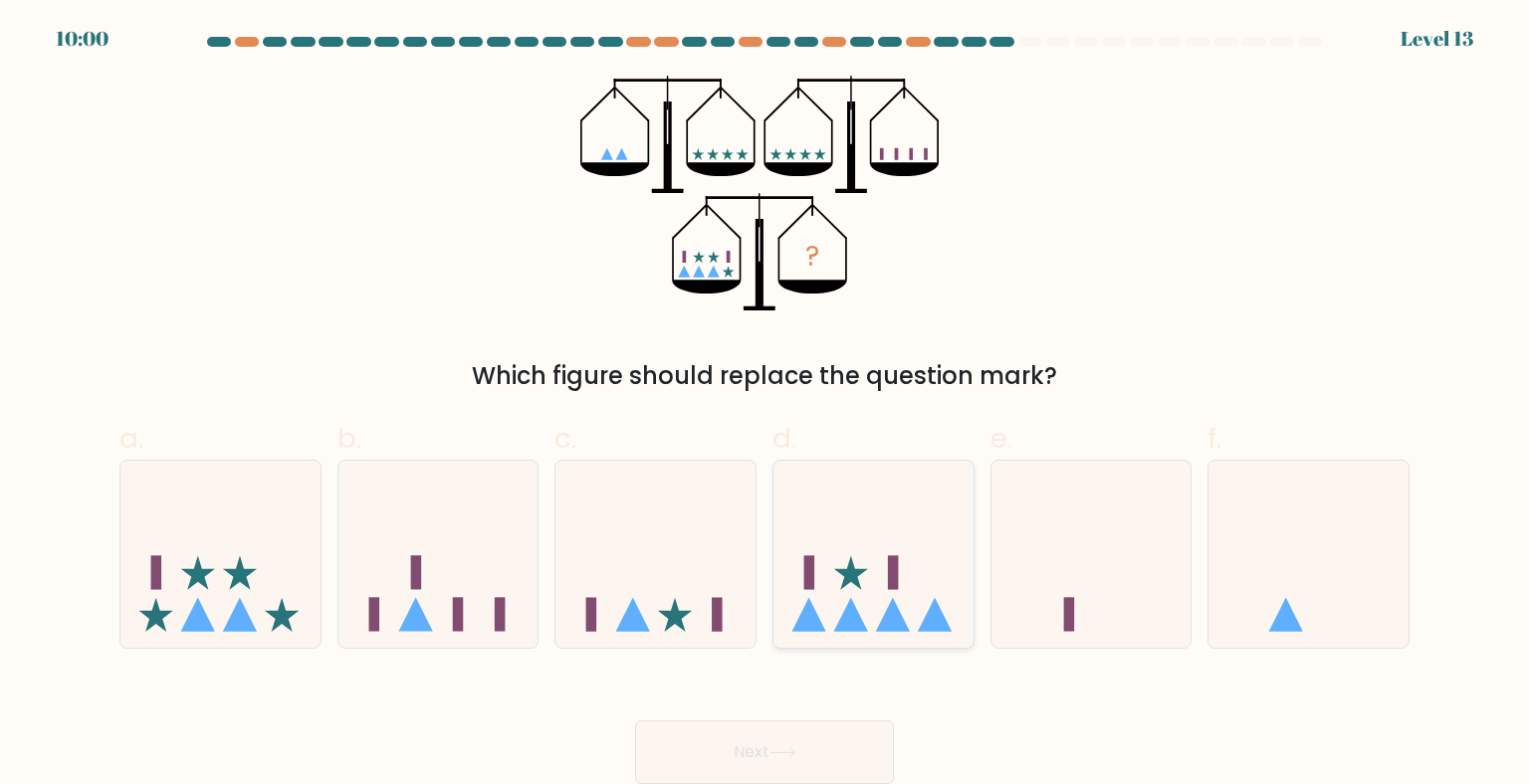 click at bounding box center [851, 614] 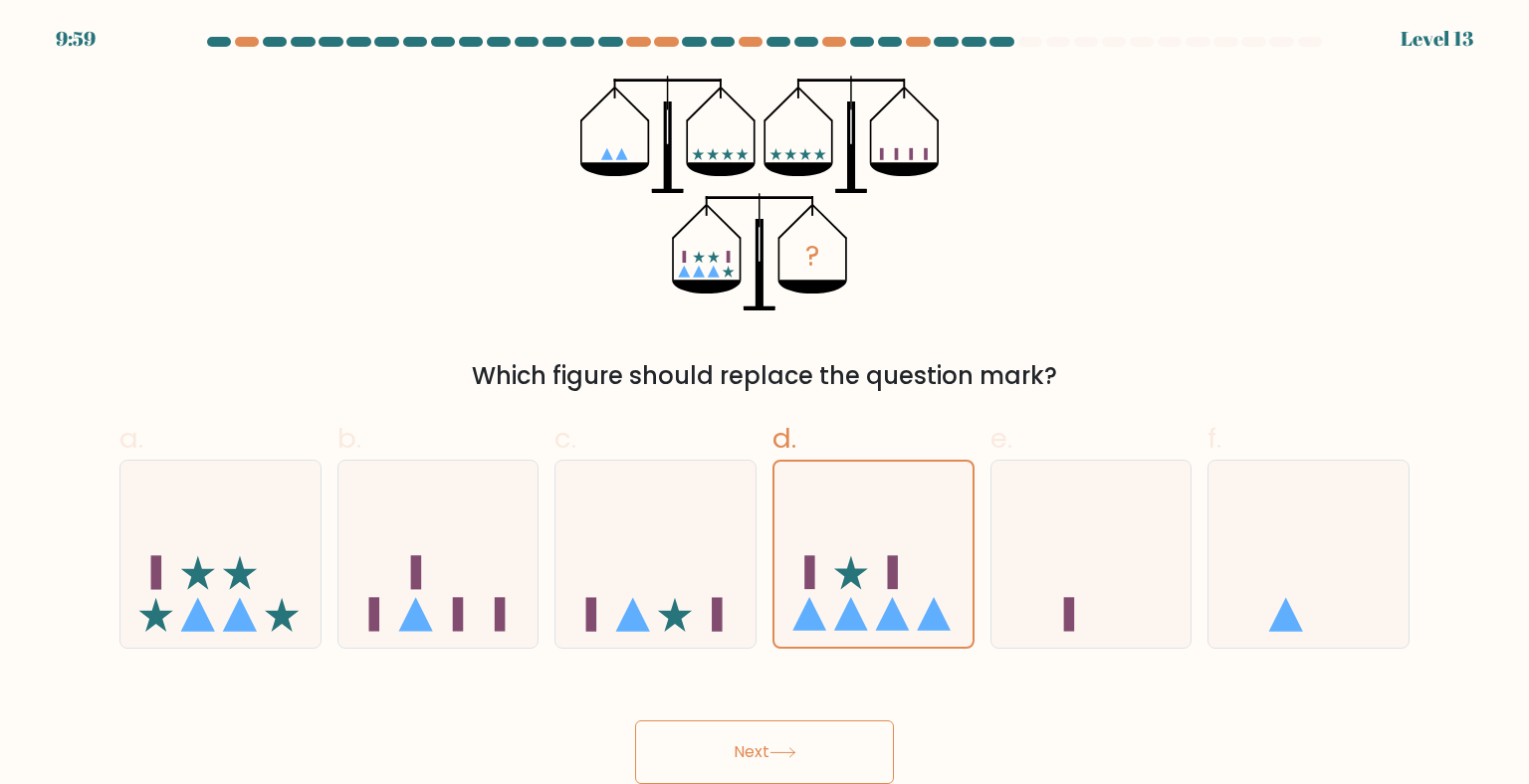 click at bounding box center (782, 752) 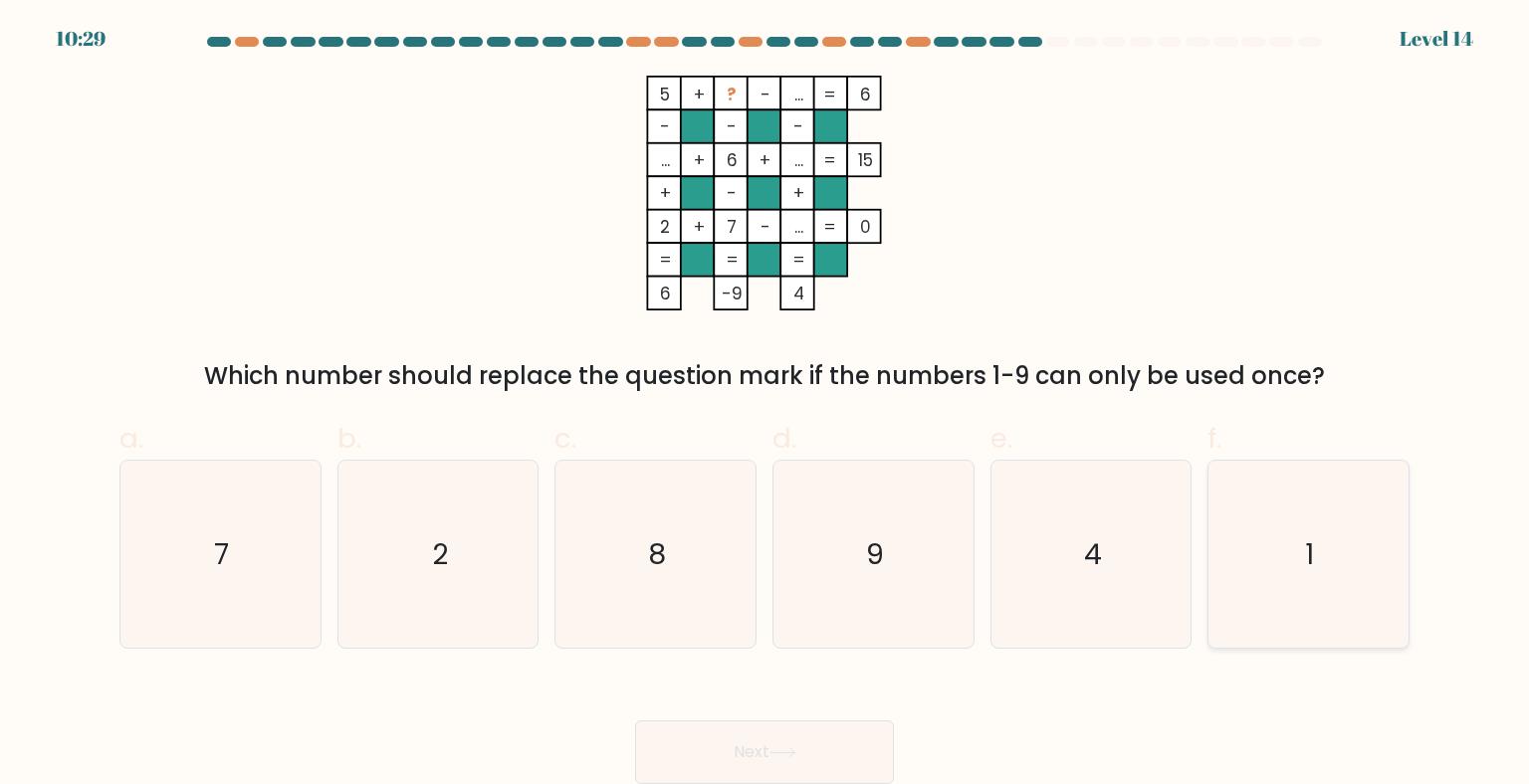 click on "1" at bounding box center [1308, 554] 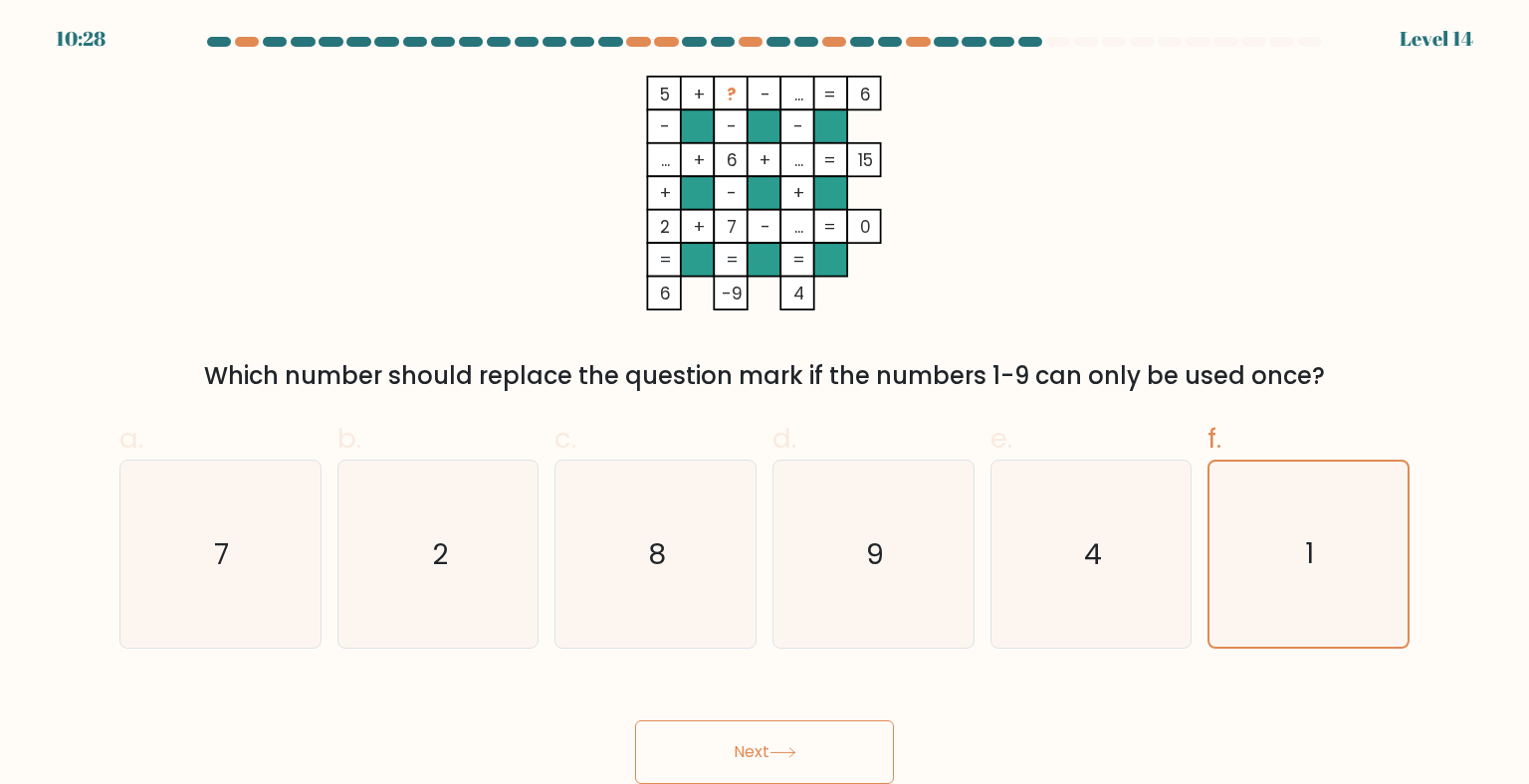 click on "Next" at bounding box center [764, 752] 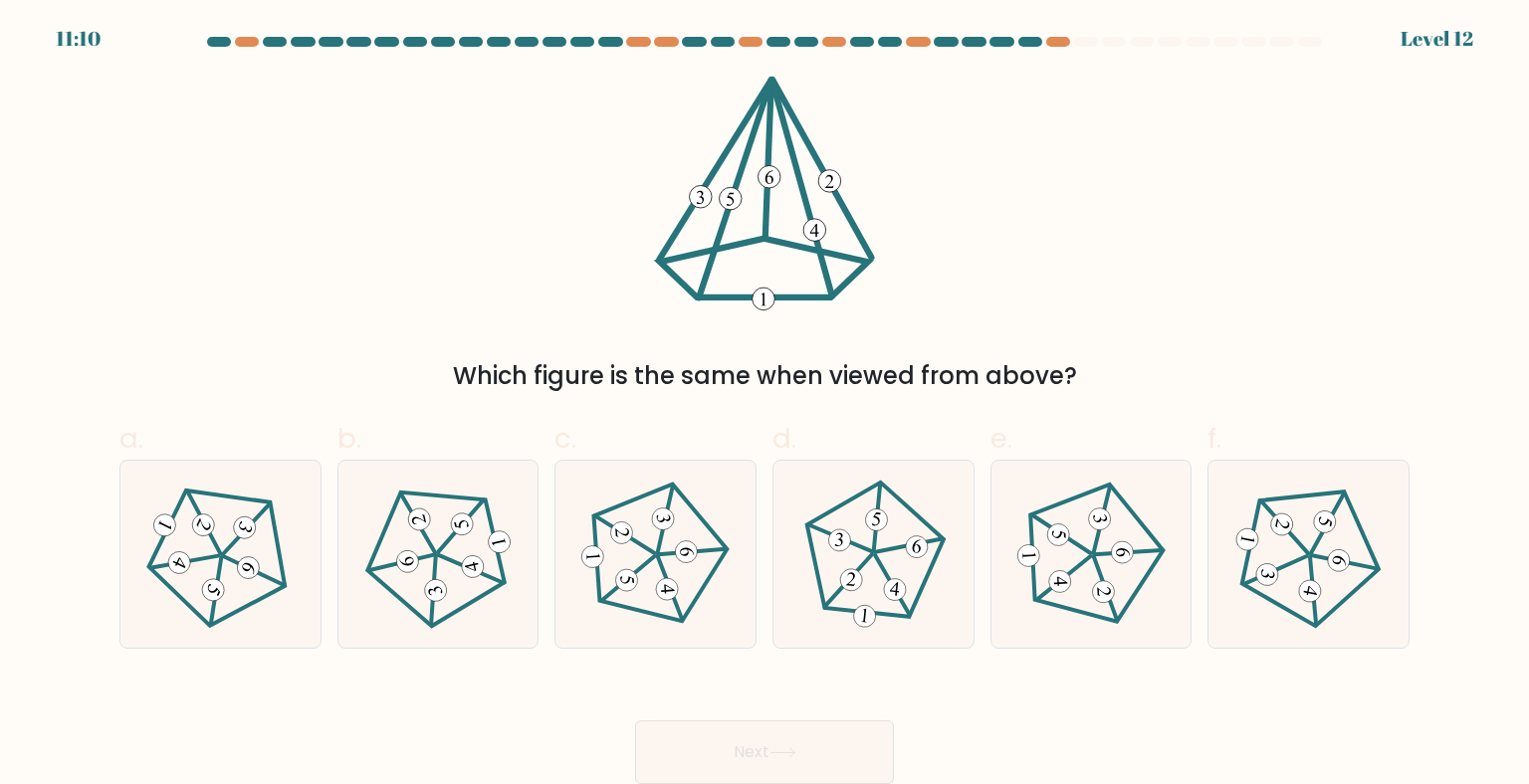 click on "Next" at bounding box center (764, 752) 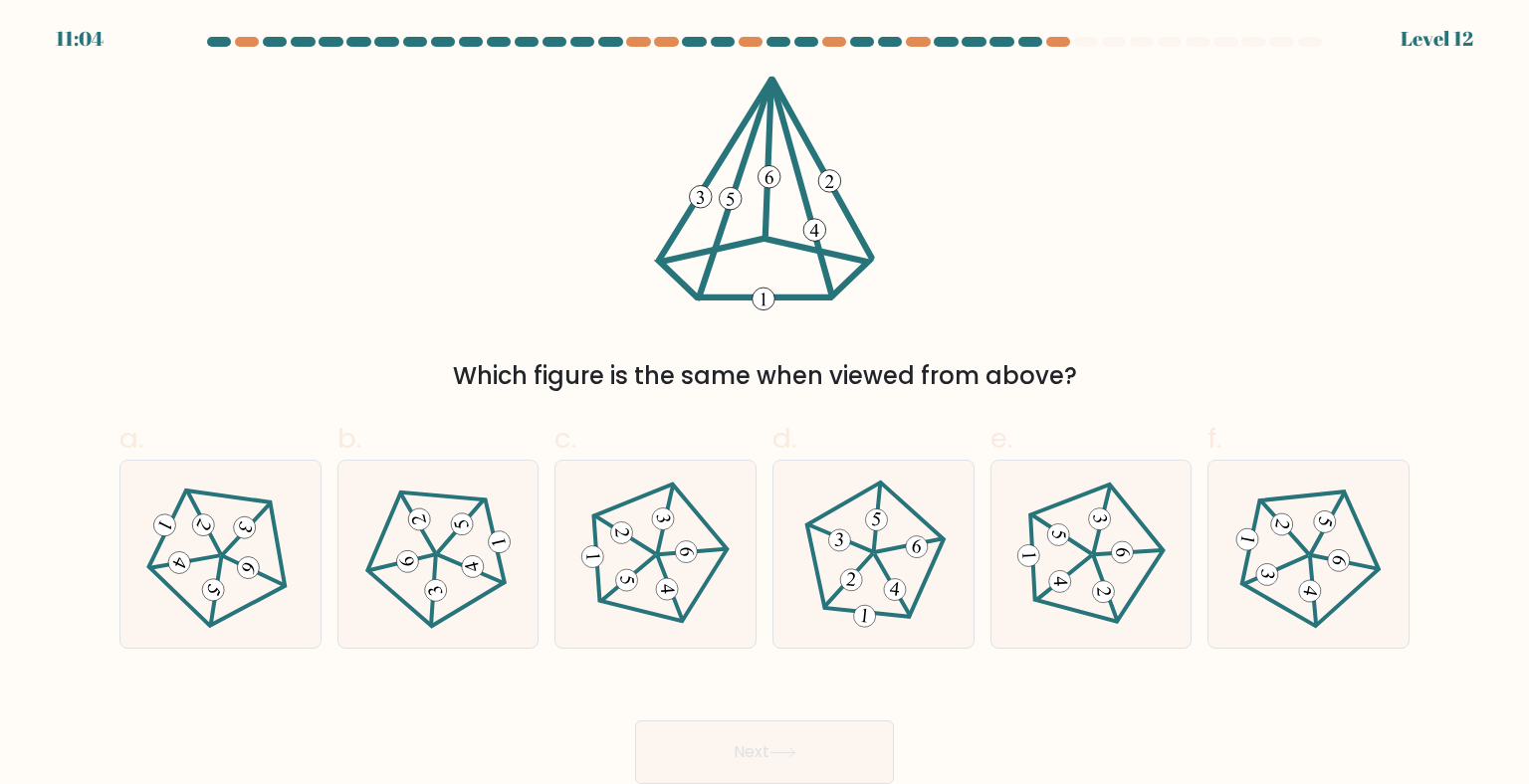 click on "Which figure is the same when viewed from above?" at bounding box center [764, 376] 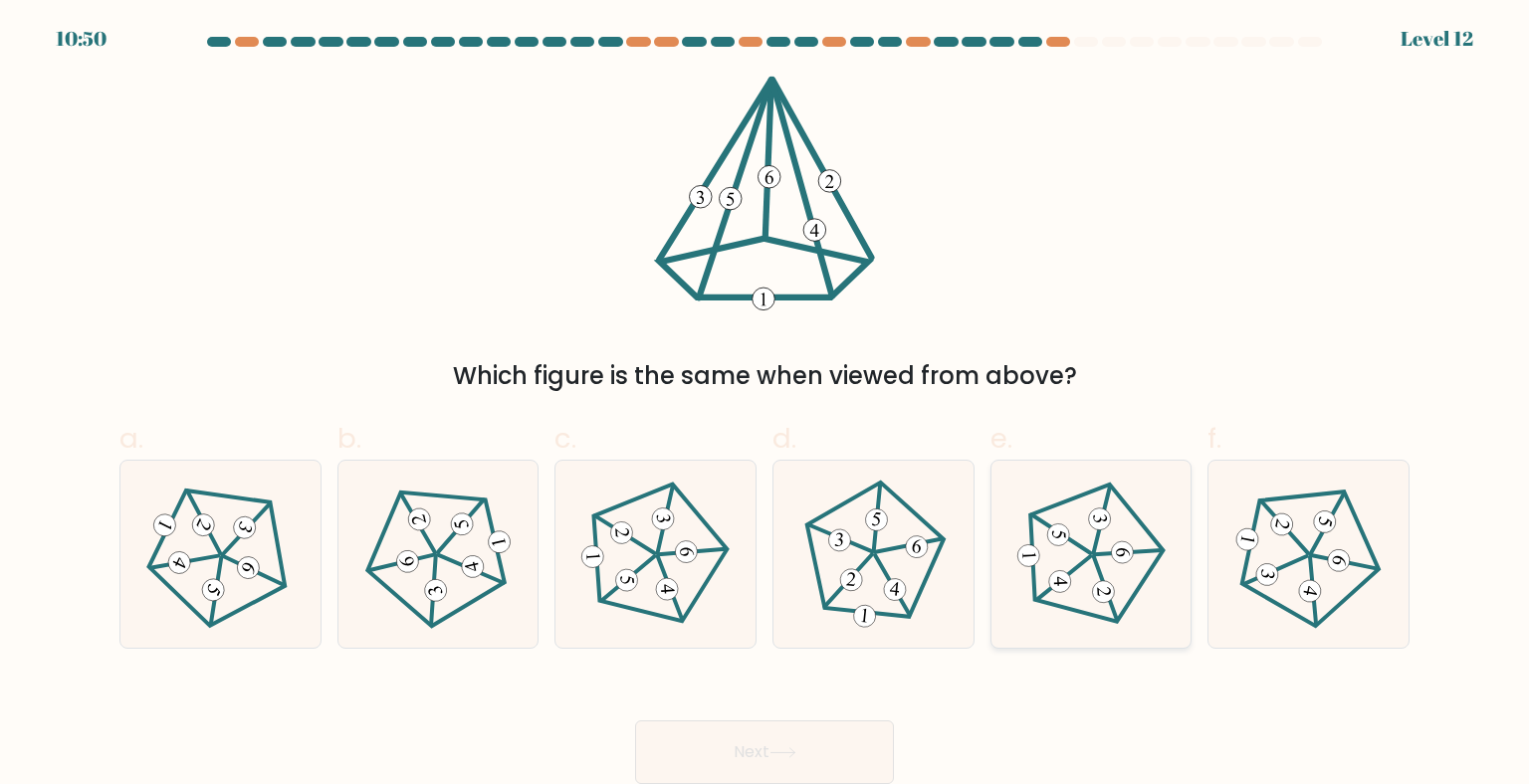click at bounding box center (1091, 554) 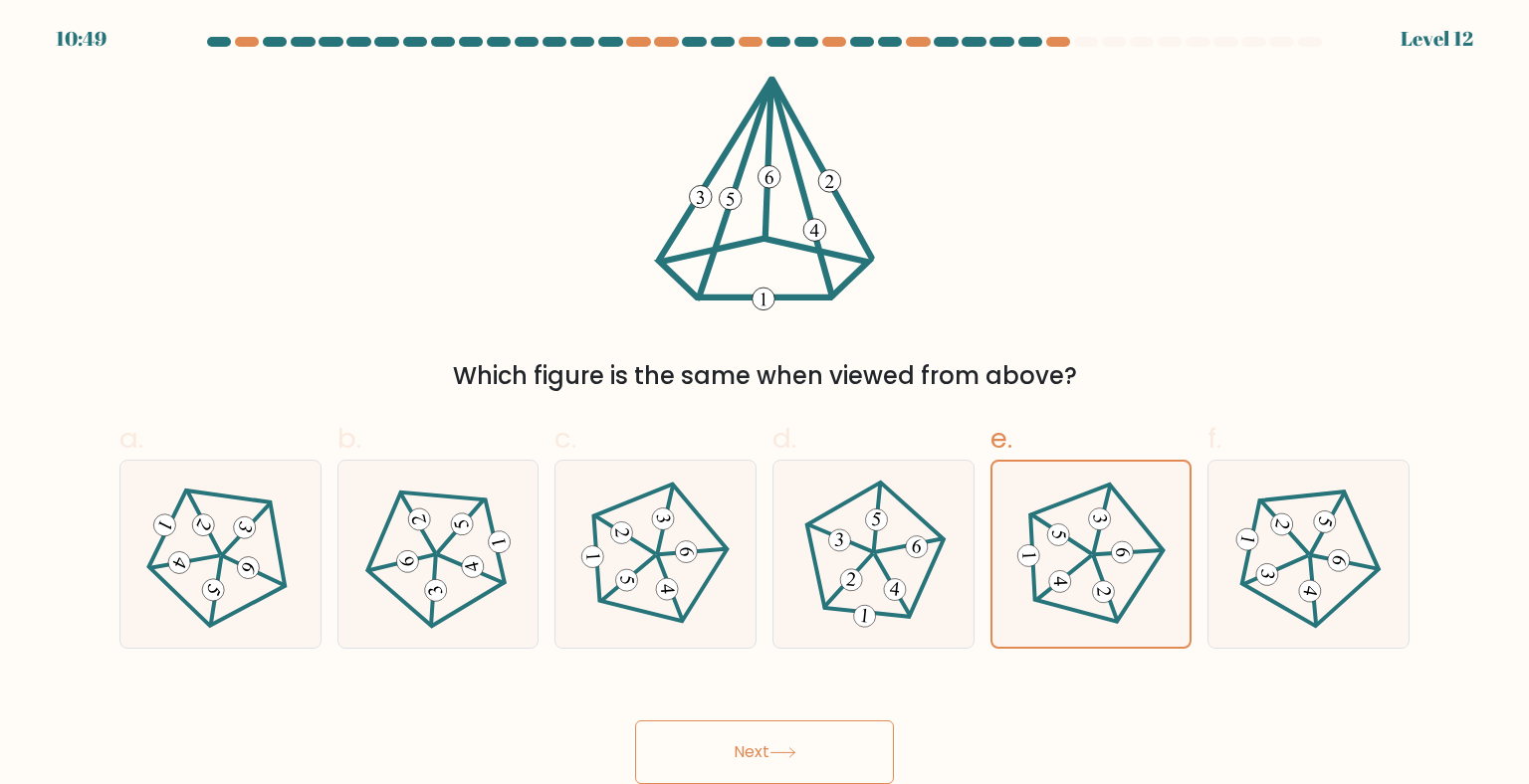 click on "Next" at bounding box center (764, 752) 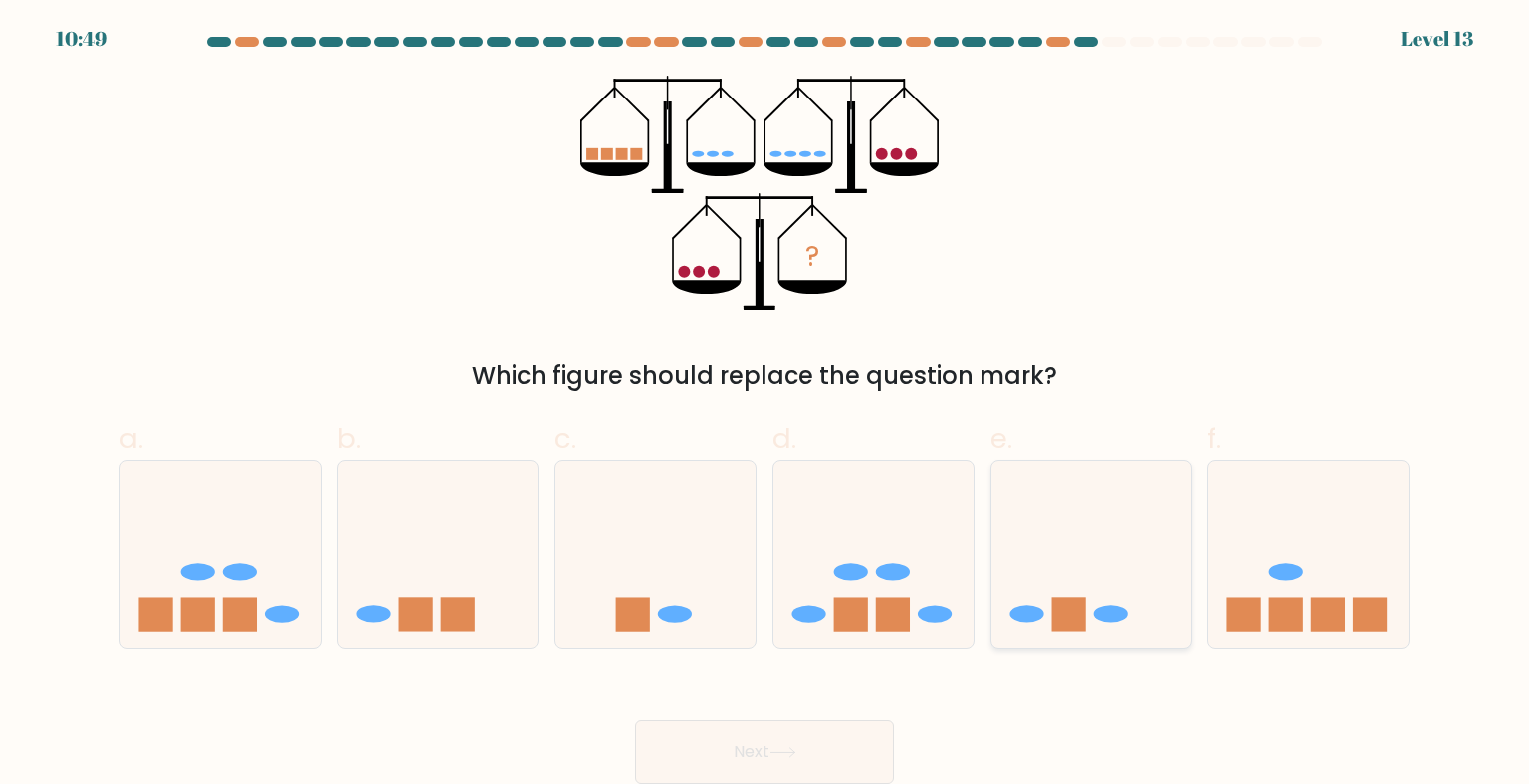 click at bounding box center (1068, 614) 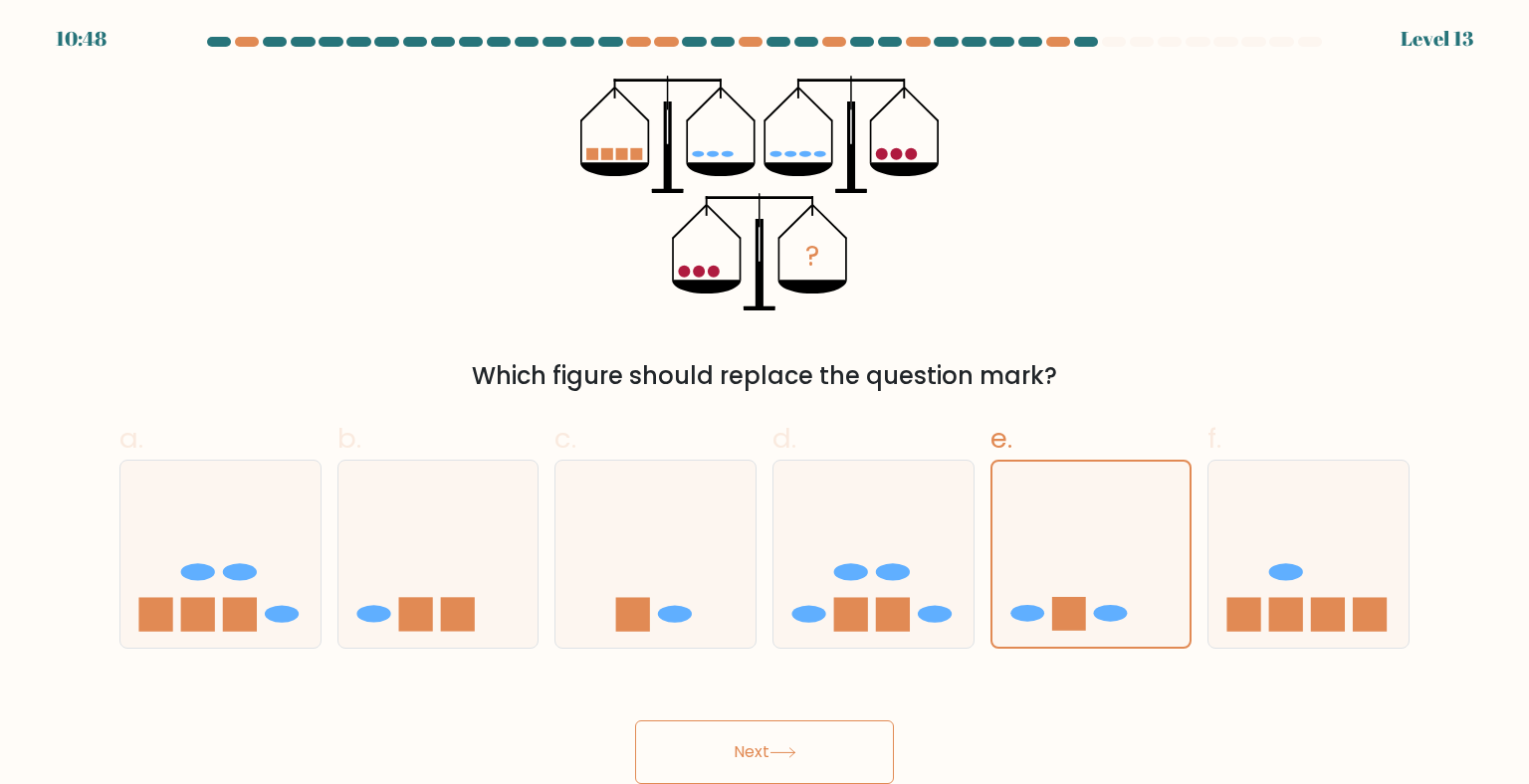 click on "Next" at bounding box center [764, 752] 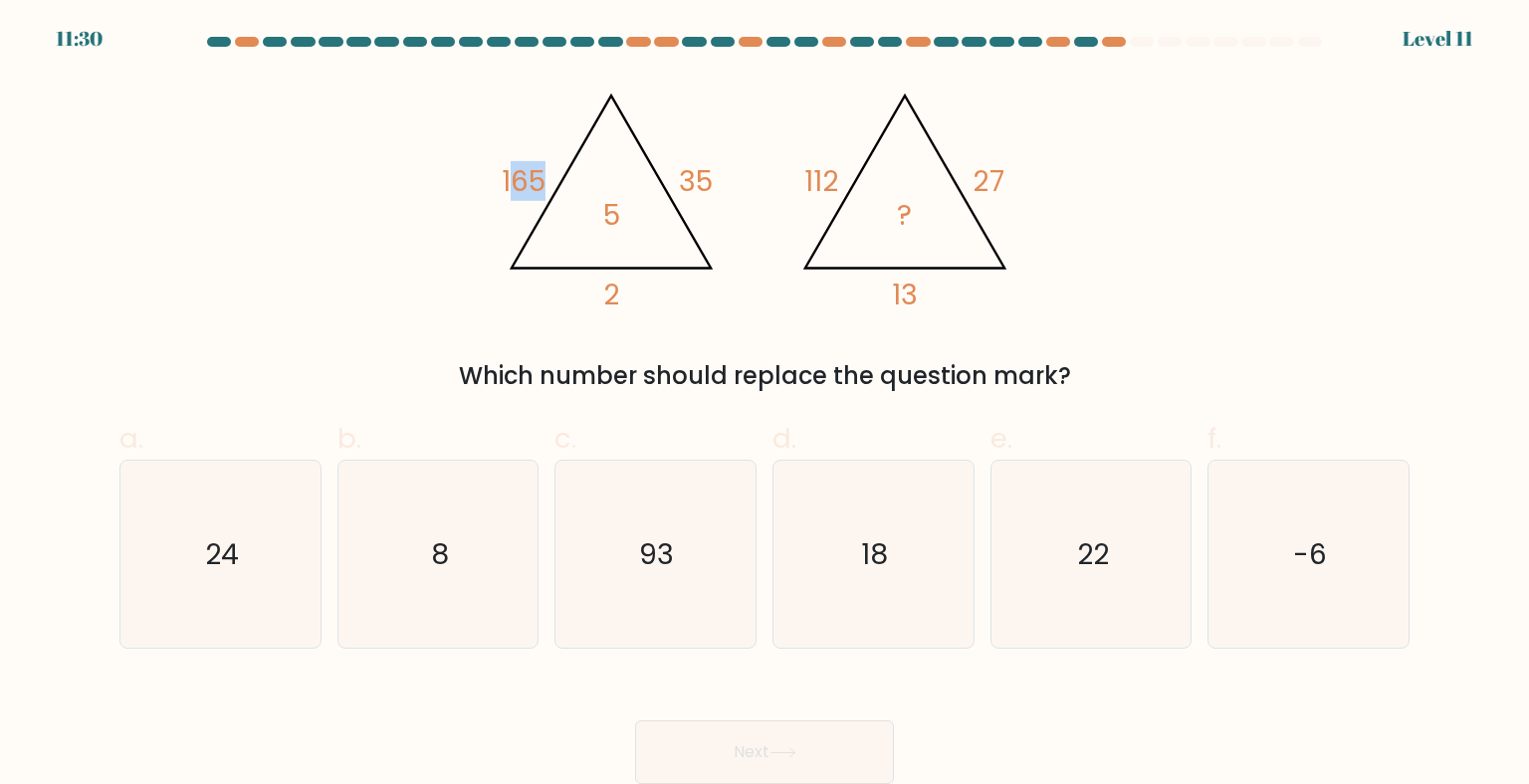 drag, startPoint x: 513, startPoint y: 179, endPoint x: 569, endPoint y: 182, distance: 56.0803 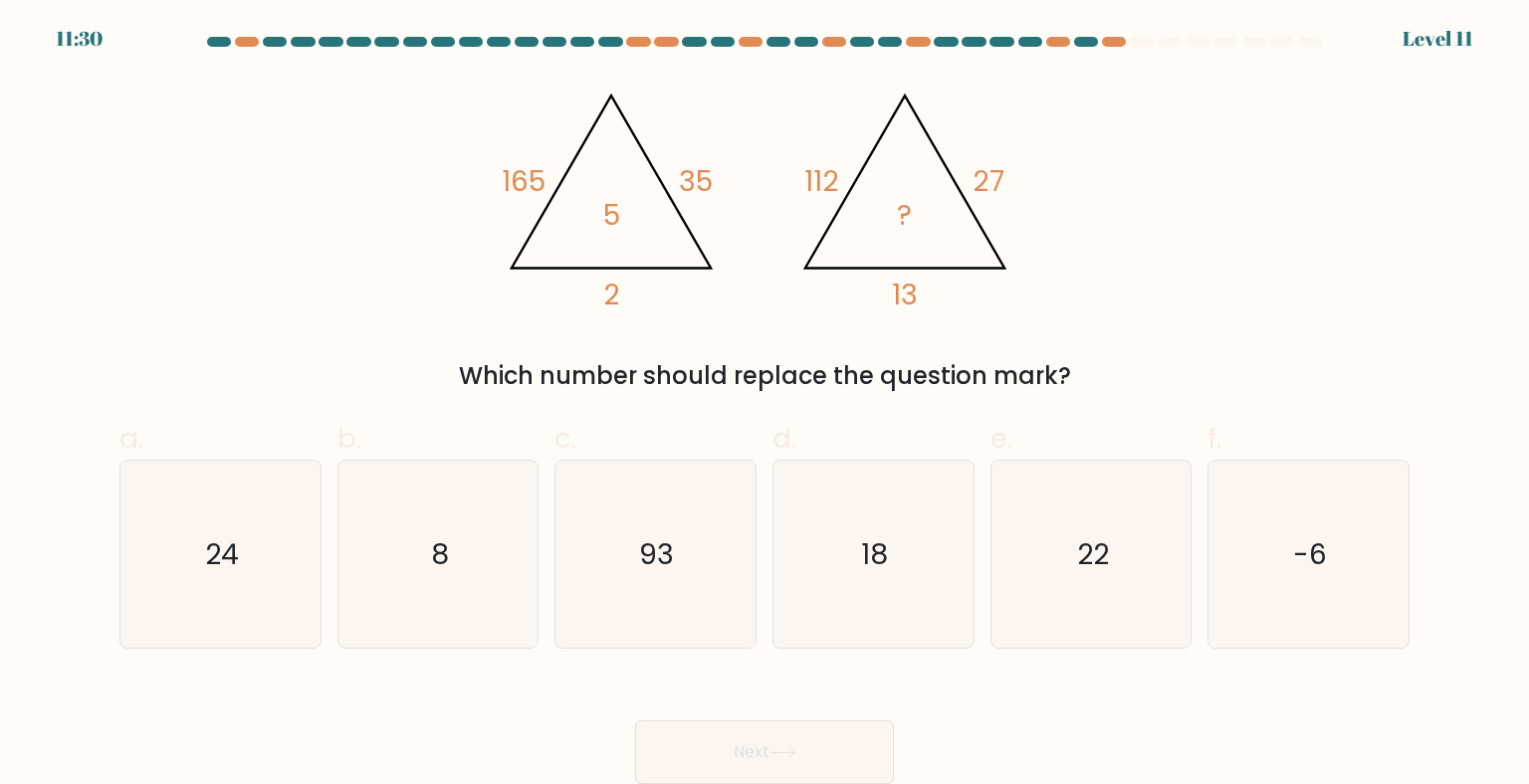 drag, startPoint x: 569, startPoint y: 182, endPoint x: 494, endPoint y: 175, distance: 75.325958 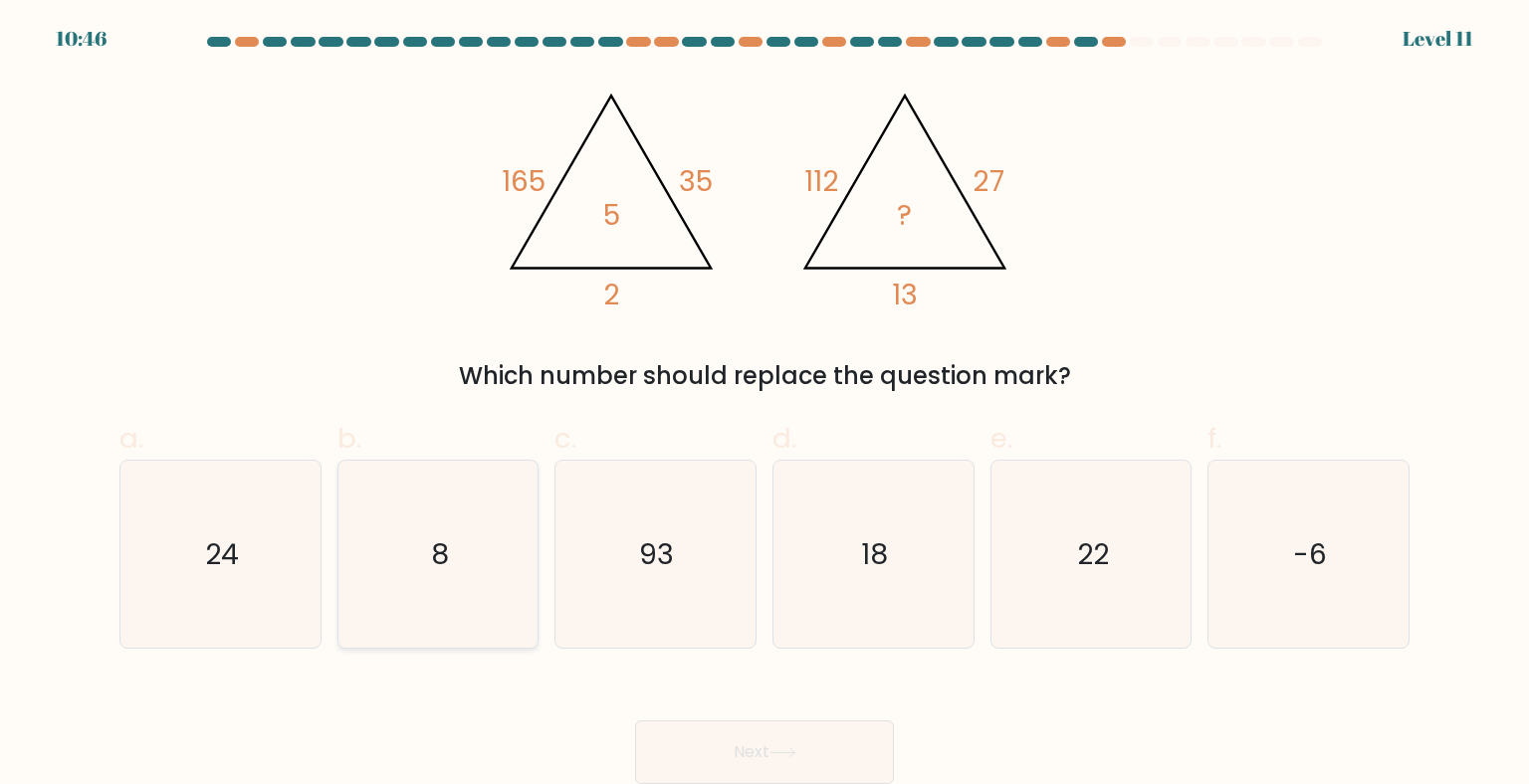 click on "8" at bounding box center [438, 554] 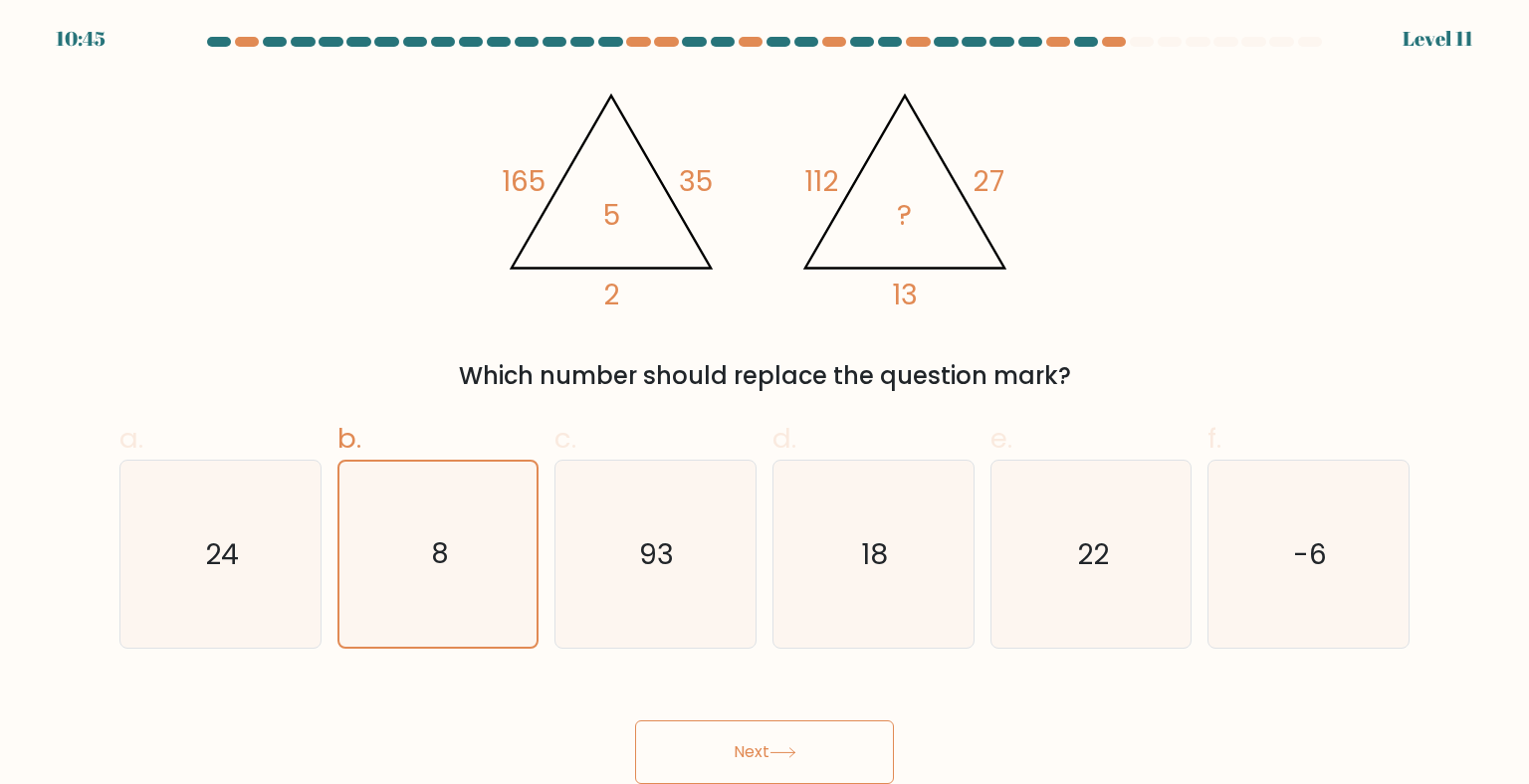 click on "Next" at bounding box center [764, 752] 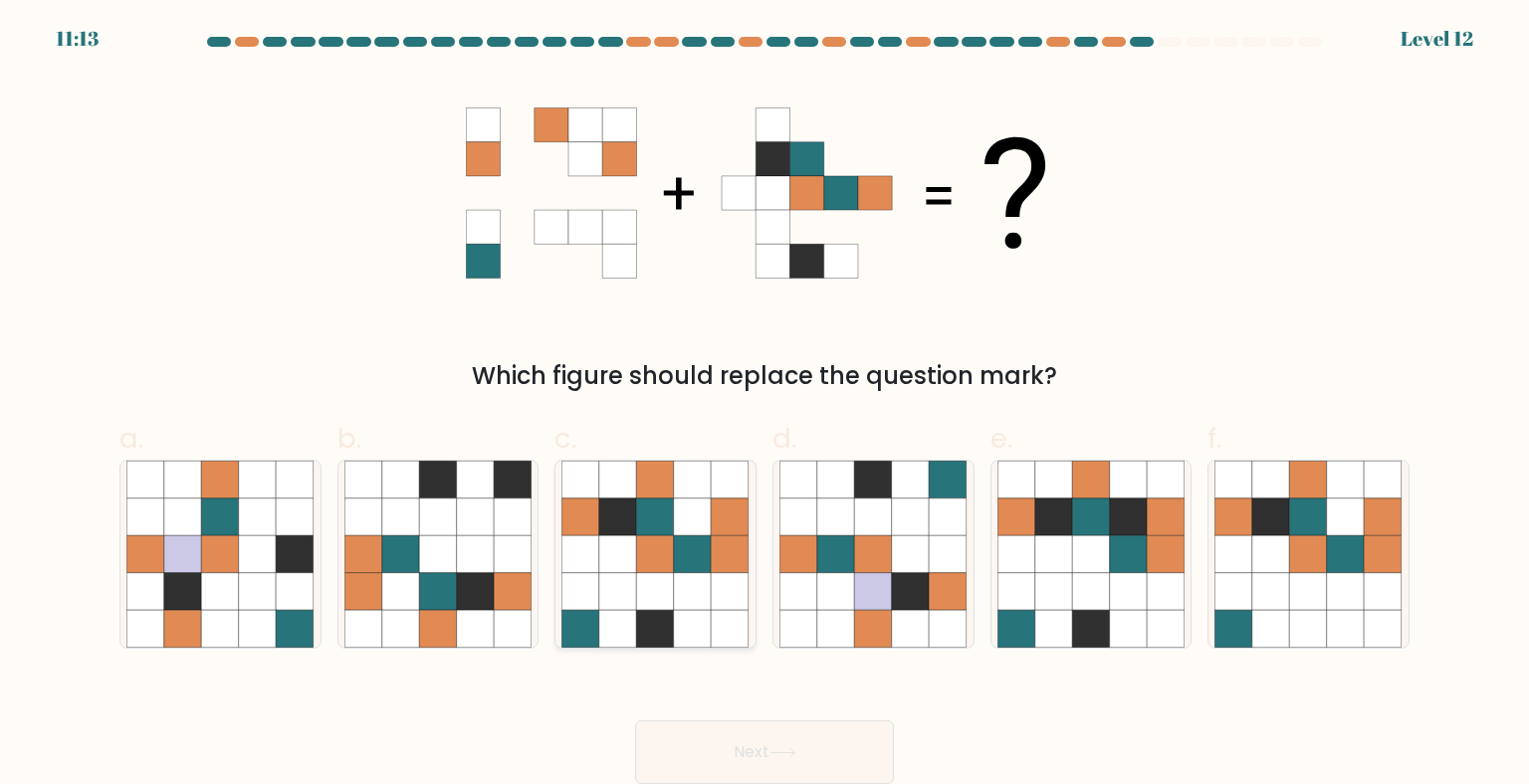 click at bounding box center (656, 517) 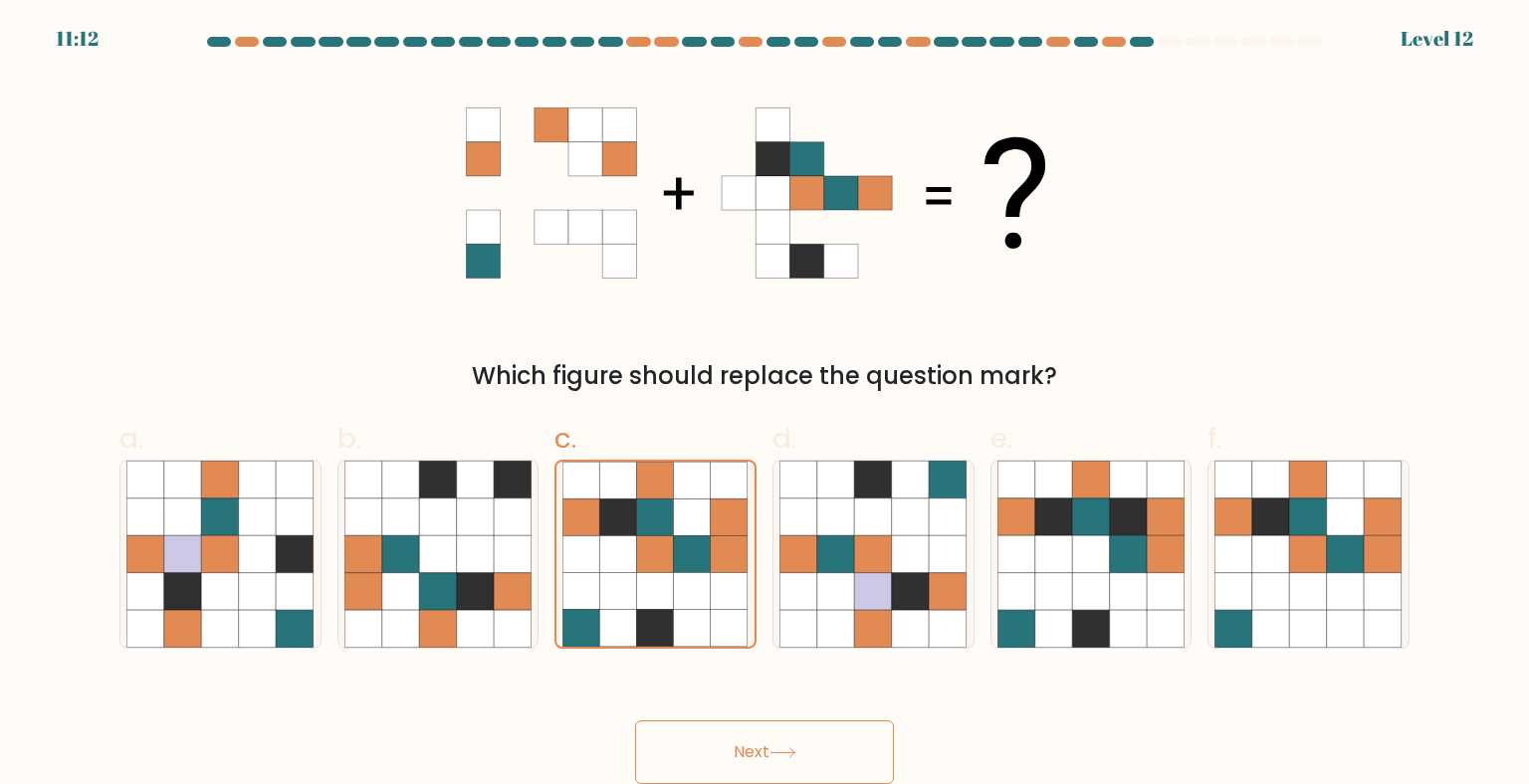 click on "Next" at bounding box center [764, 752] 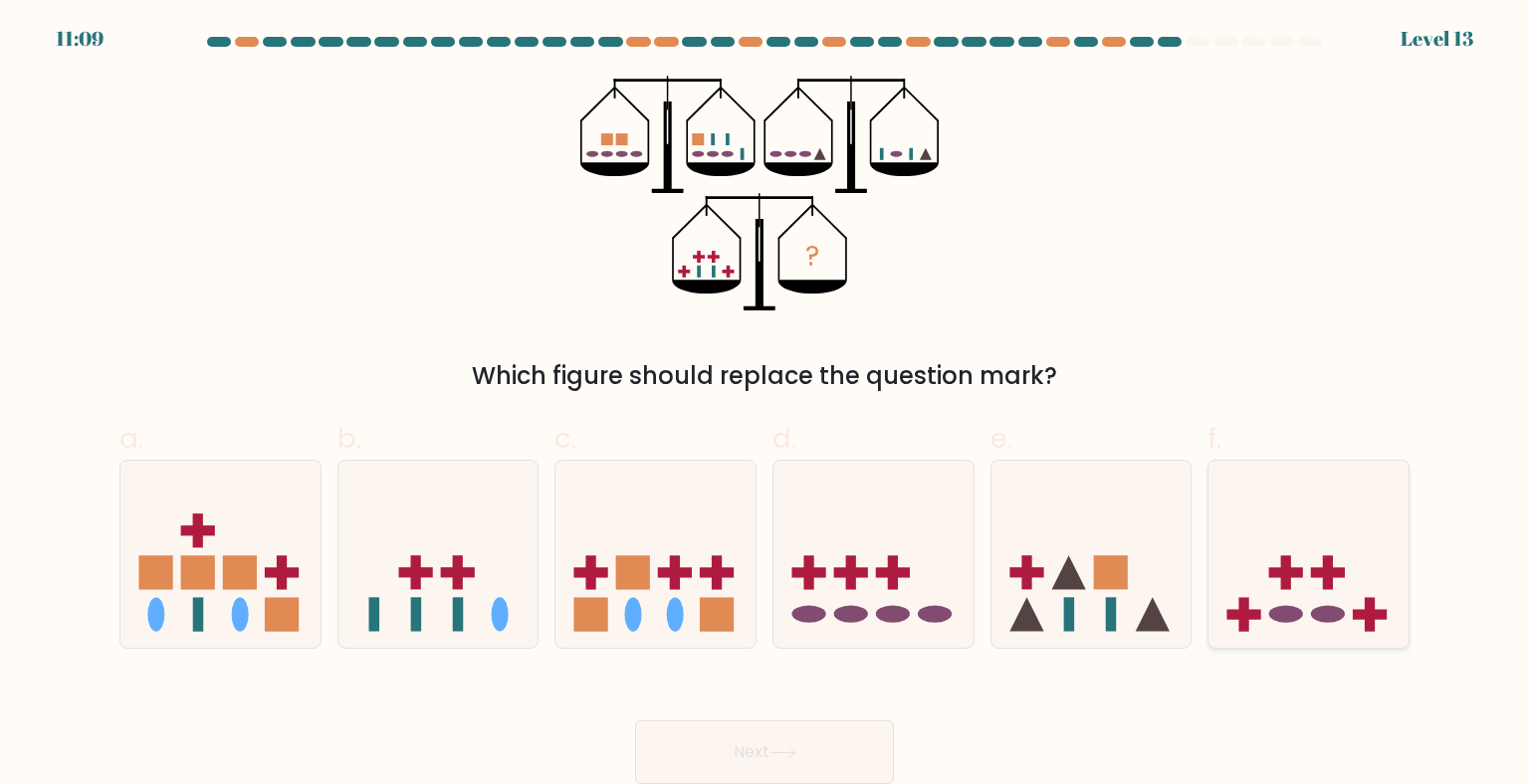 click at bounding box center [1308, 554] 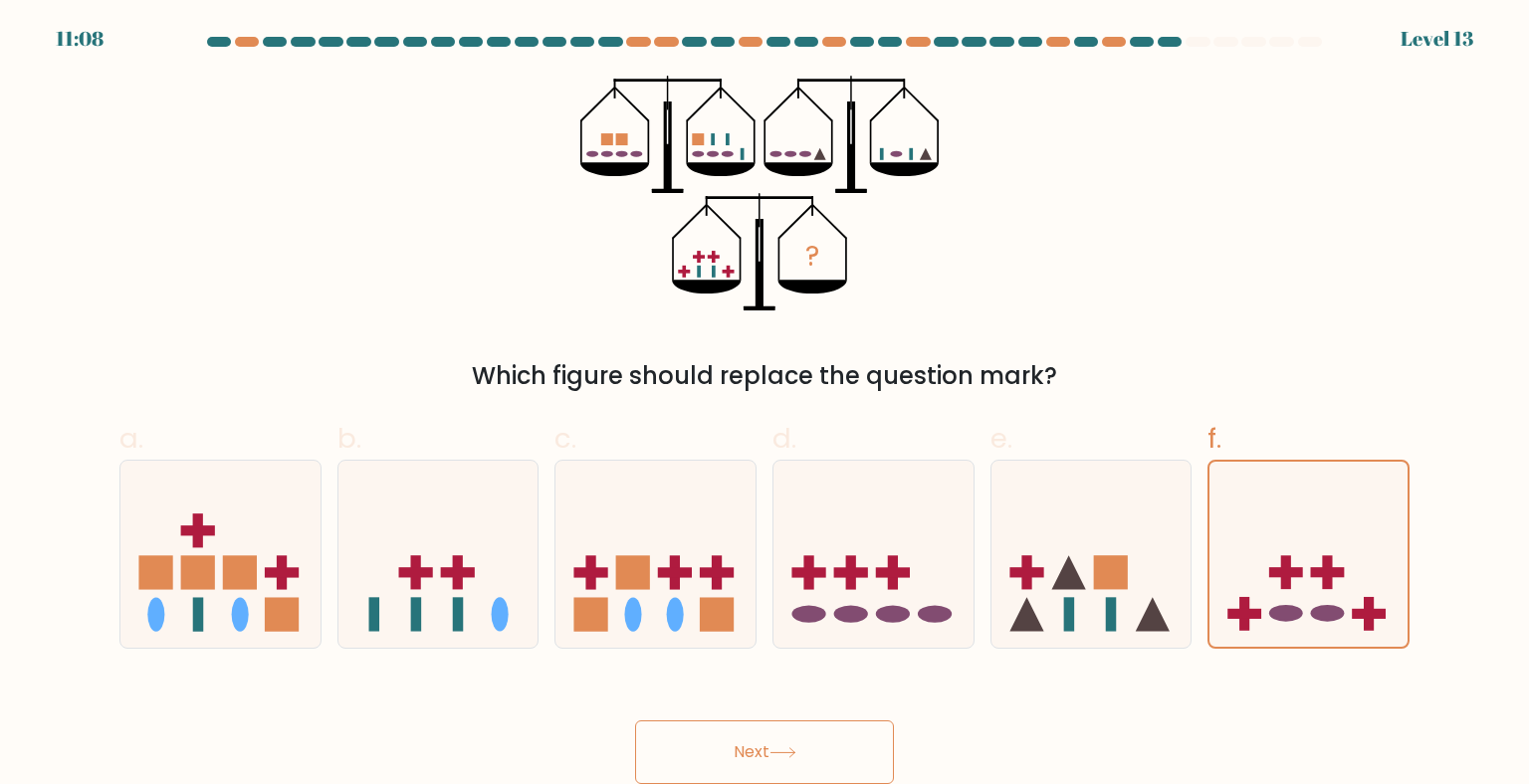 click on "Next" at bounding box center (764, 752) 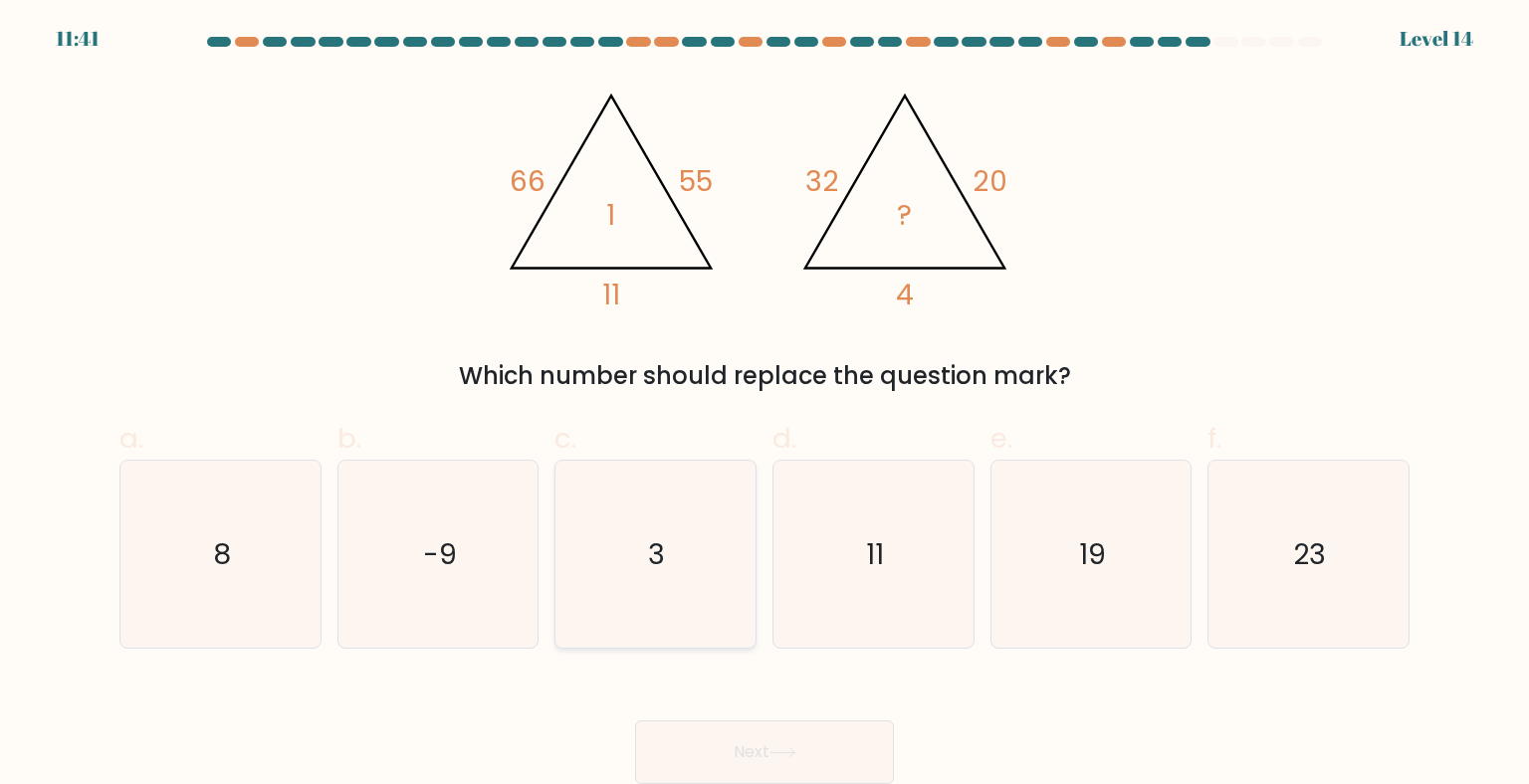 click on "3" at bounding box center (655, 554) 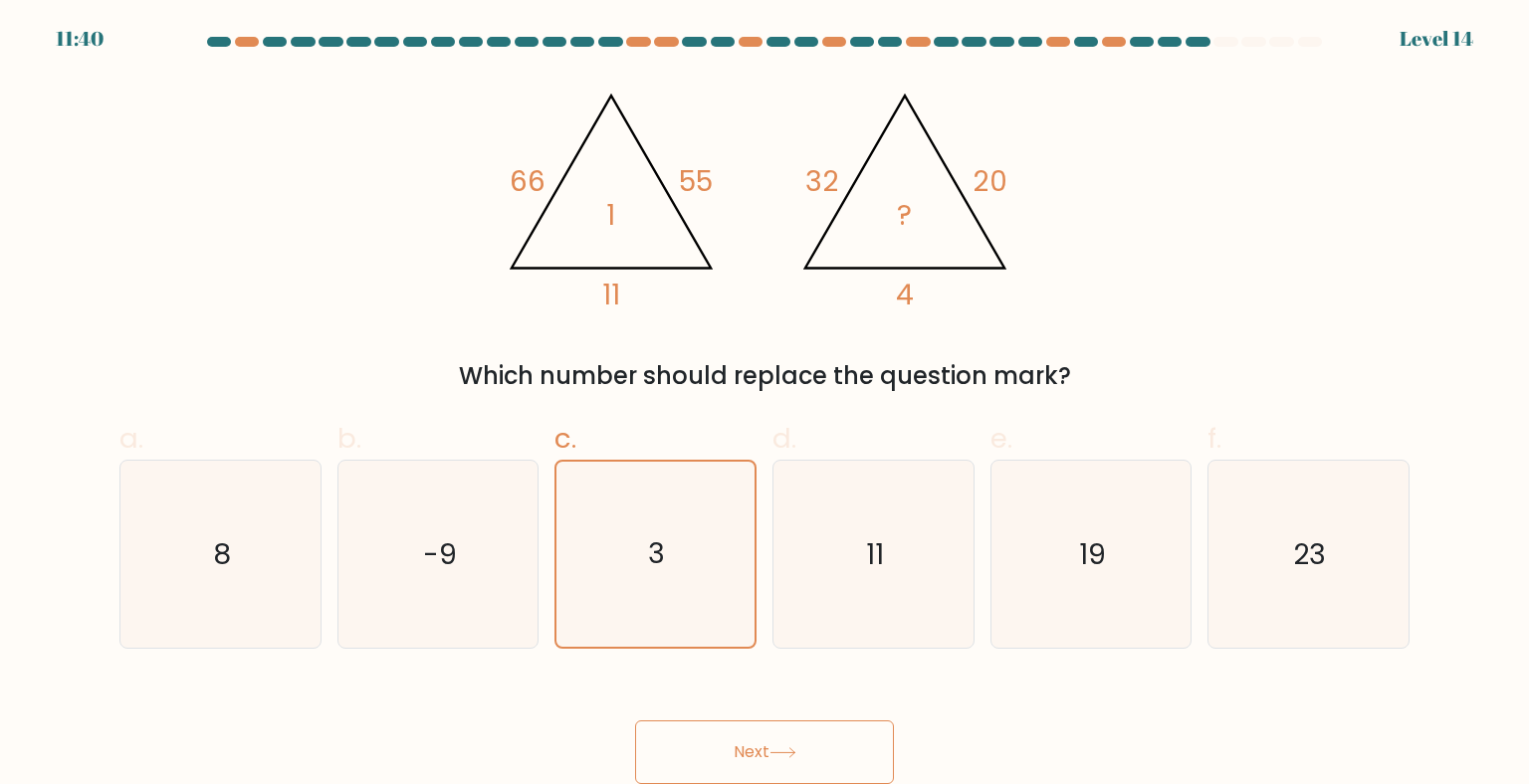 click on "Next" at bounding box center (764, 752) 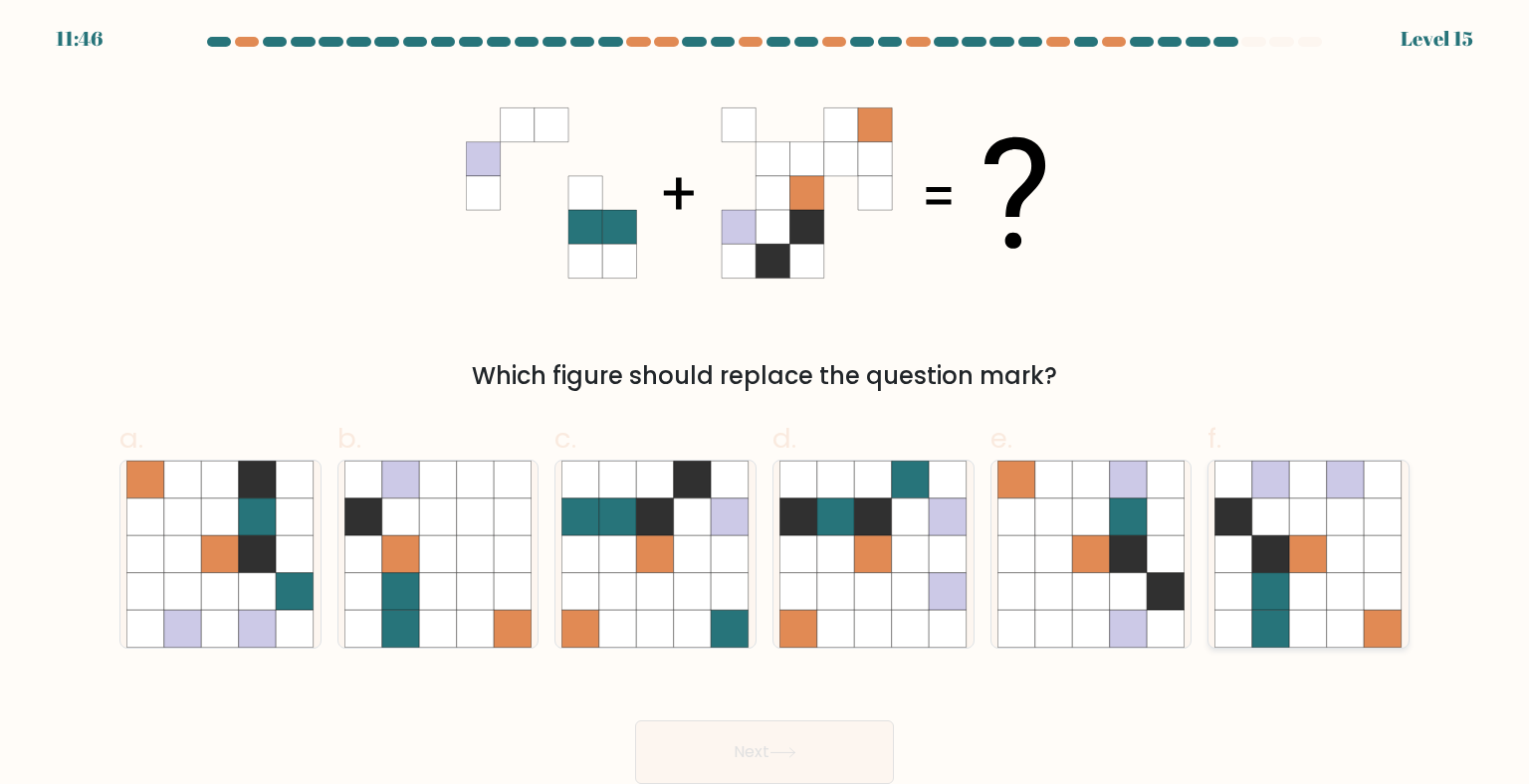 click at bounding box center [1384, 517] 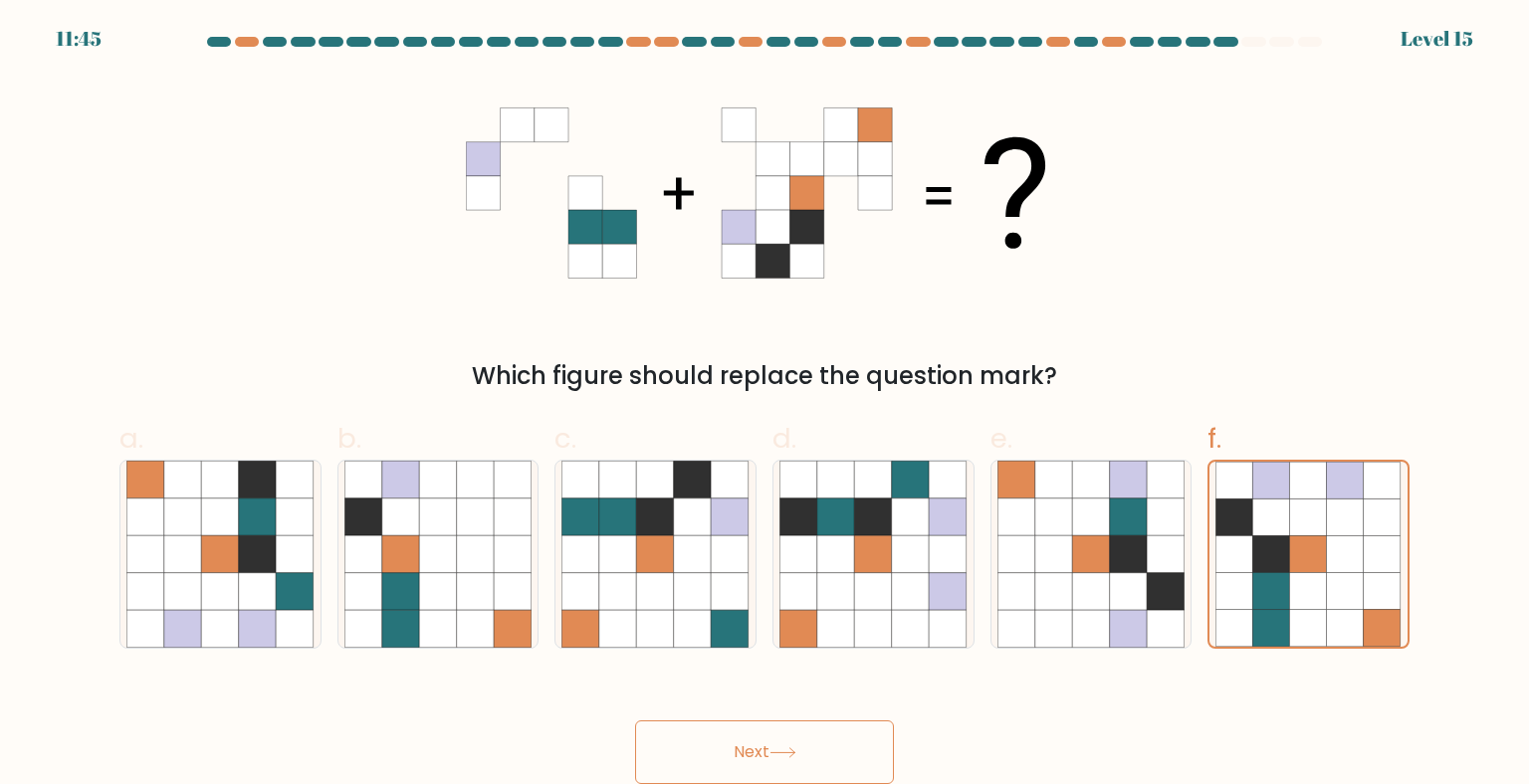 click on "Next" at bounding box center (764, 752) 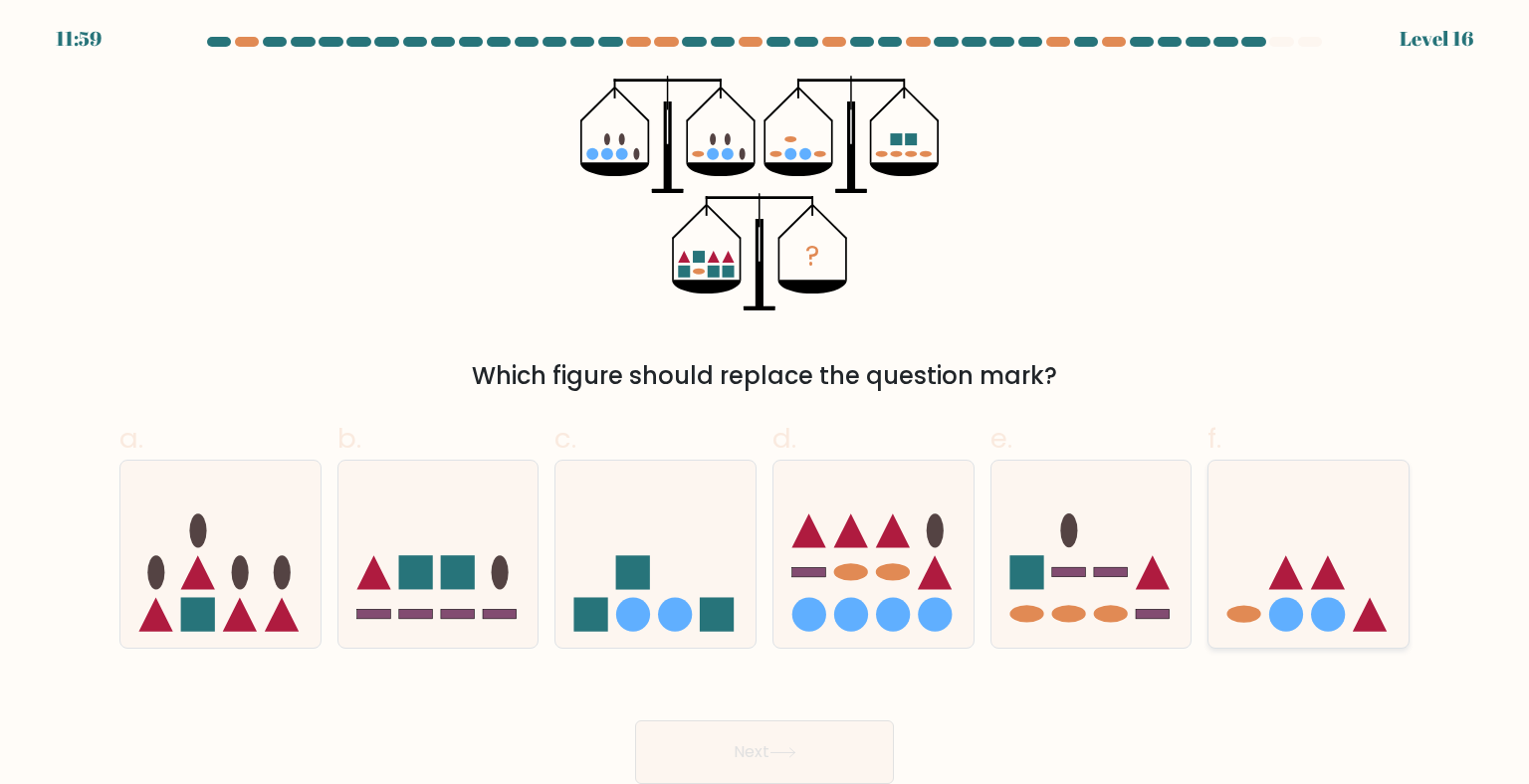 click at bounding box center [1308, 554] 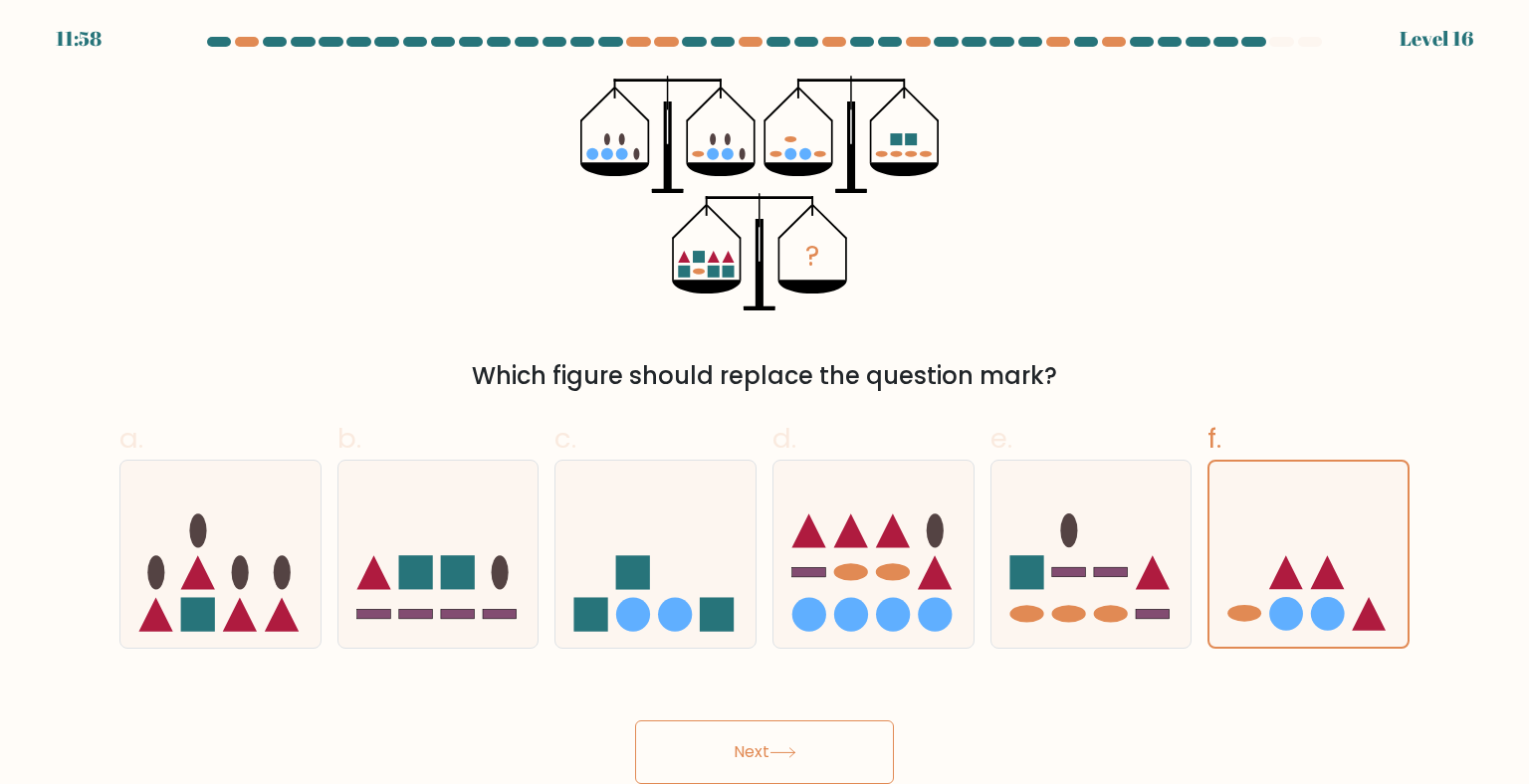 click on "Next" at bounding box center (764, 752) 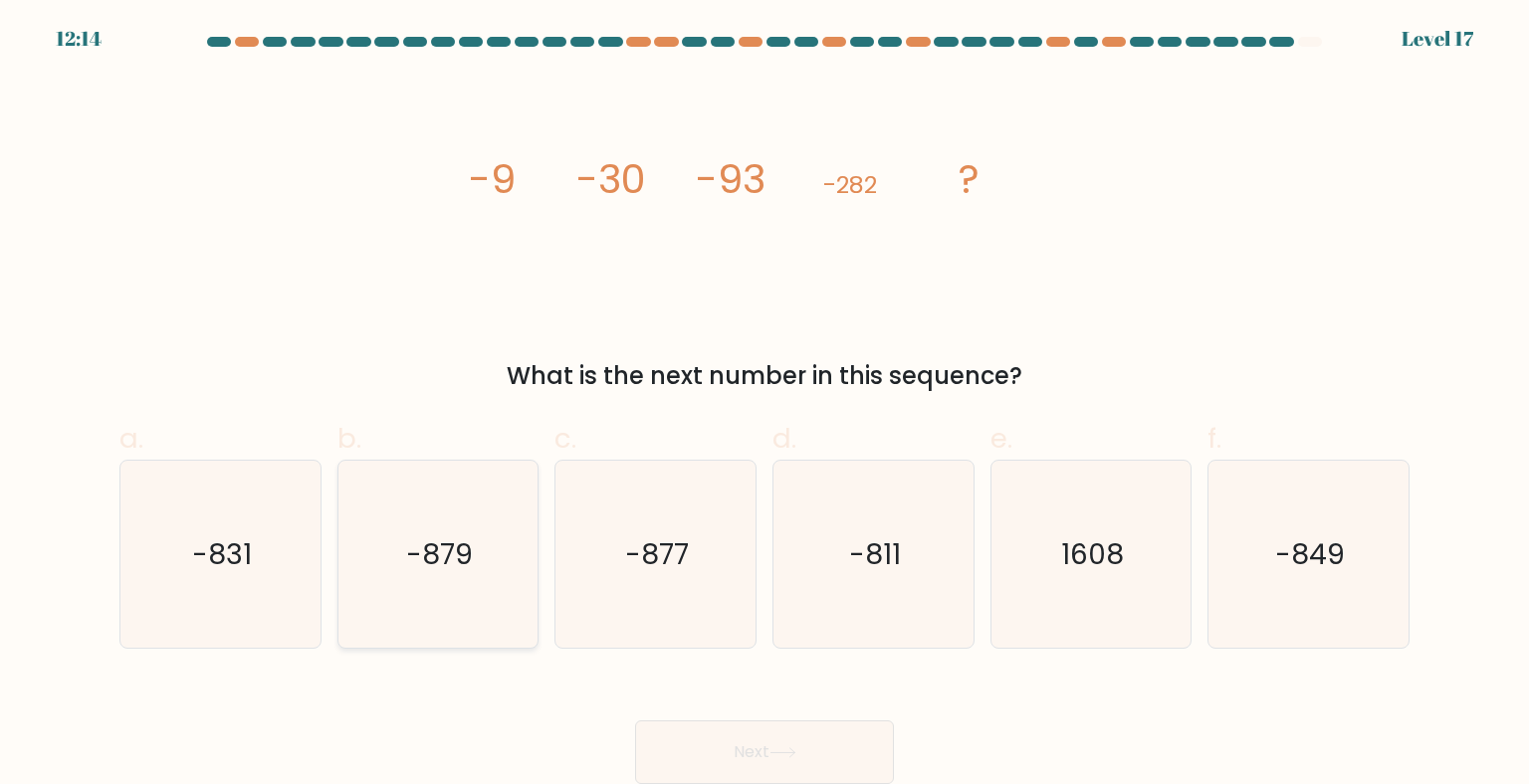 click on "-879" at bounding box center (438, 554) 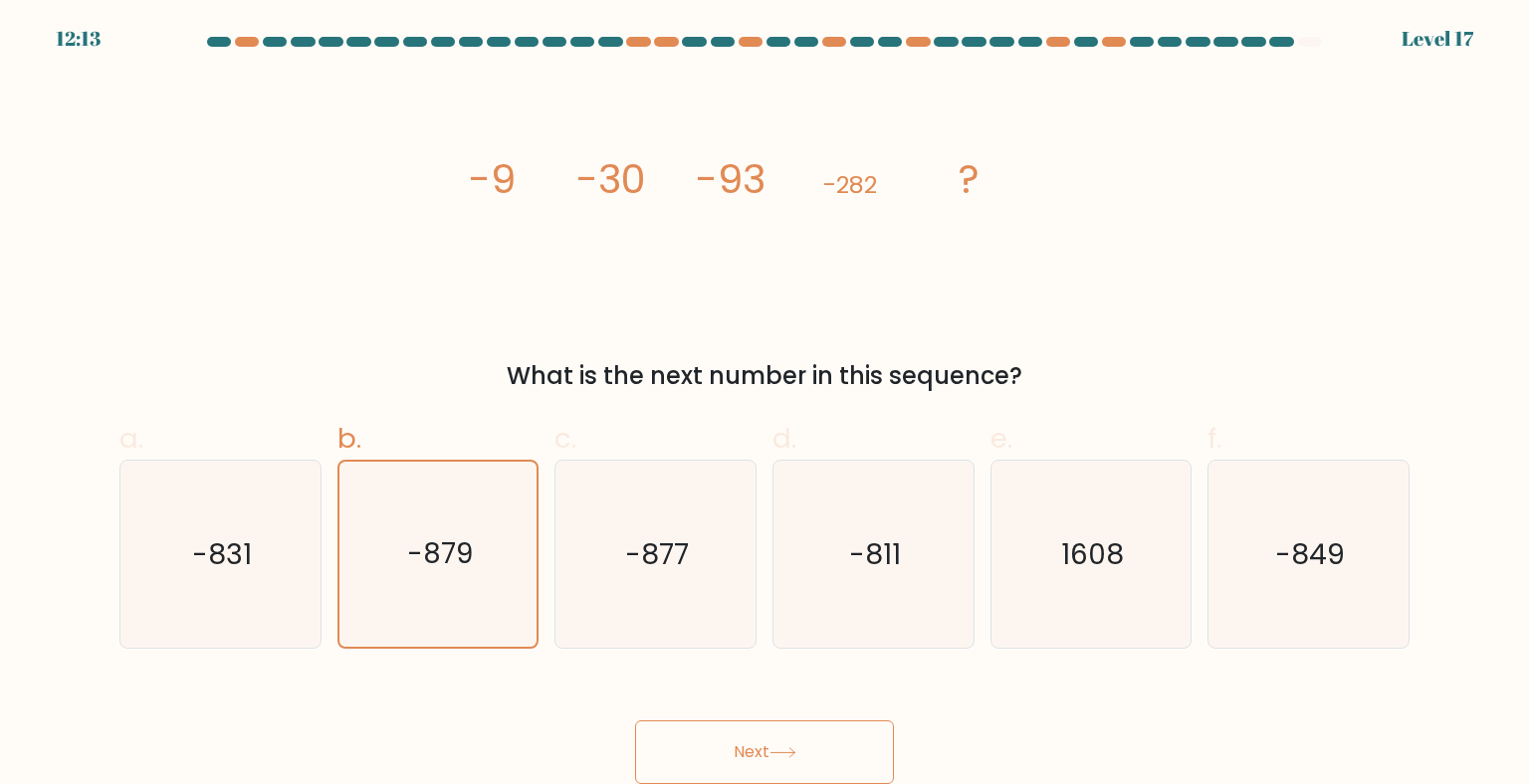 click on "Next" at bounding box center [764, 752] 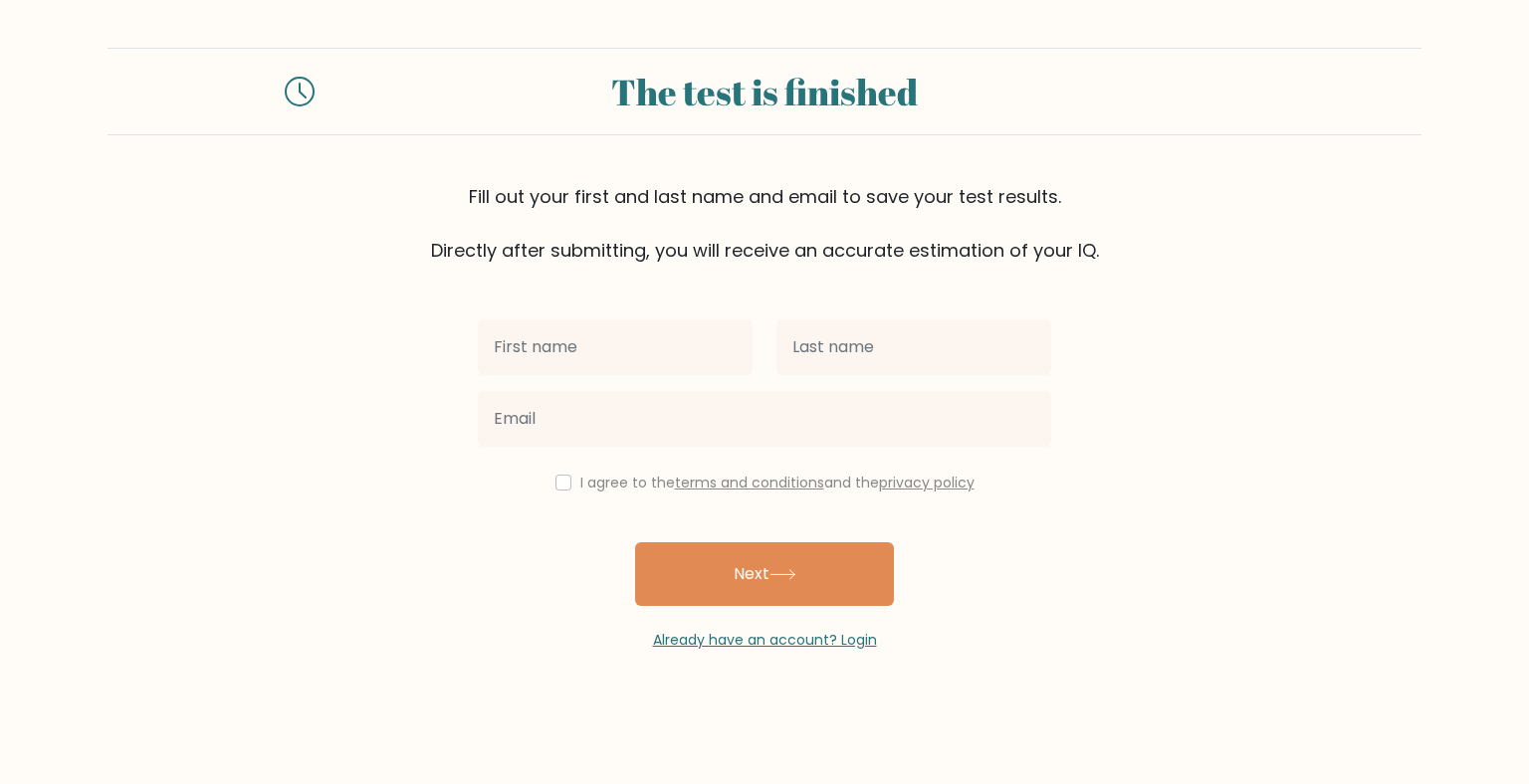 scroll, scrollTop: 0, scrollLeft: 0, axis: both 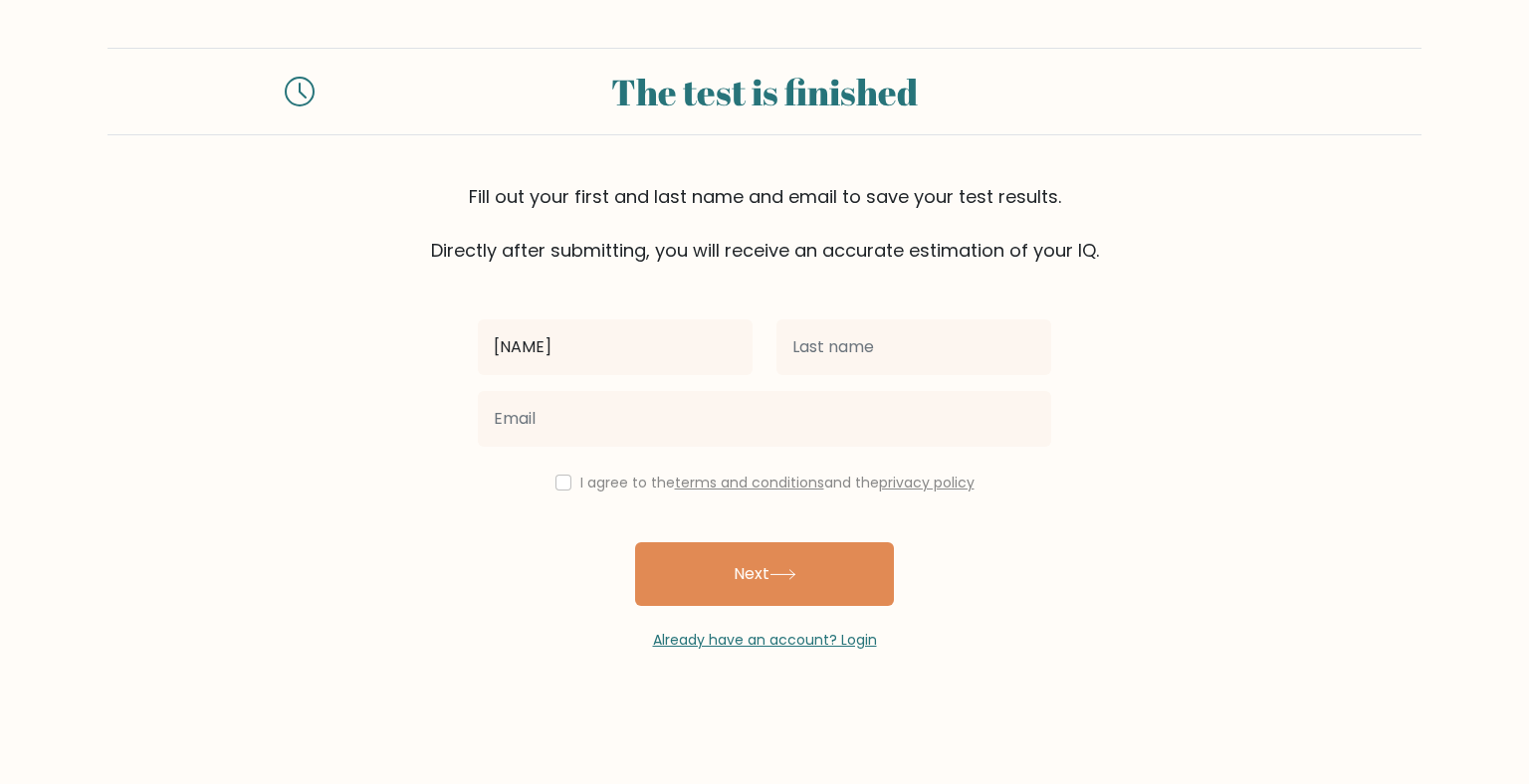 type on "Potato" 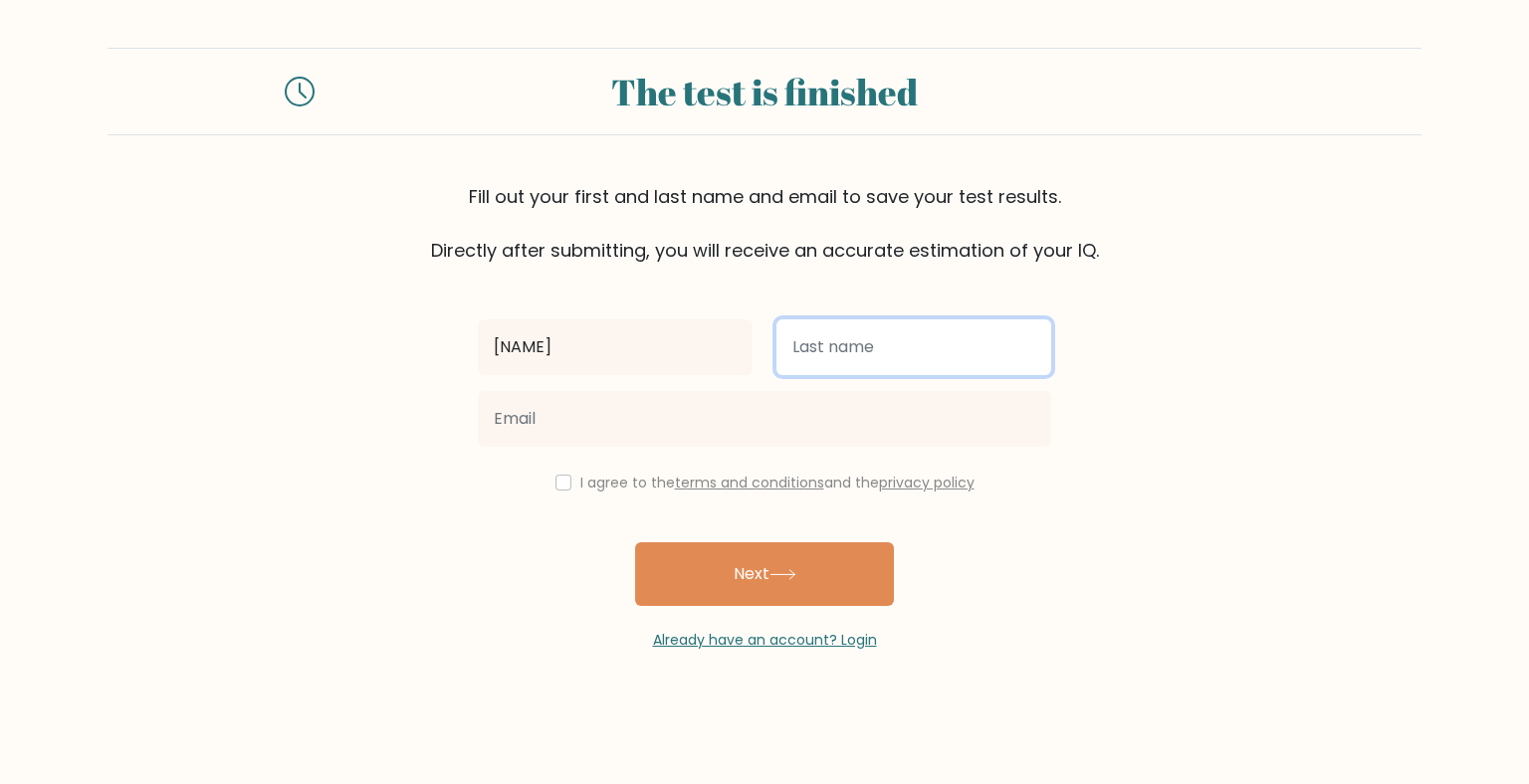 click at bounding box center [914, 347] 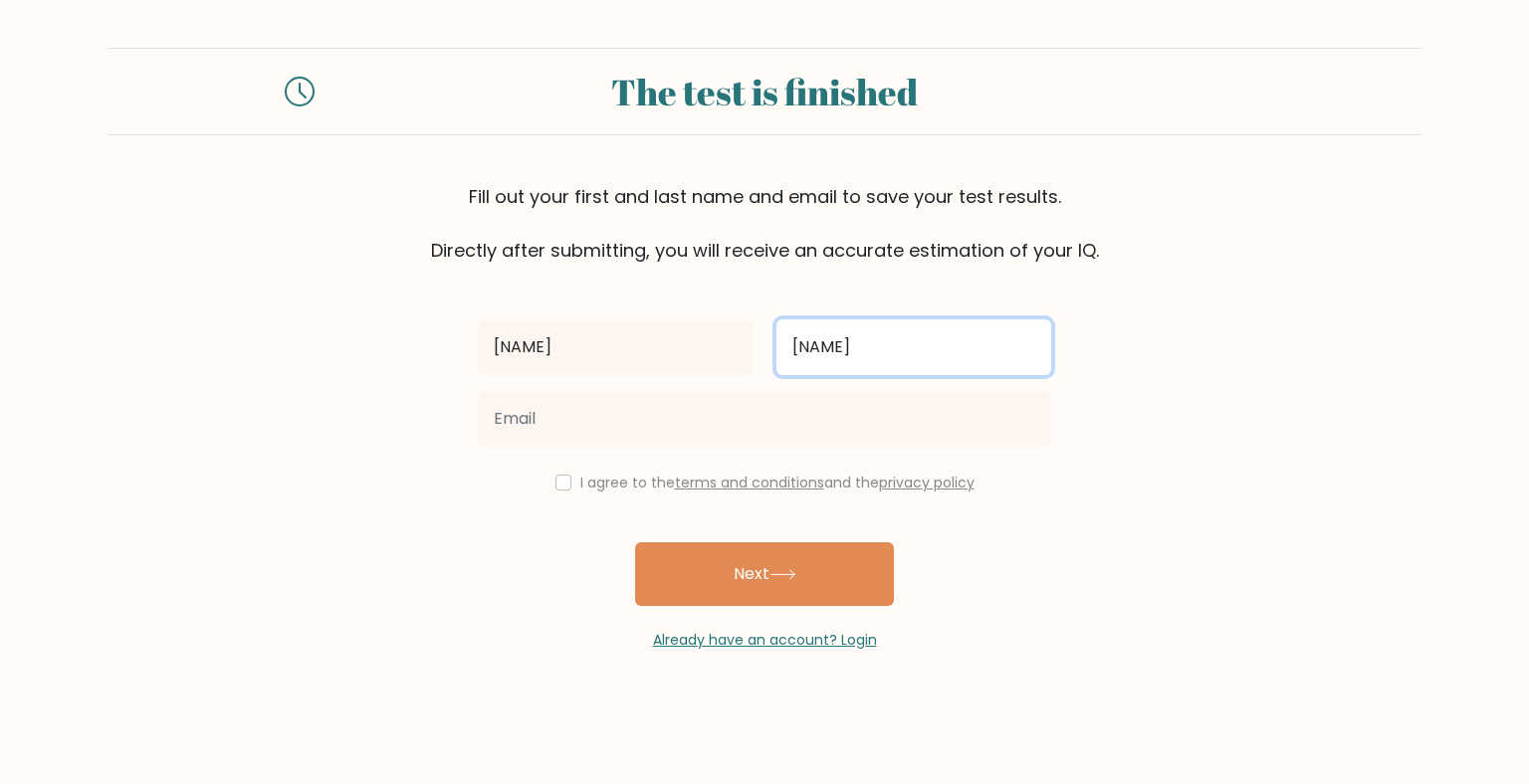 type on "Bear" 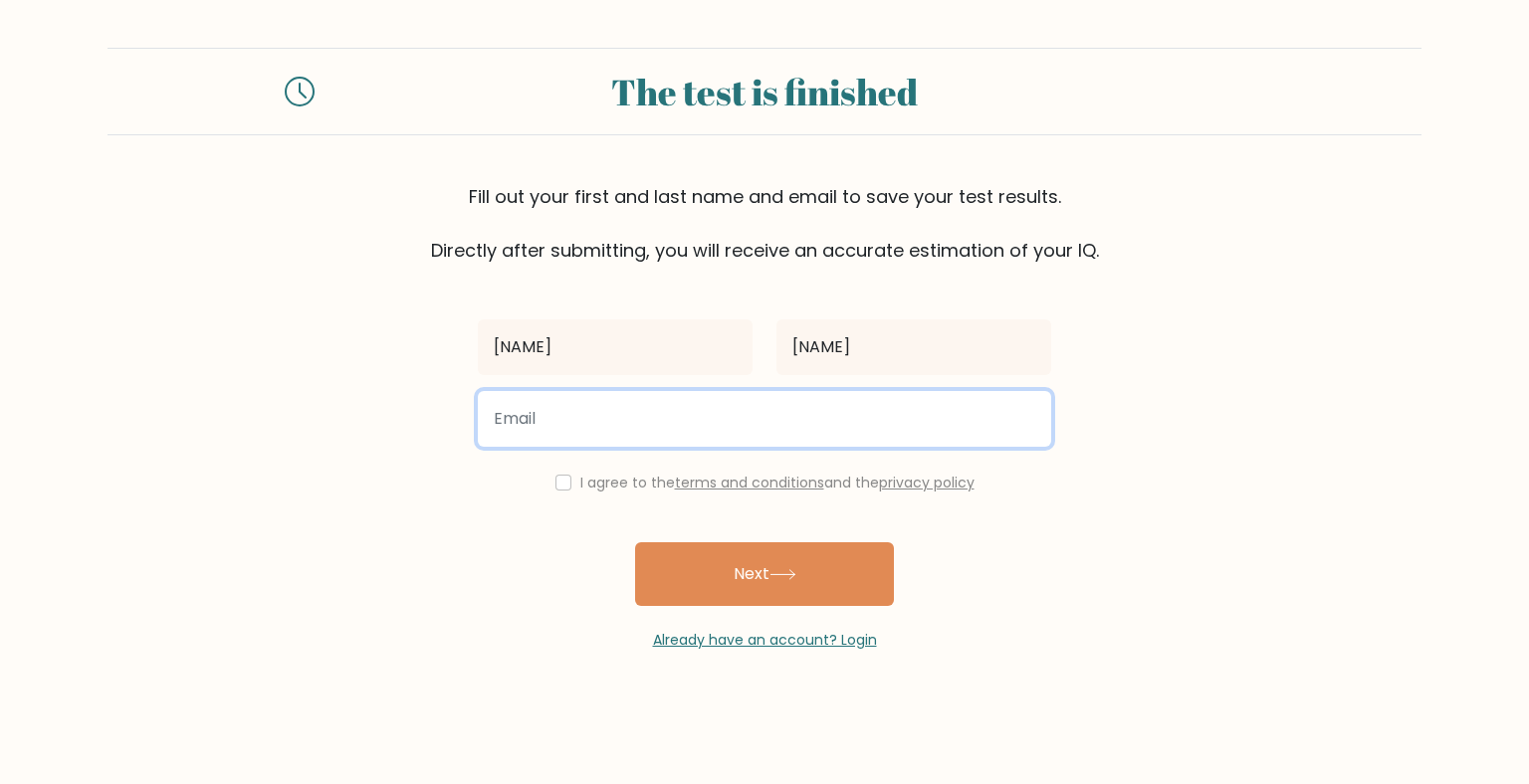 type on "debjitdas842@gmail.com" 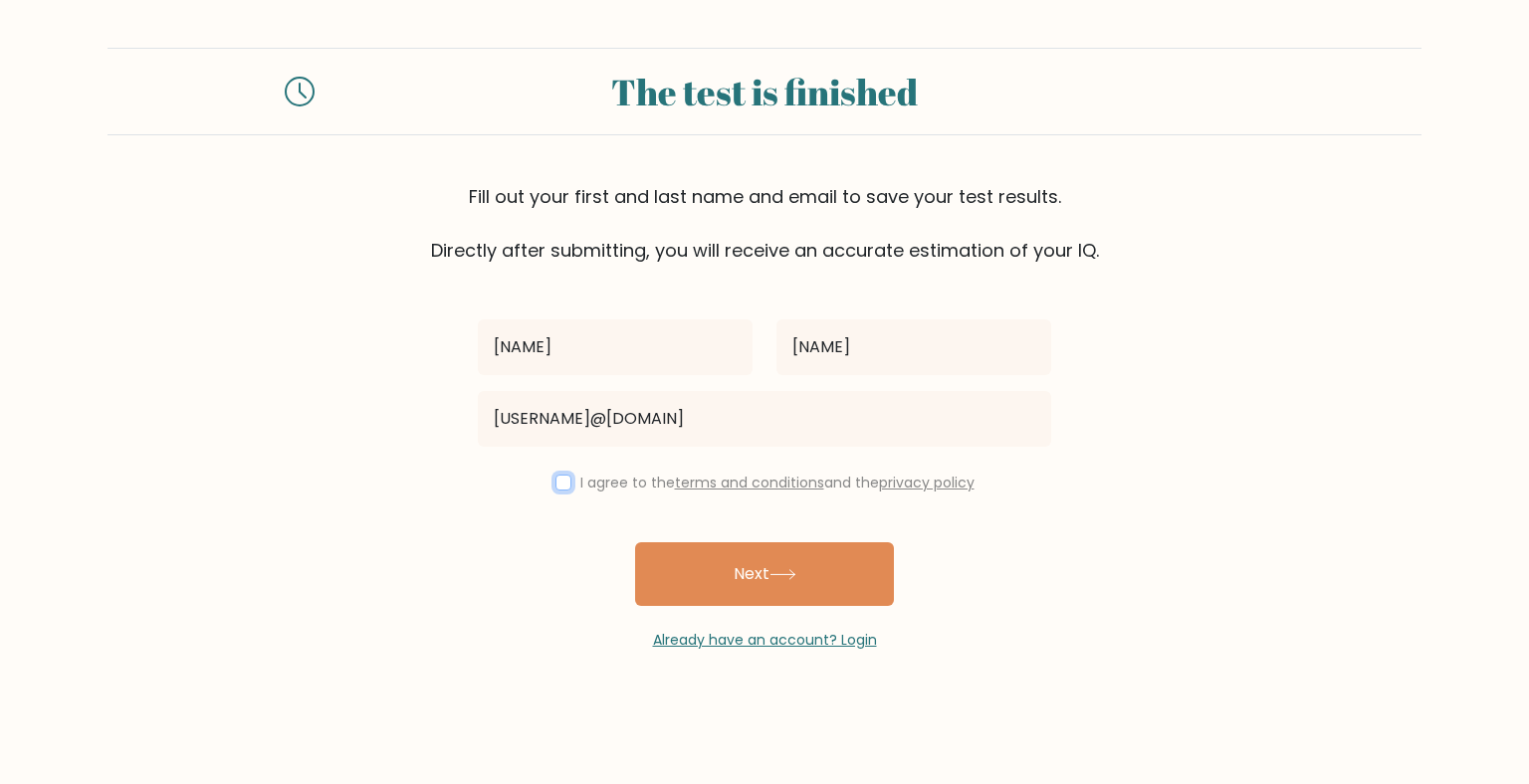 click at bounding box center [563, 483] 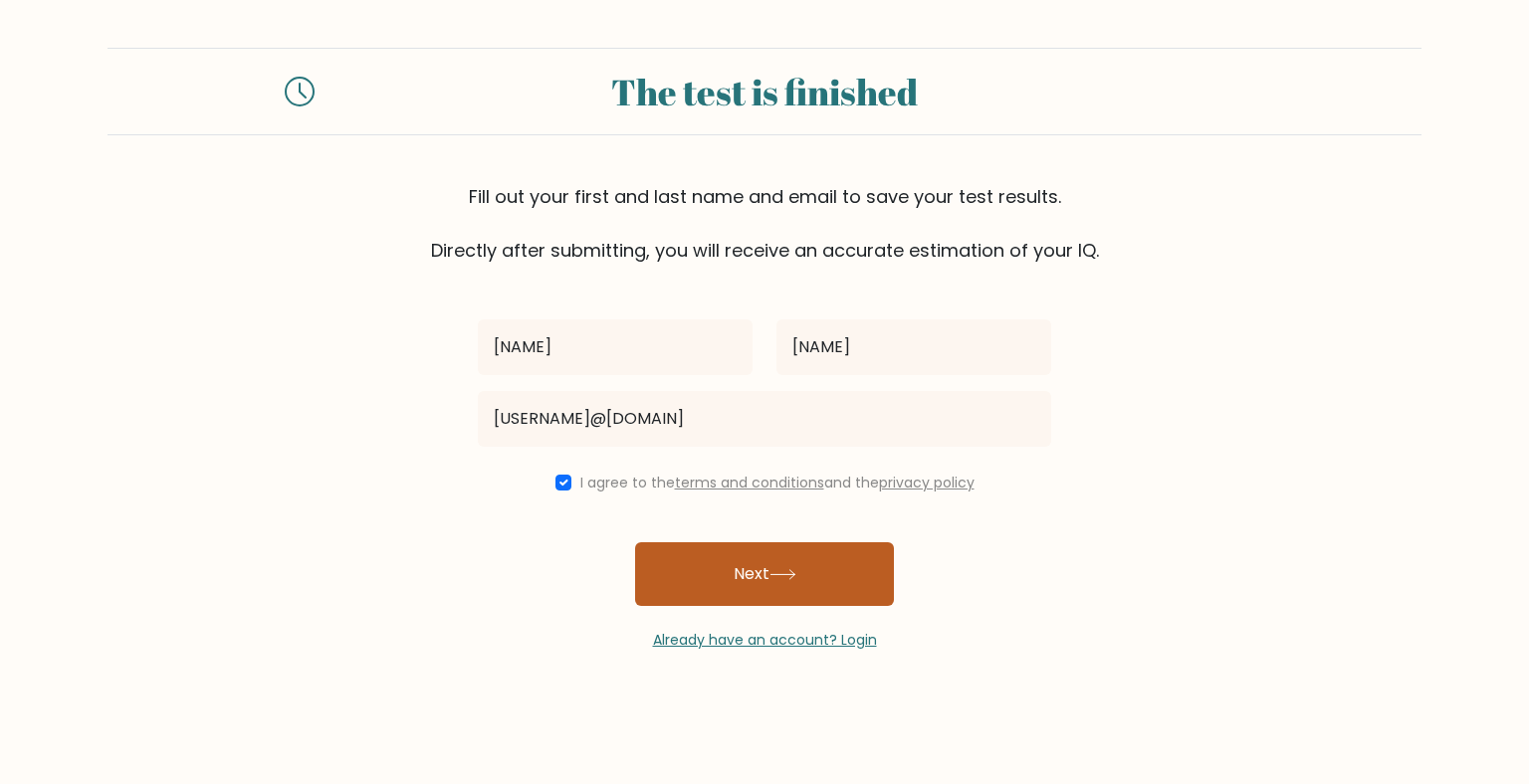 click on "Next" at bounding box center (764, 574) 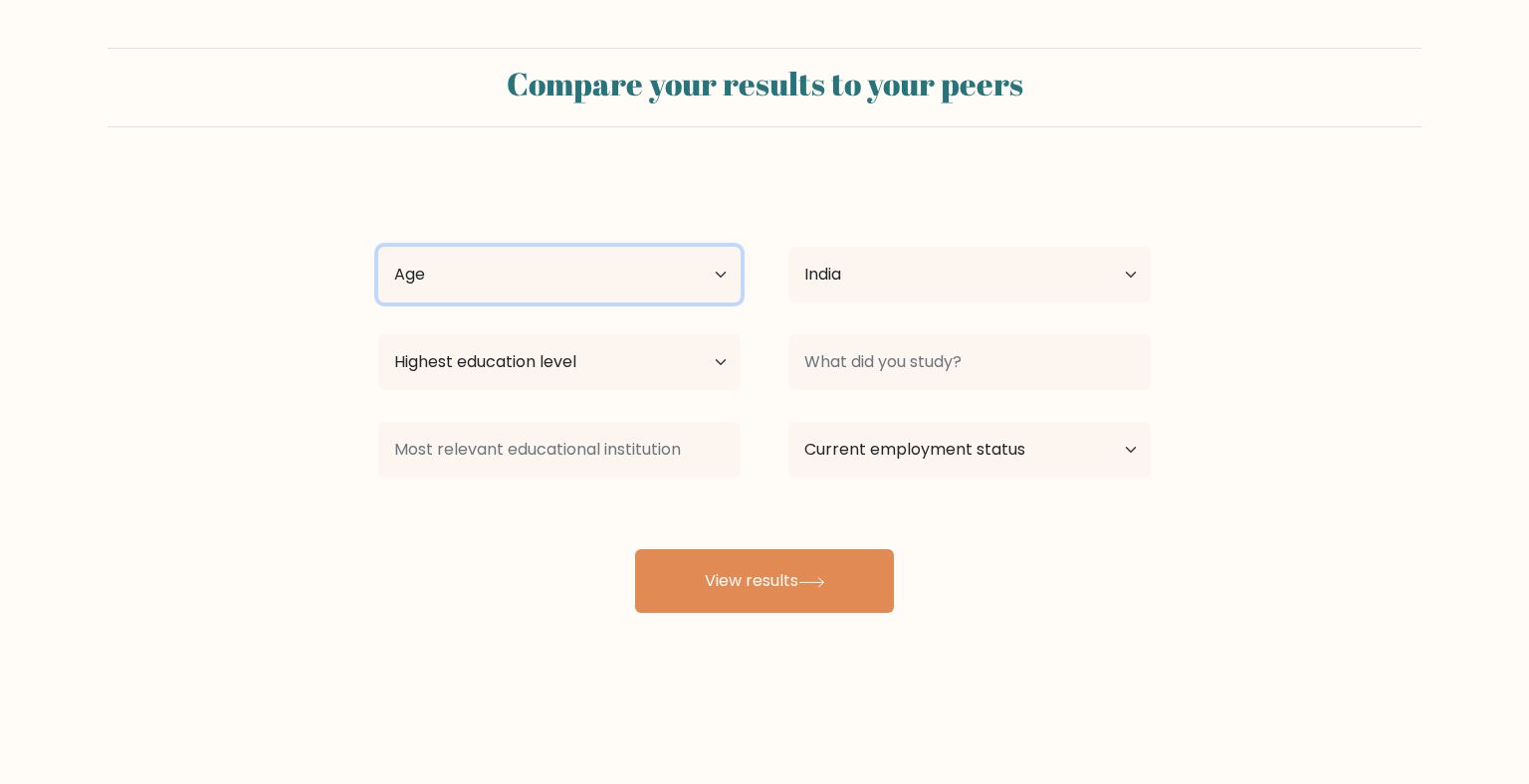 click on "Age
Under 18 years old
18-24 years old
25-34 years old
35-44 years old
45-54 years old
55-64 years old
65 years old and above" at bounding box center [559, 275] 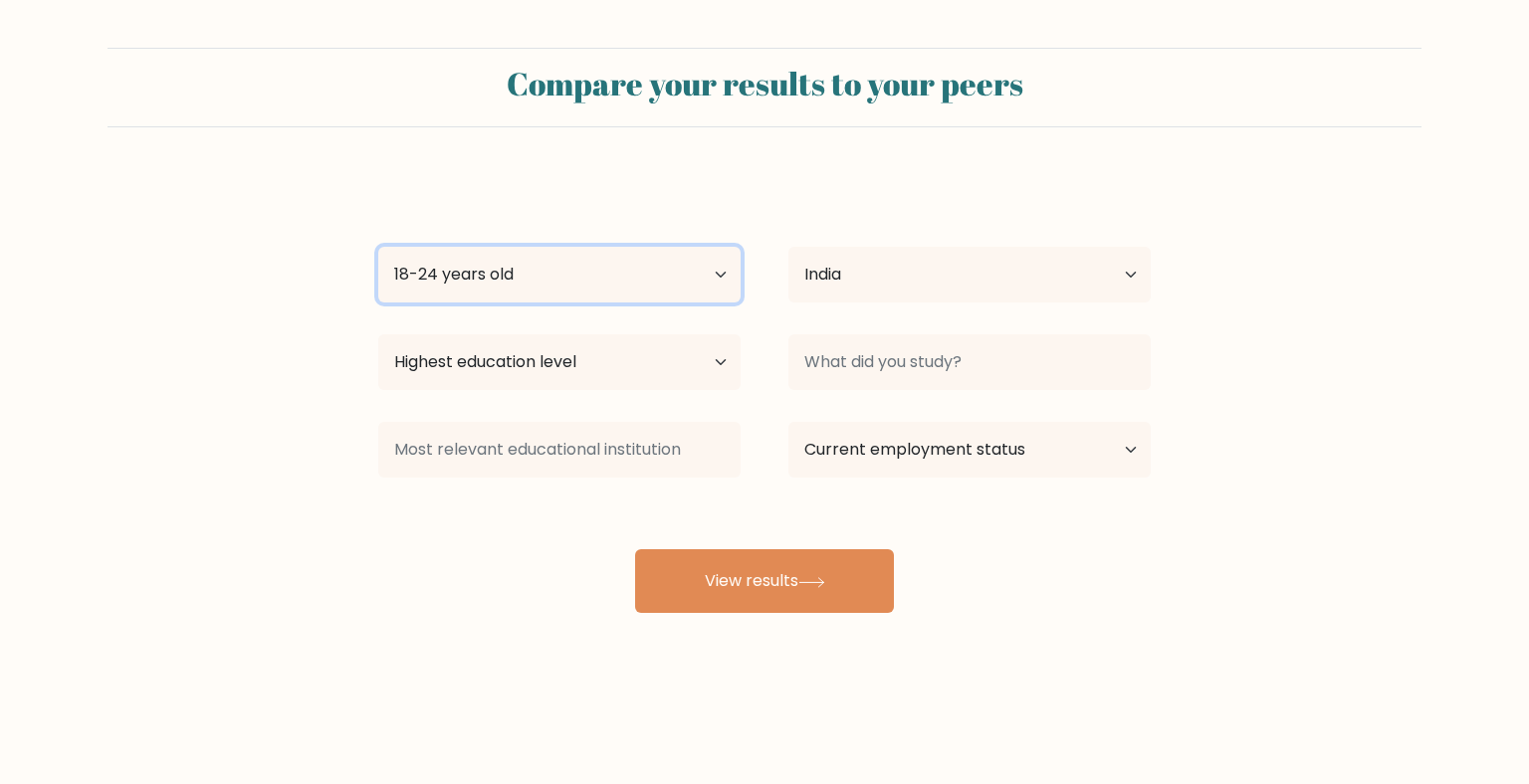 click on "Age
Under 18 years old
18-24 years old
25-34 years old
35-44 years old
45-54 years old
55-64 years old
65 years old and above" at bounding box center (559, 275) 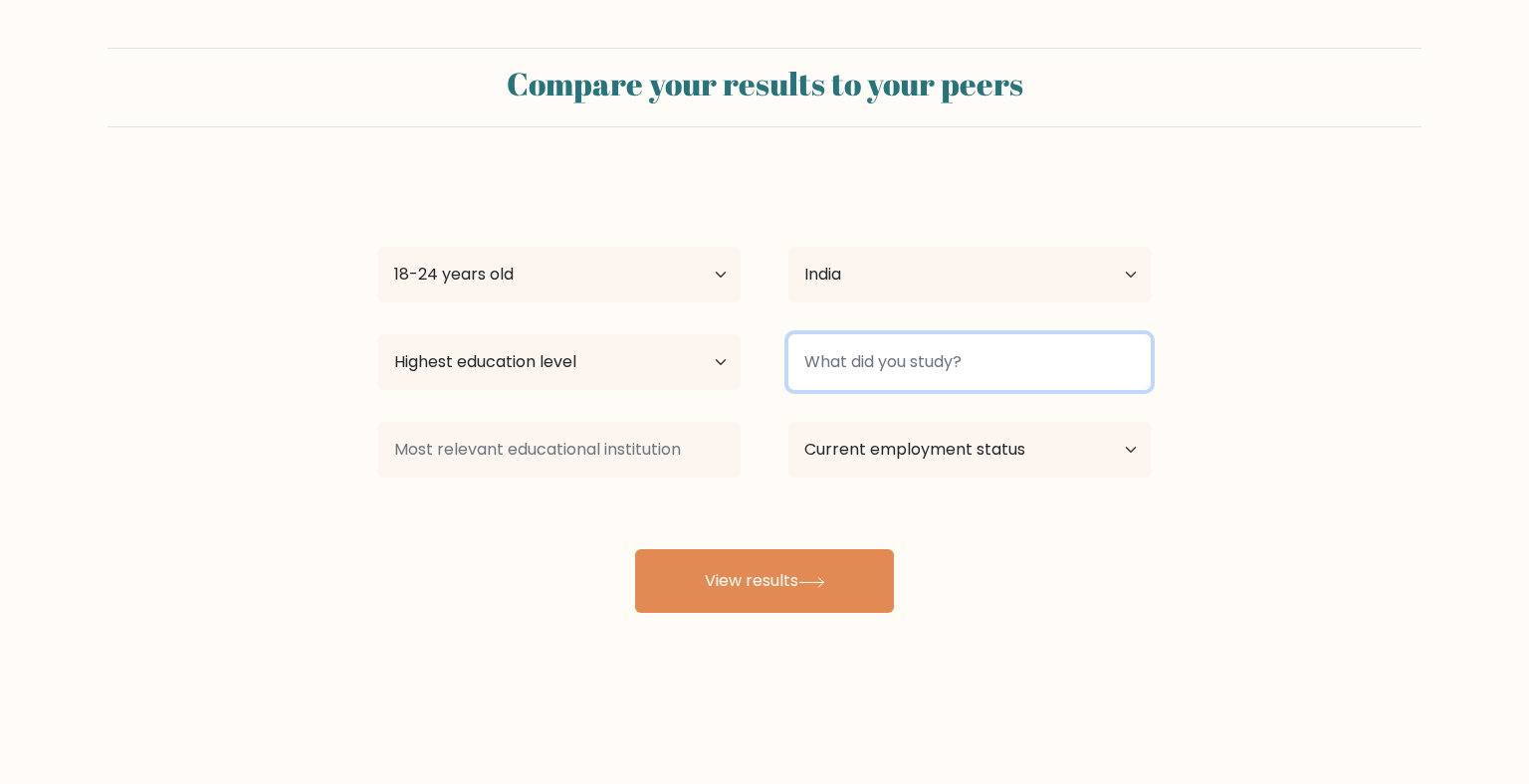 click at bounding box center [970, 362] 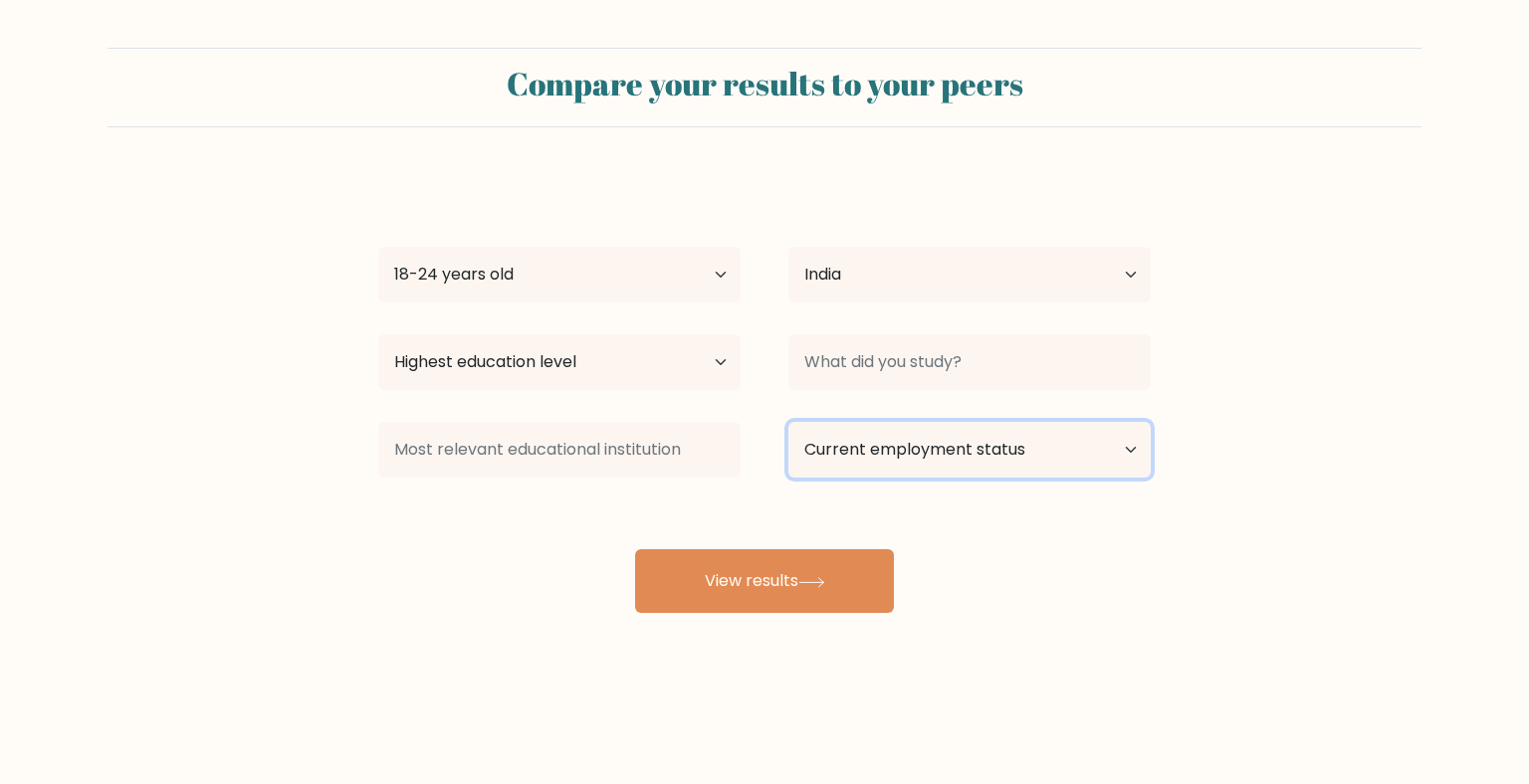 click on "Current employment status
Employed
Student
Retired
Other / prefer not to answer" at bounding box center (970, 450) 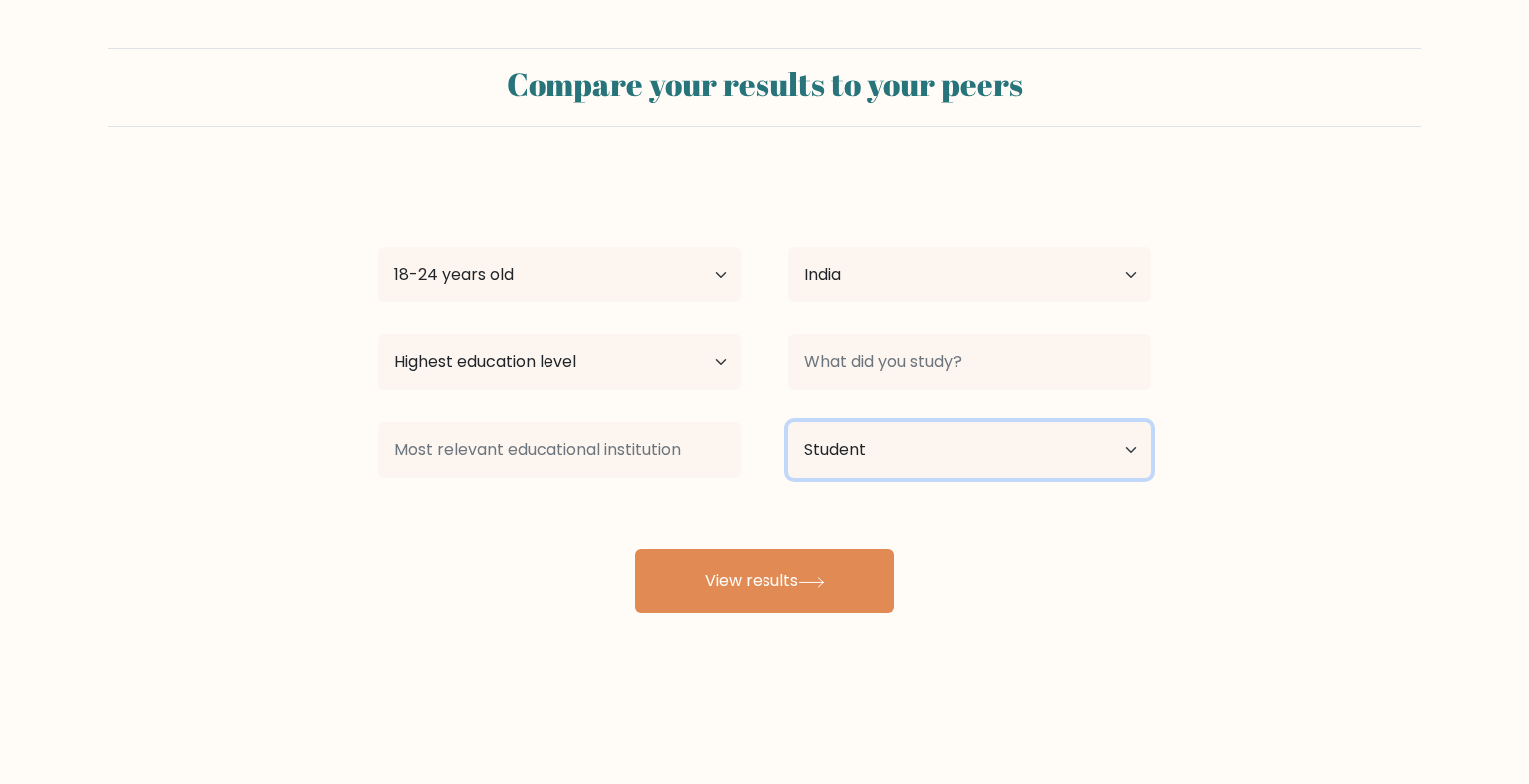 click on "Current employment status
Employed
Student
Retired
Other / prefer not to answer" at bounding box center (970, 450) 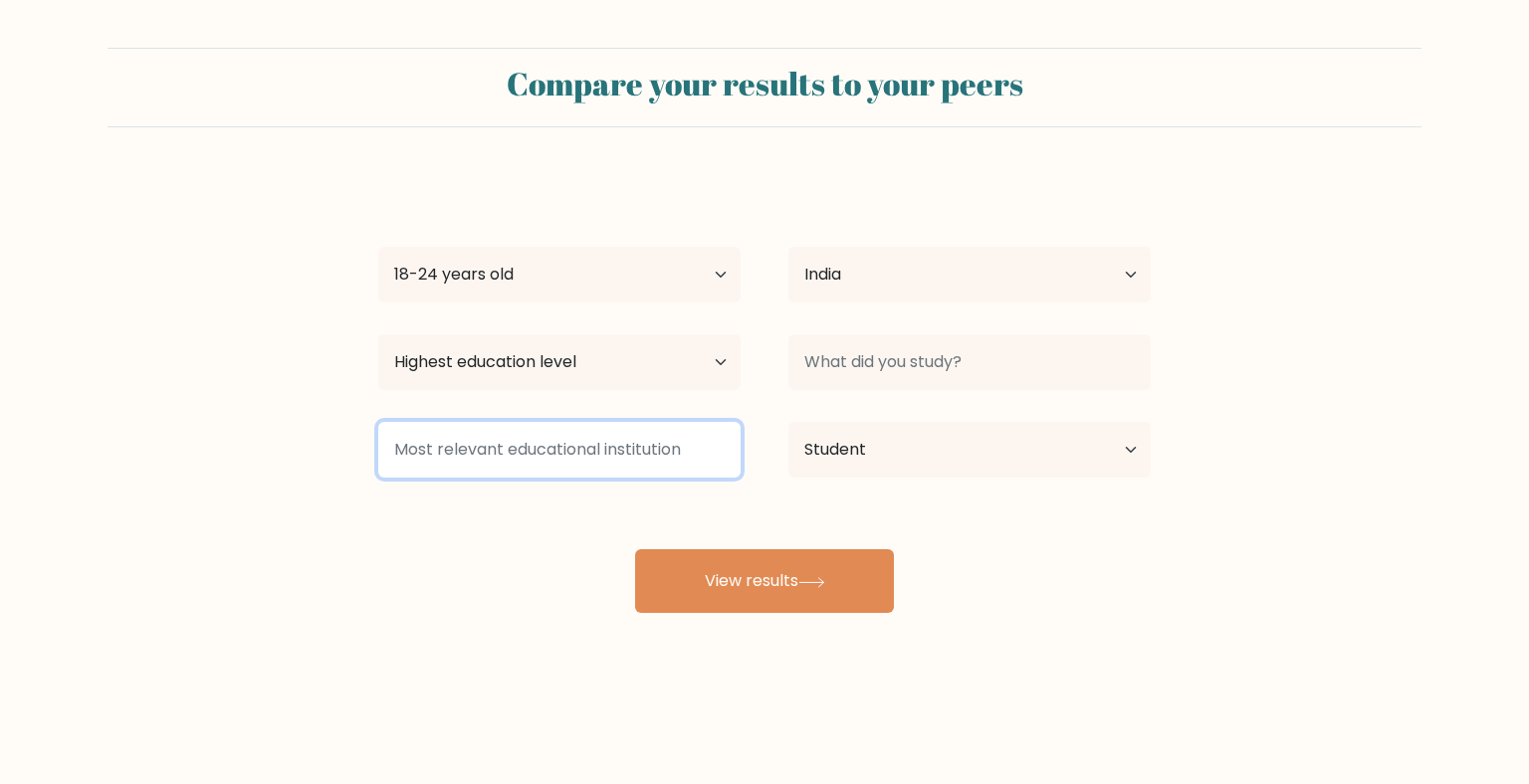 click at bounding box center (559, 450) 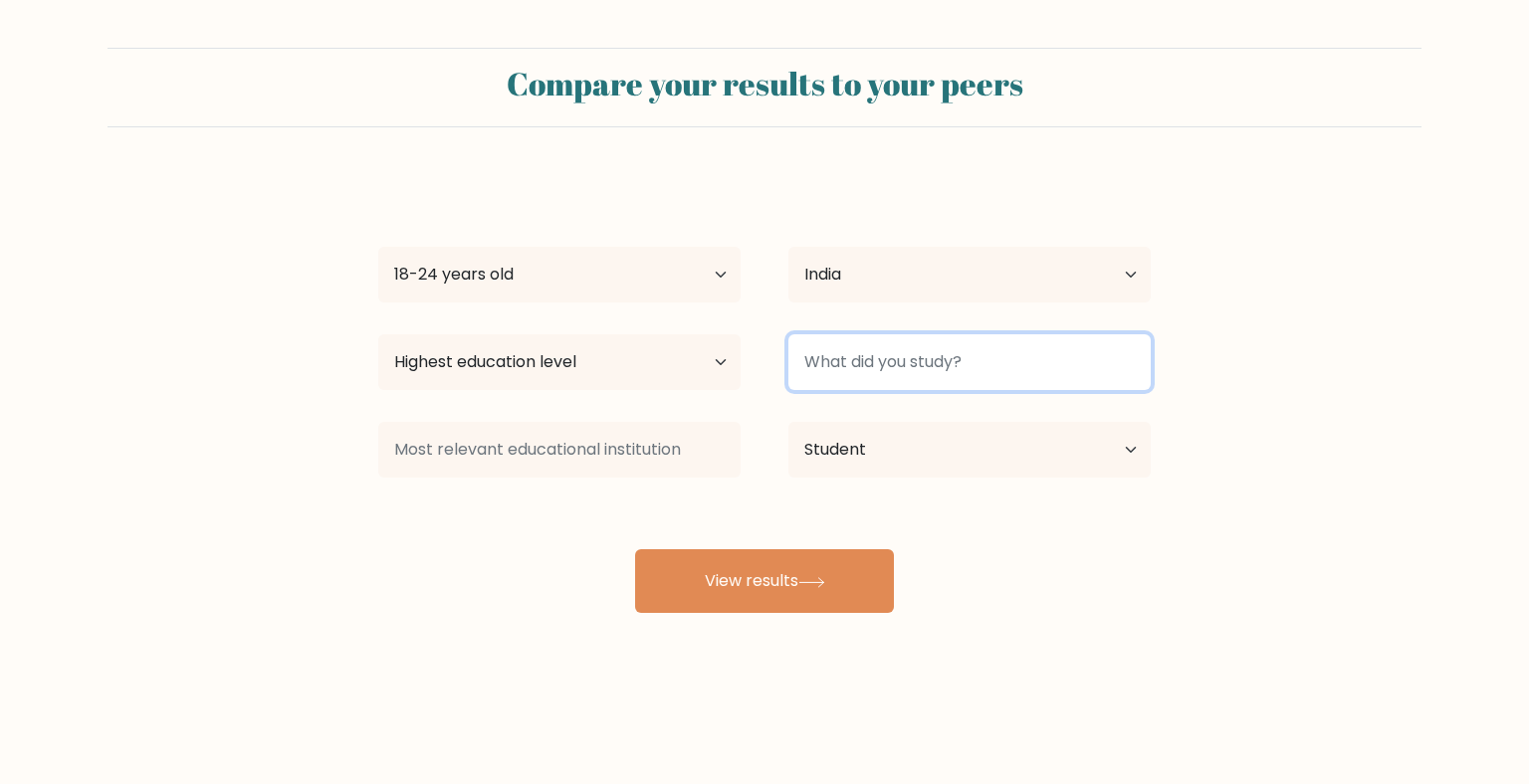 click at bounding box center (970, 362) 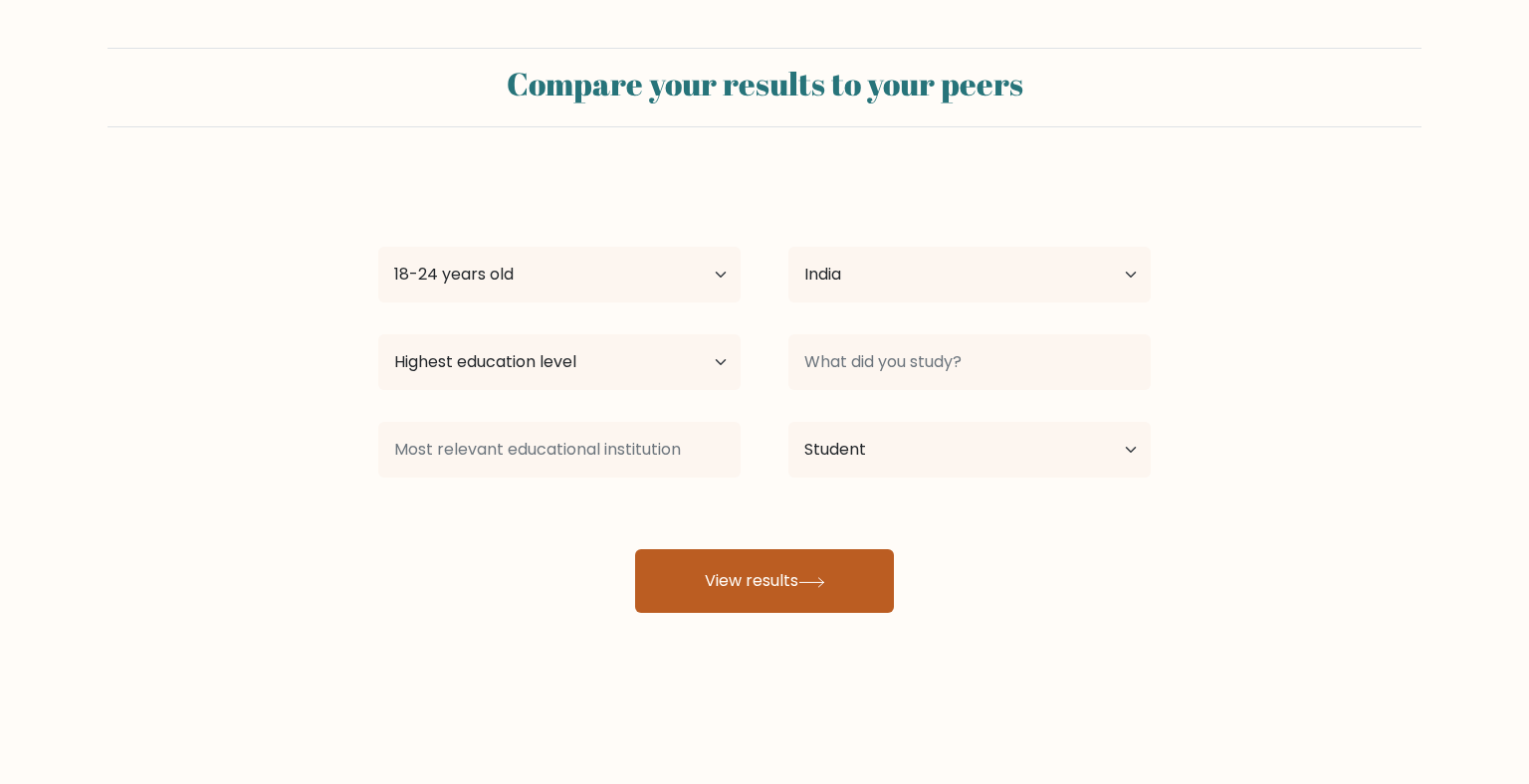 click on "View results" at bounding box center [764, 581] 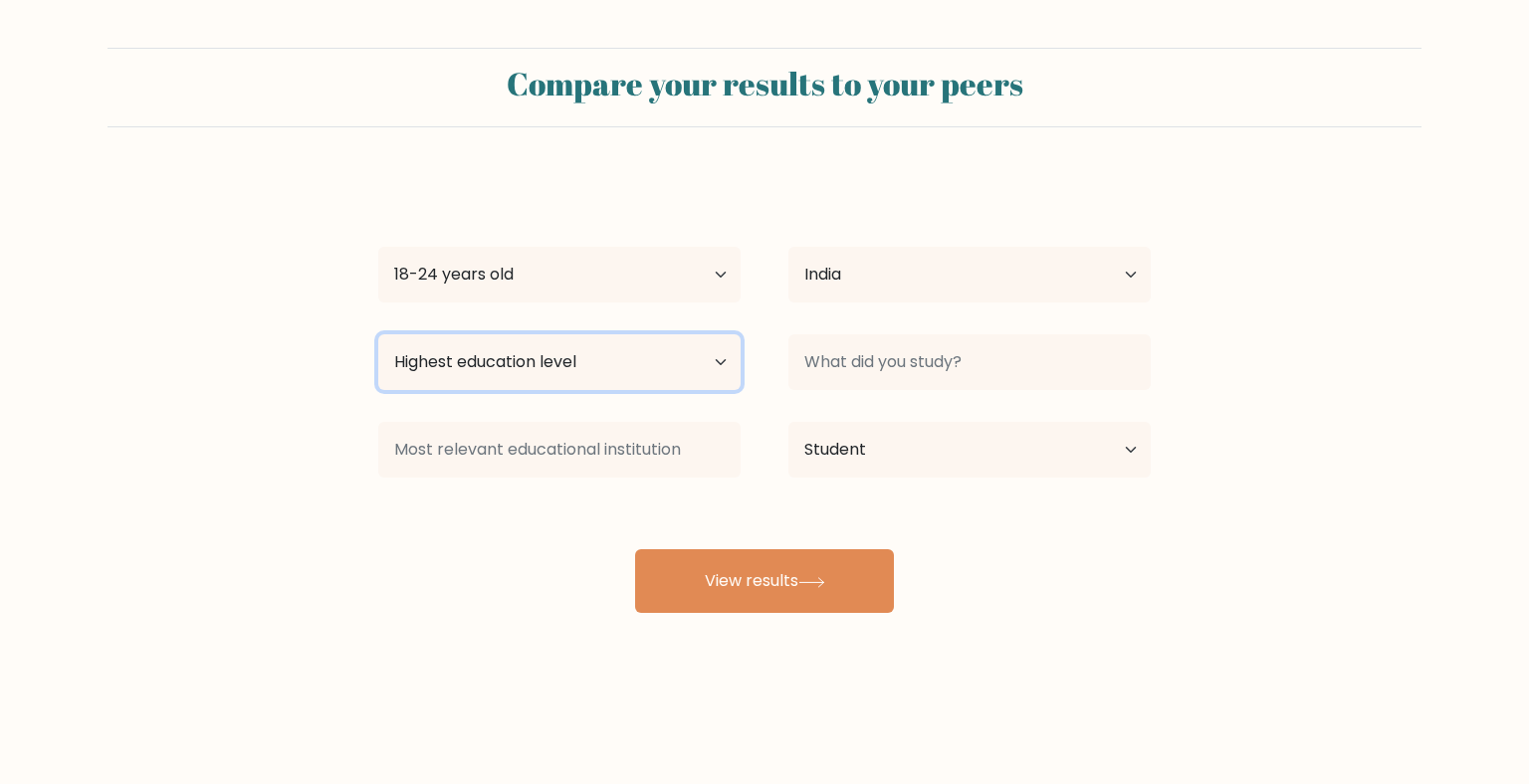 click on "Highest education level
No schooling
Primary
Lower Secondary
Upper Secondary
Occupation Specific
Bachelor's degree
Master's degree
Doctoral degree" at bounding box center [559, 362] 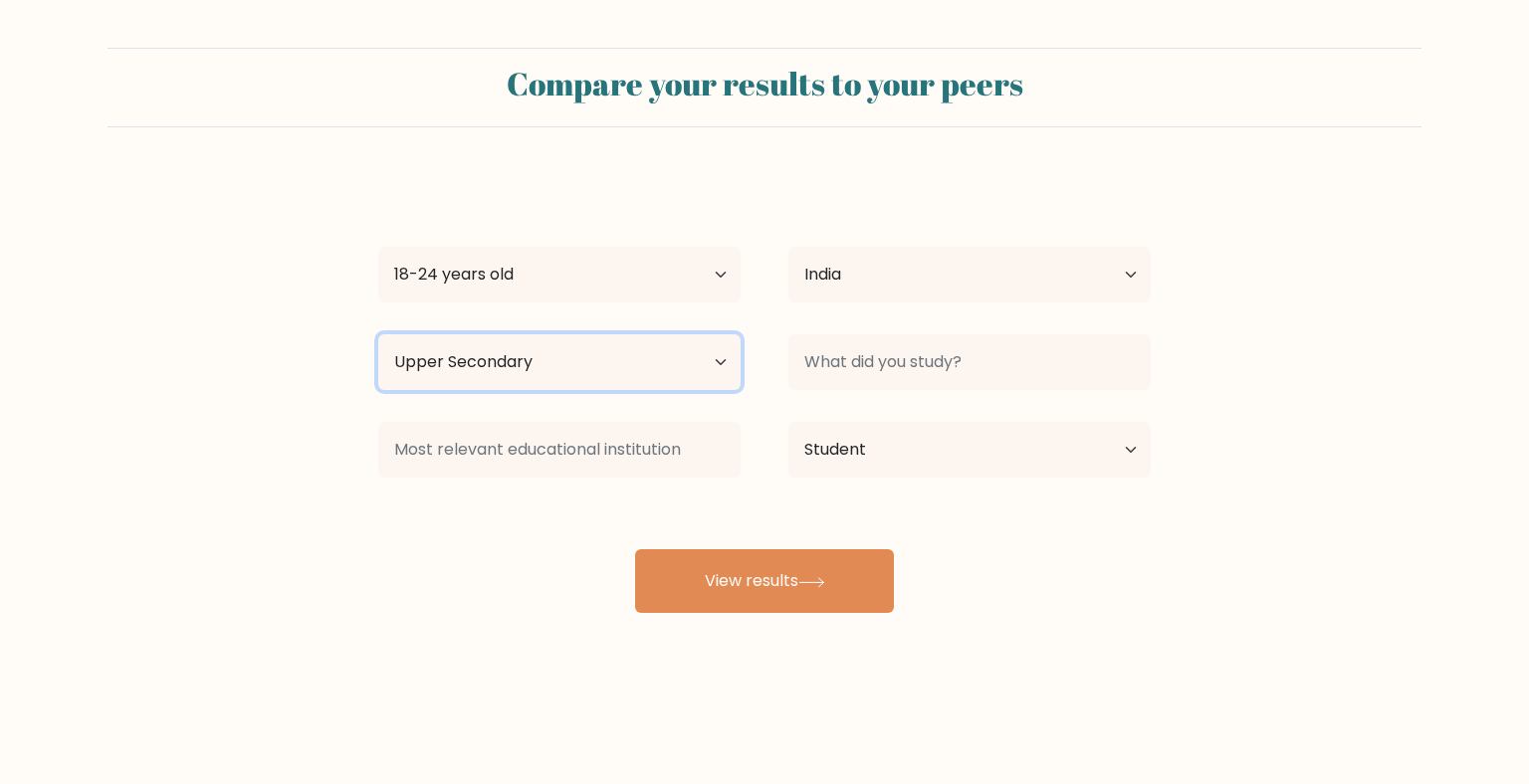 click on "Highest education level
No schooling
Primary
Lower Secondary
Upper Secondary
Occupation Specific
Bachelor's degree
Master's degree
Doctoral degree" at bounding box center [559, 362] 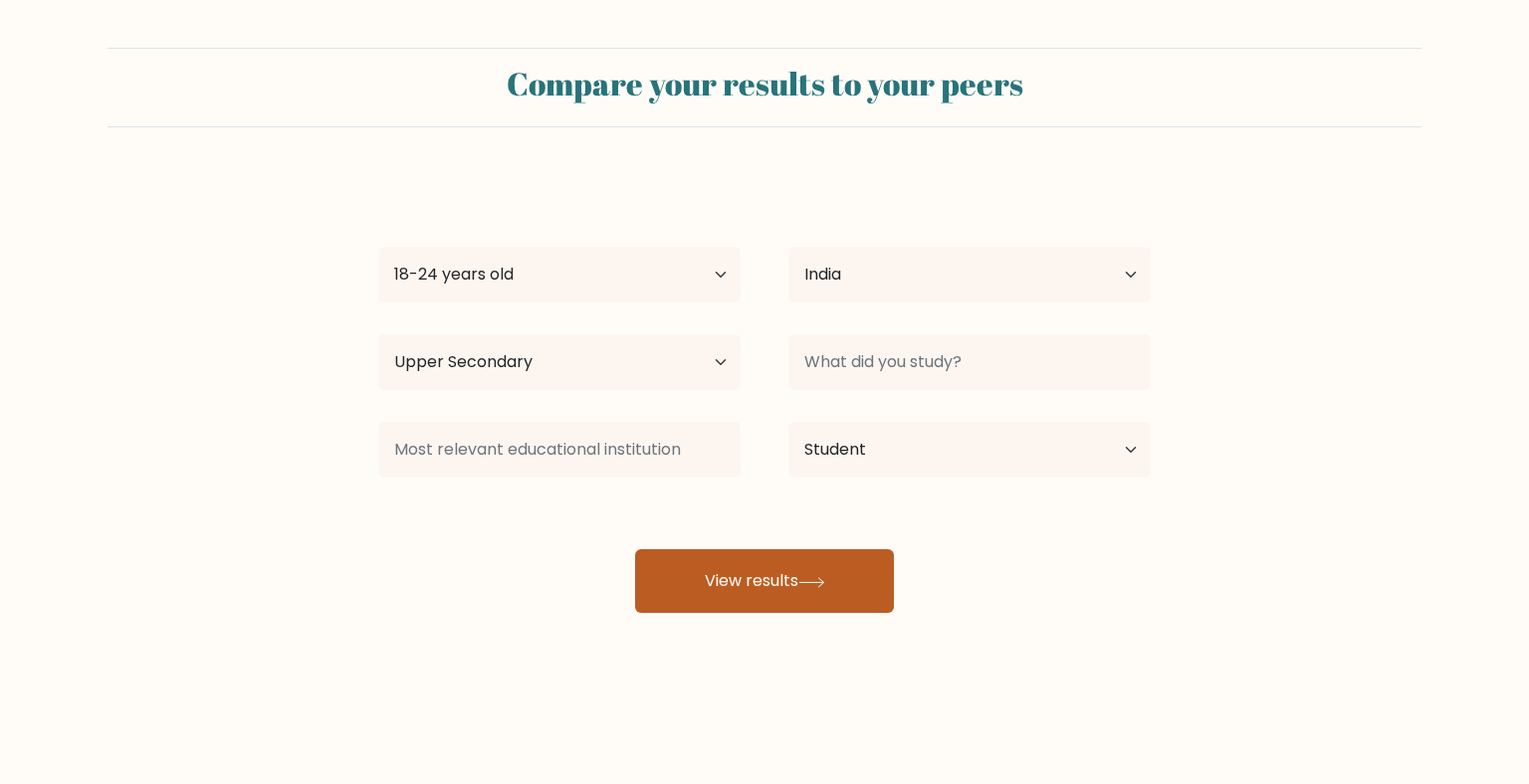 click on "View results" at bounding box center [764, 581] 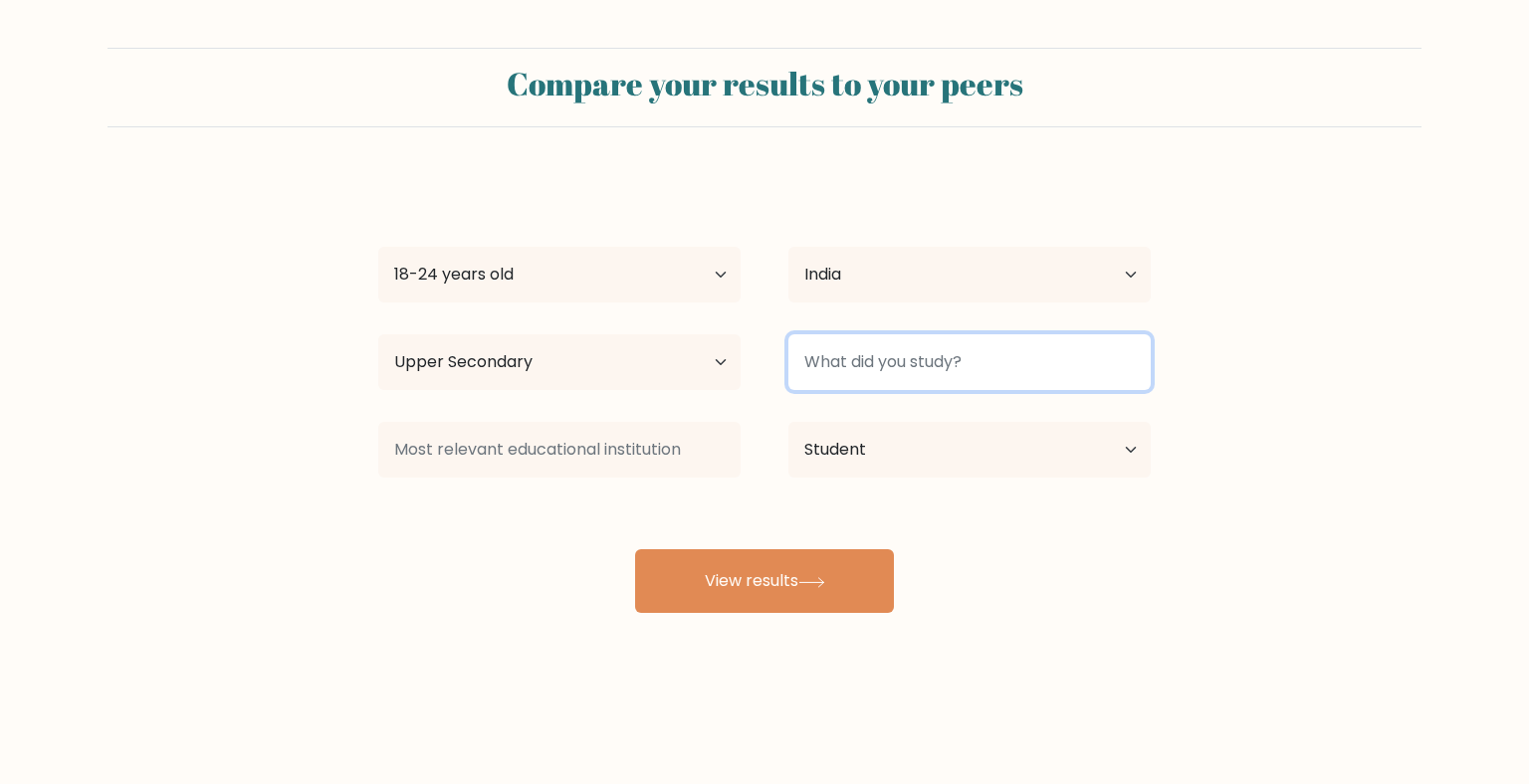 click at bounding box center (970, 362) 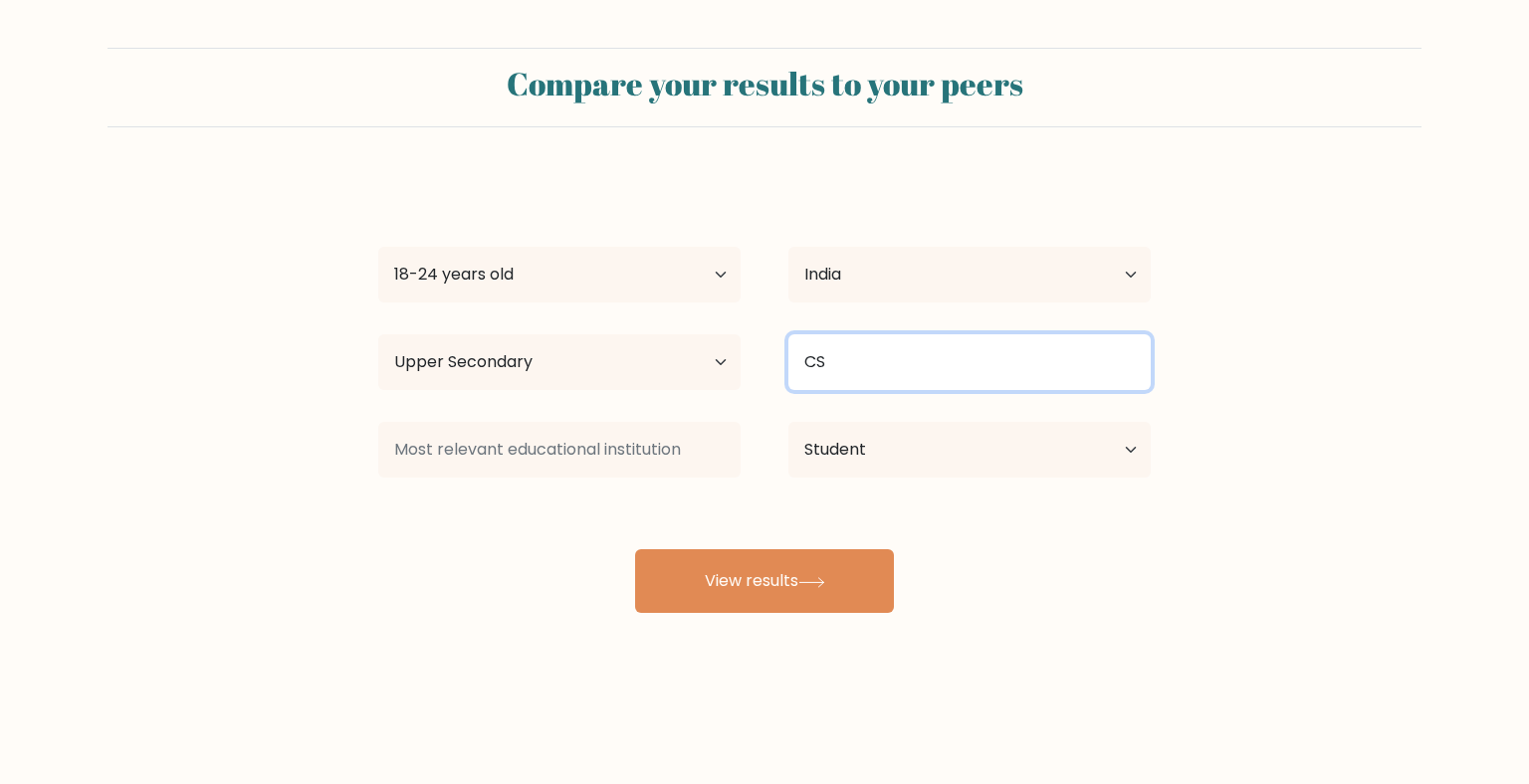 type on "CS" 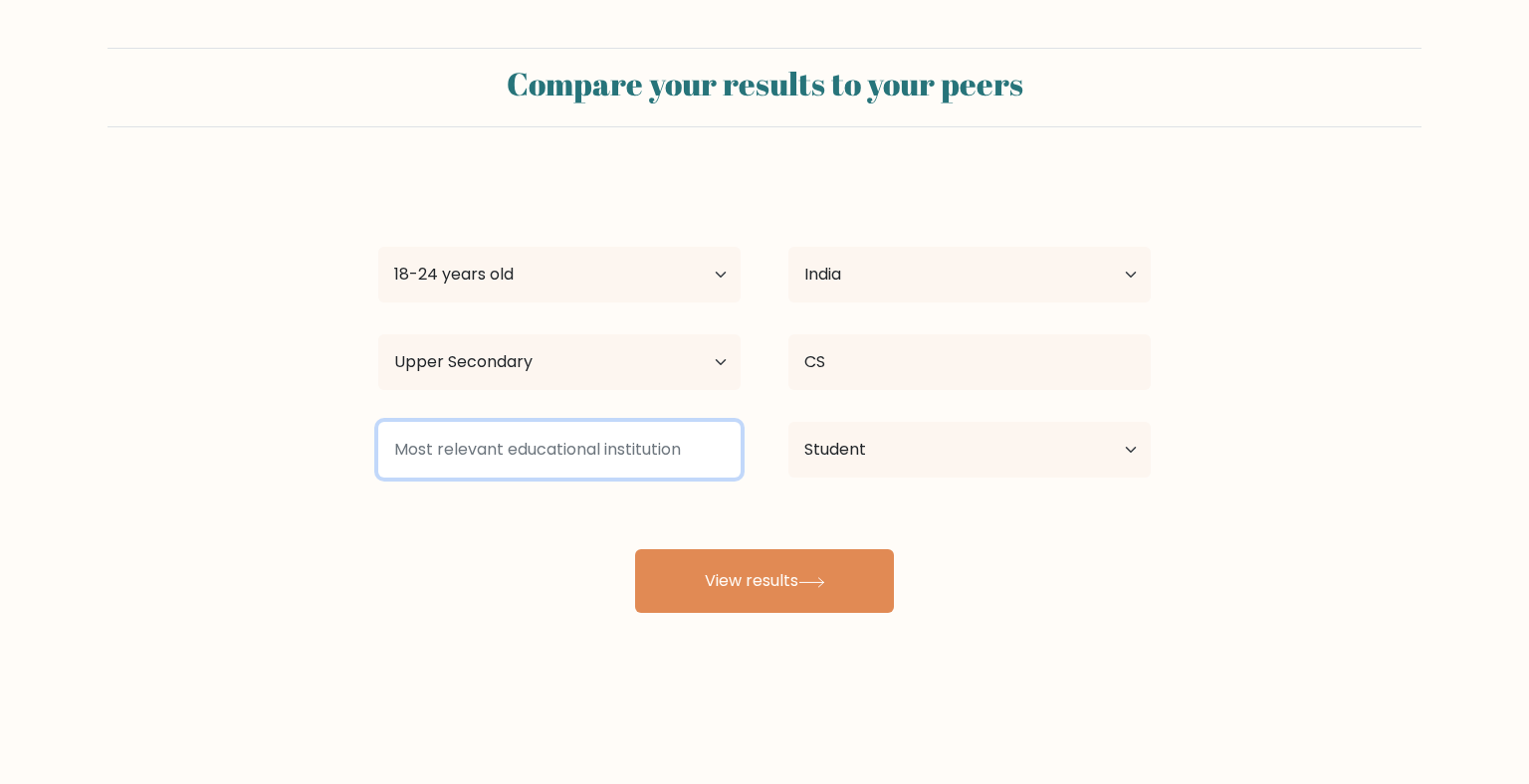click at bounding box center (559, 450) 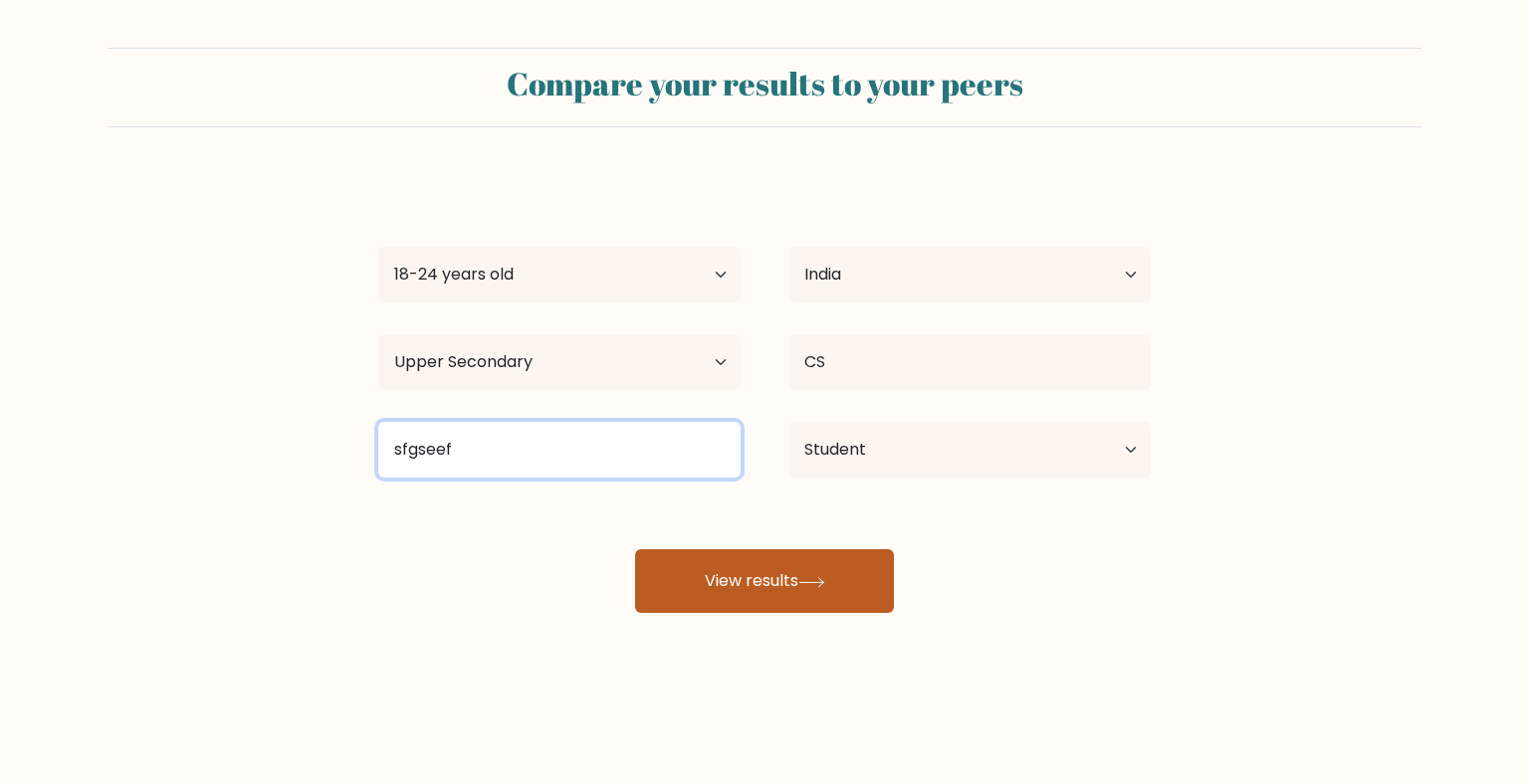 type on "sfgseef" 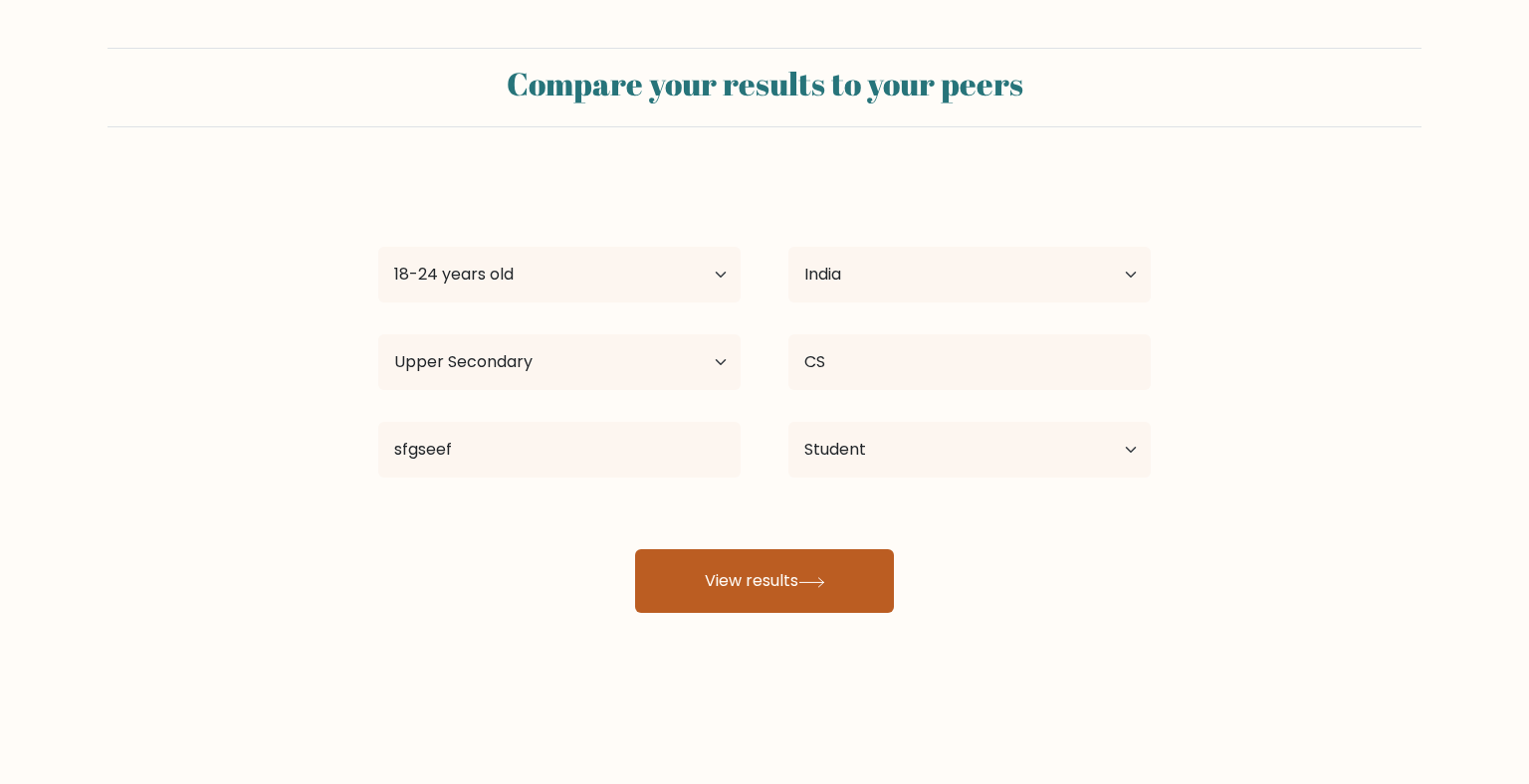 click on "View results" at bounding box center (764, 581) 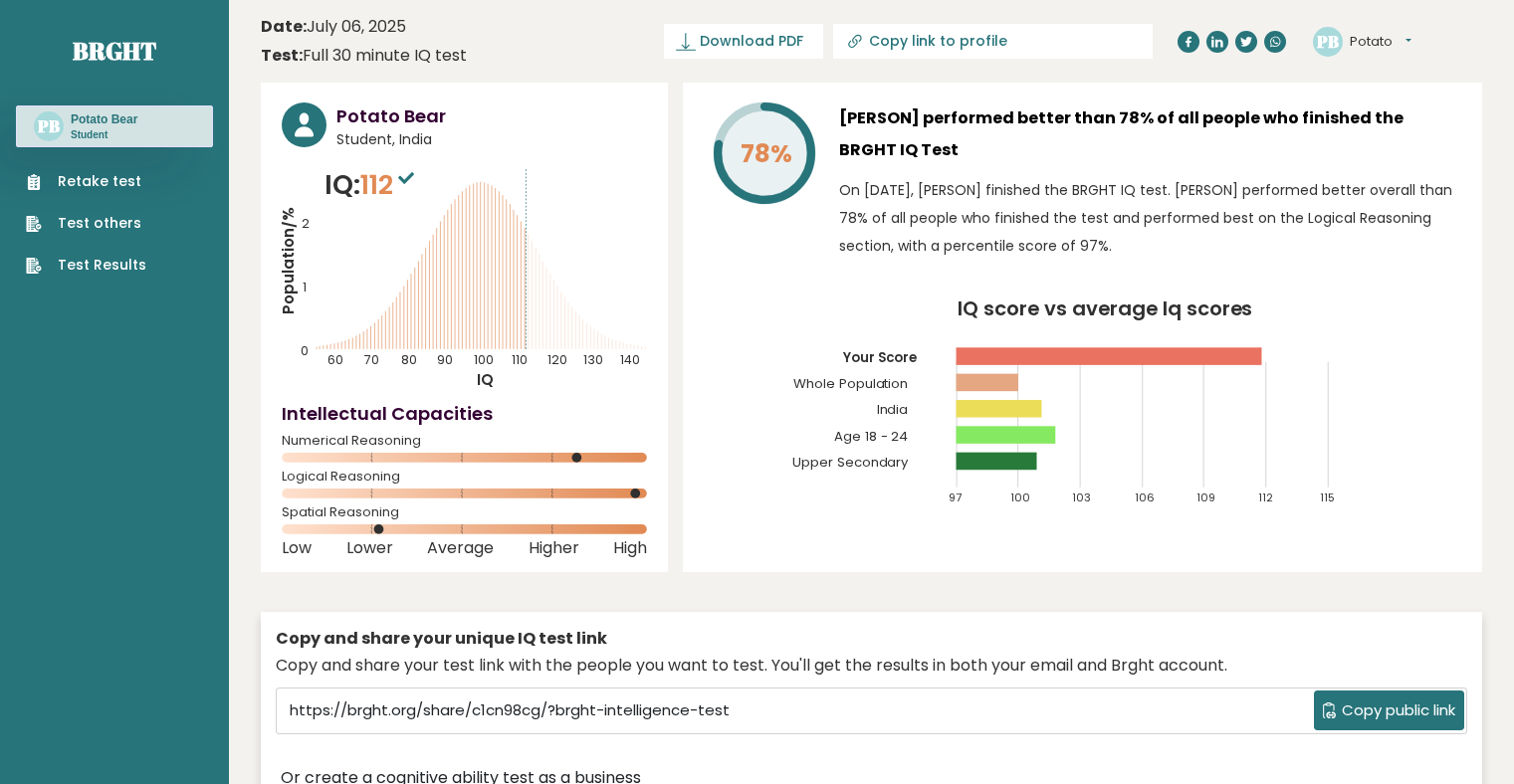 scroll, scrollTop: 0, scrollLeft: 0, axis: both 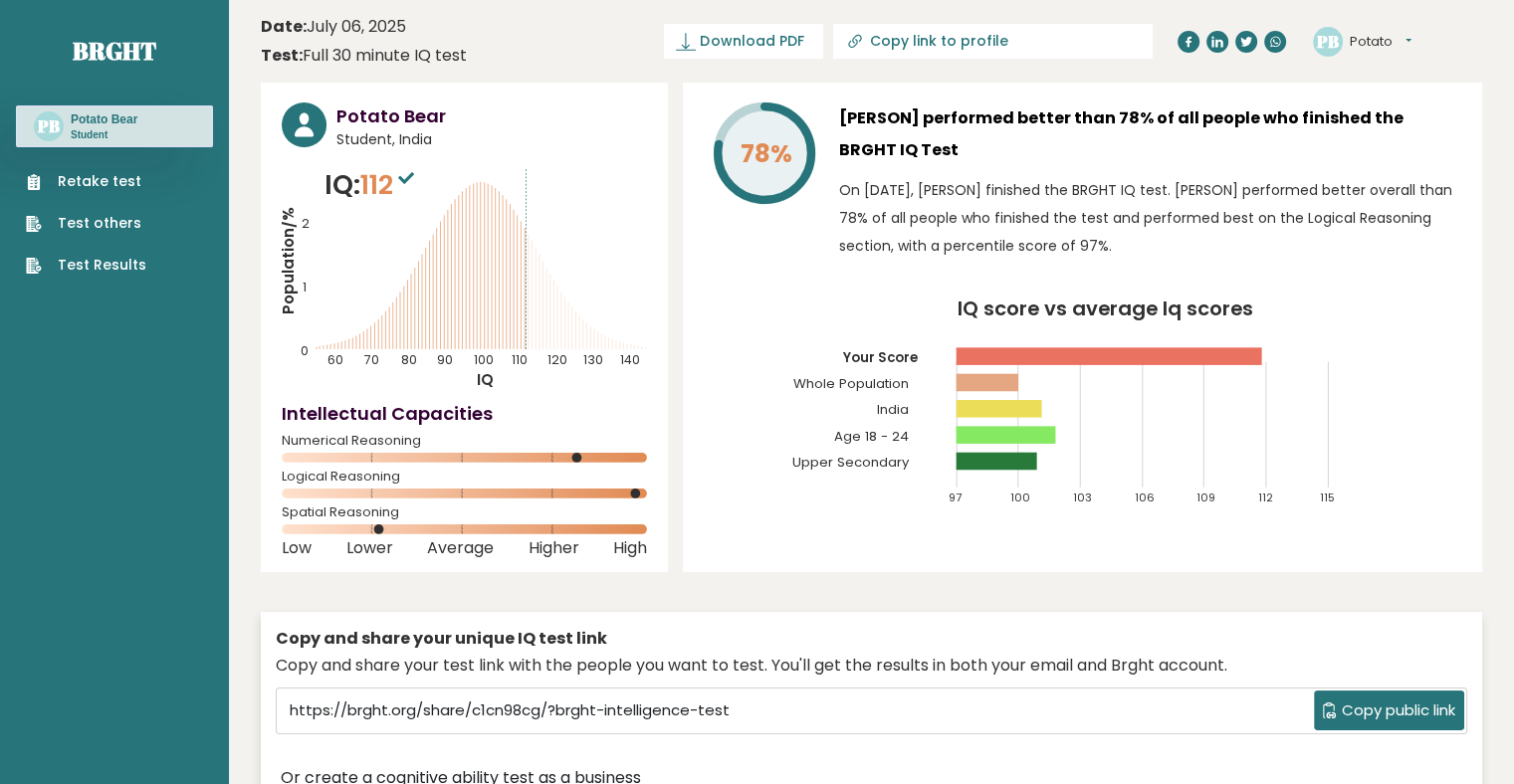 click on "Potato Bear
Student,
India
IQ:  112
Population/%
IQ
0
1
2
60
70
80
90
100
110
120
130
140
Low" at bounding box center [871, 450] 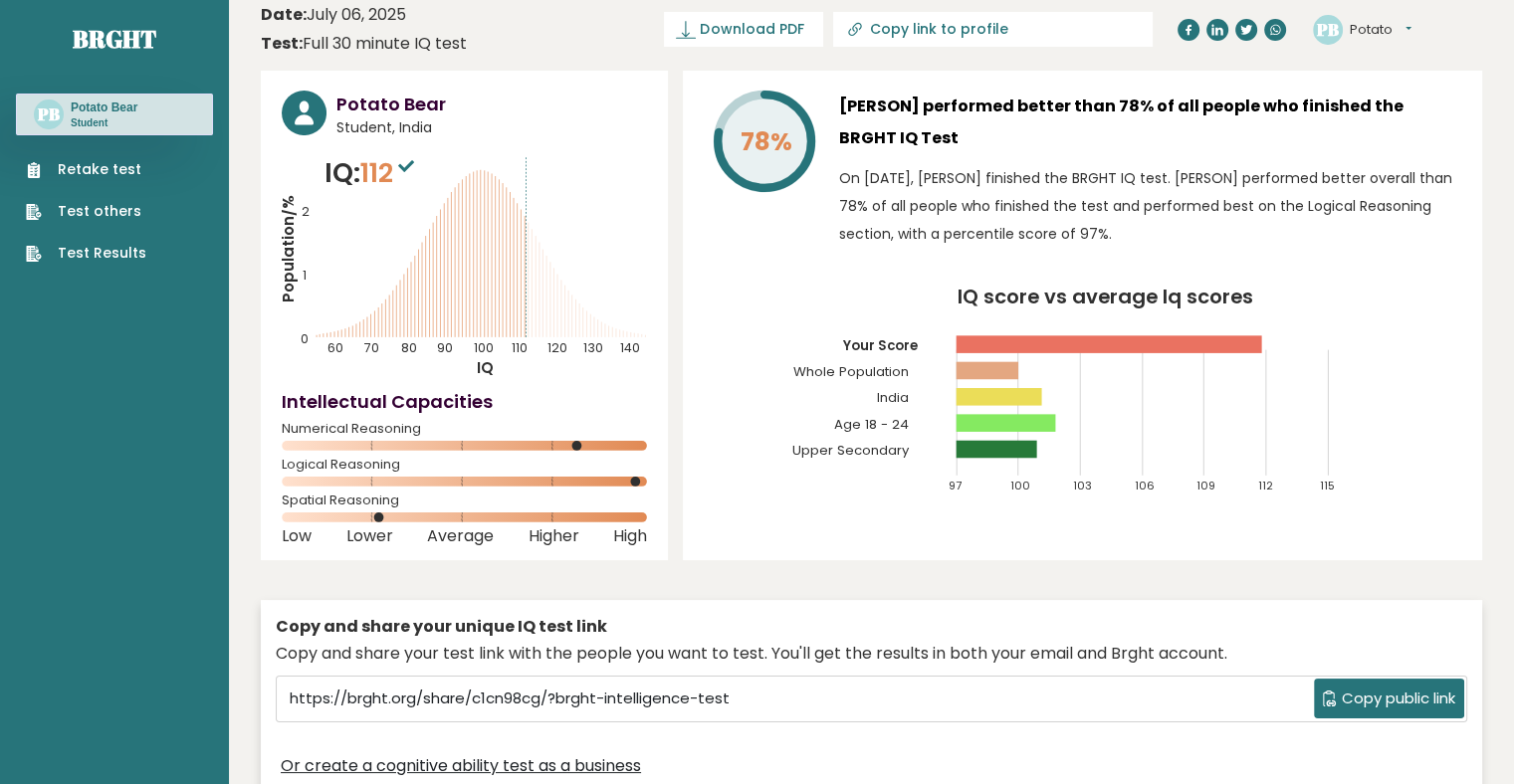 scroll, scrollTop: 0, scrollLeft: 0, axis: both 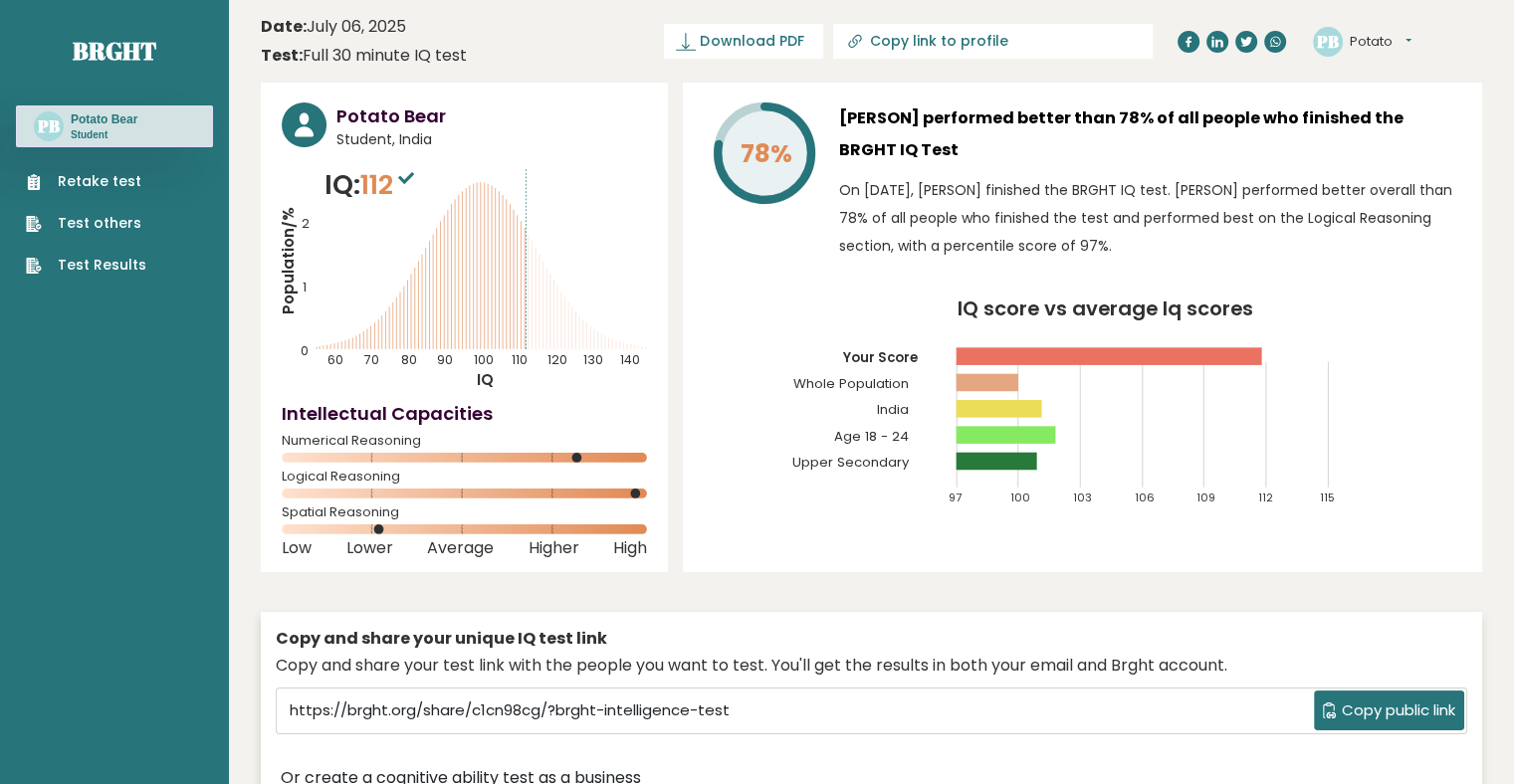 click on "Retake test" at bounding box center (86, 181) 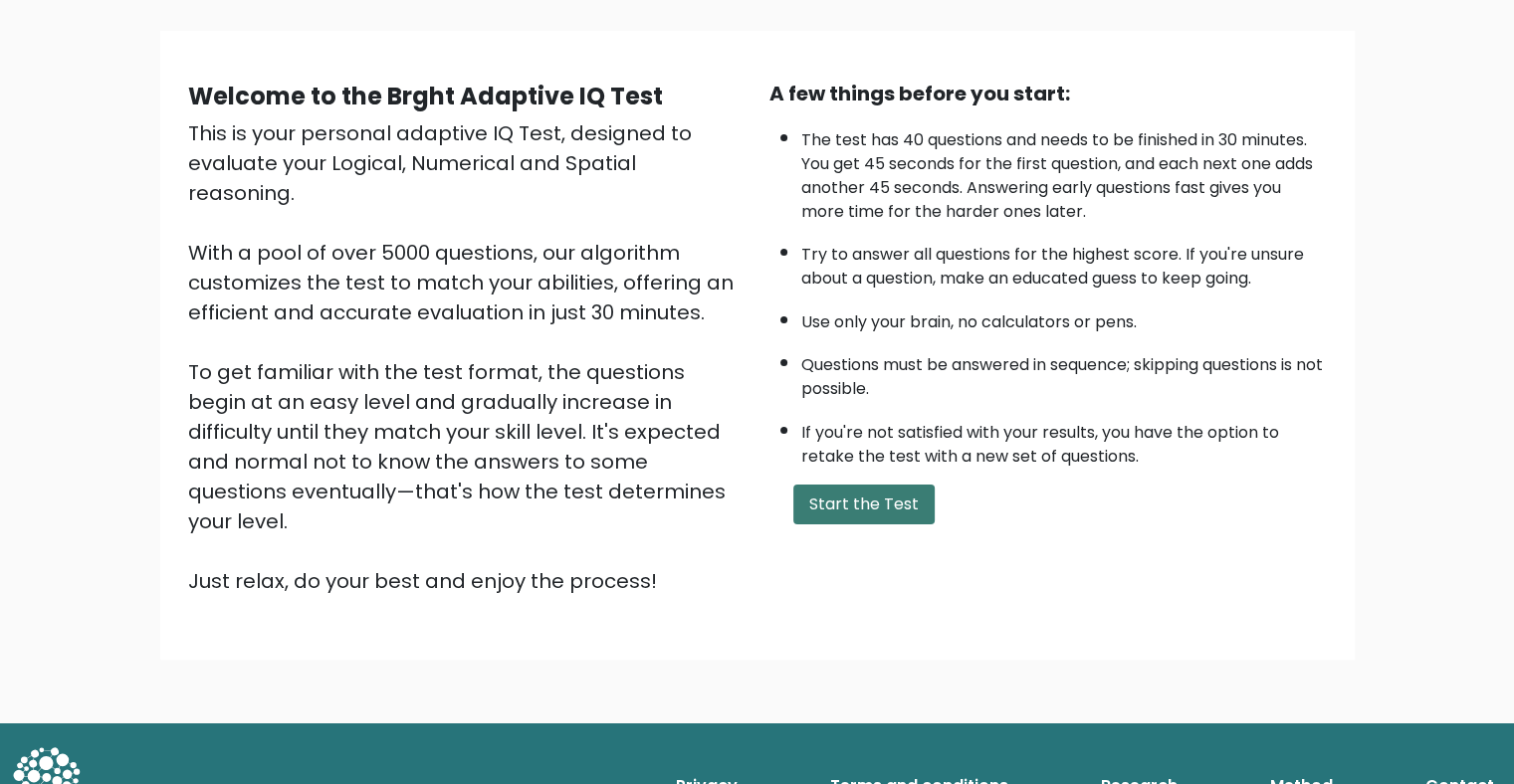 scroll, scrollTop: 127, scrollLeft: 0, axis: vertical 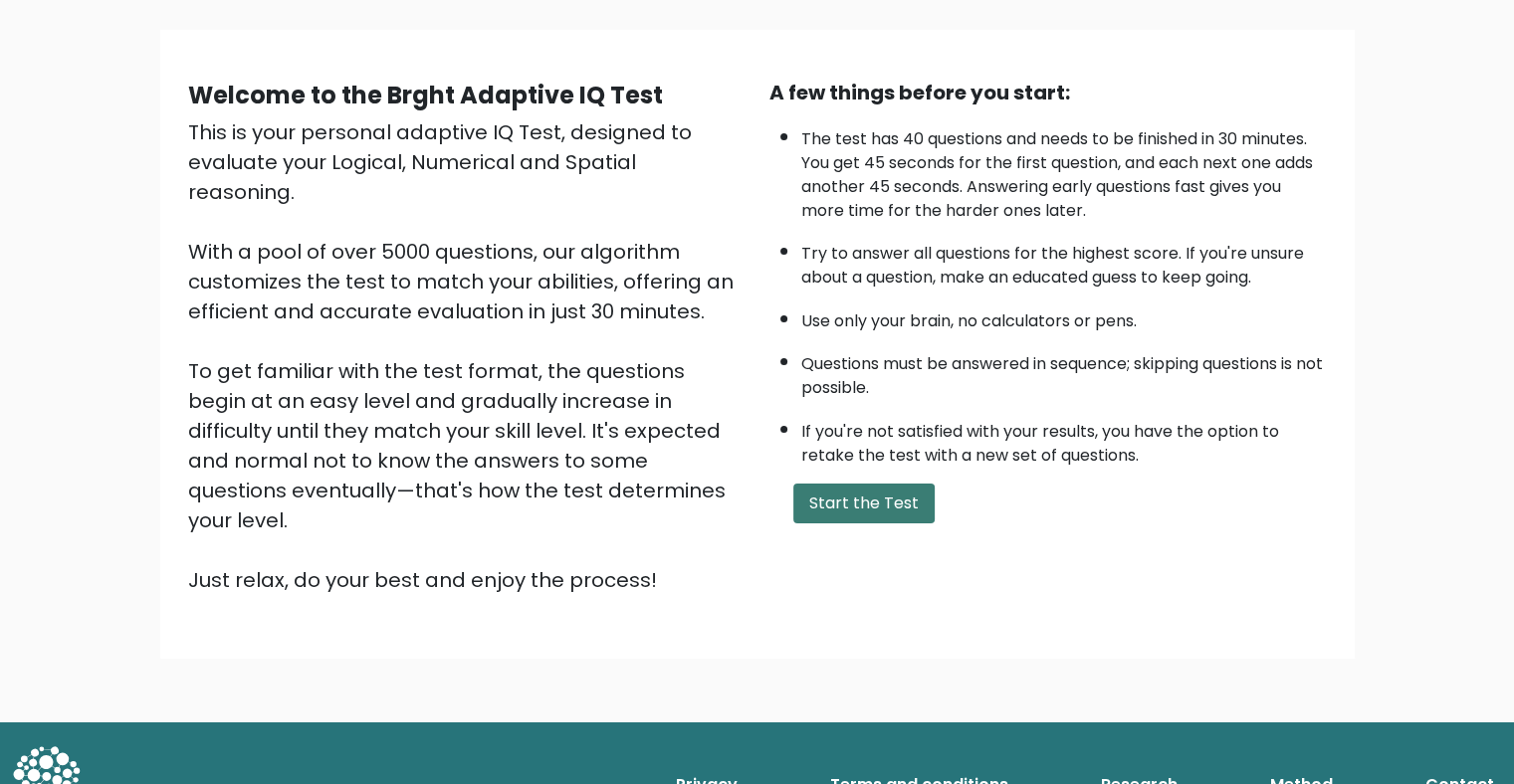 click on "Start the Test" at bounding box center (864, 503) 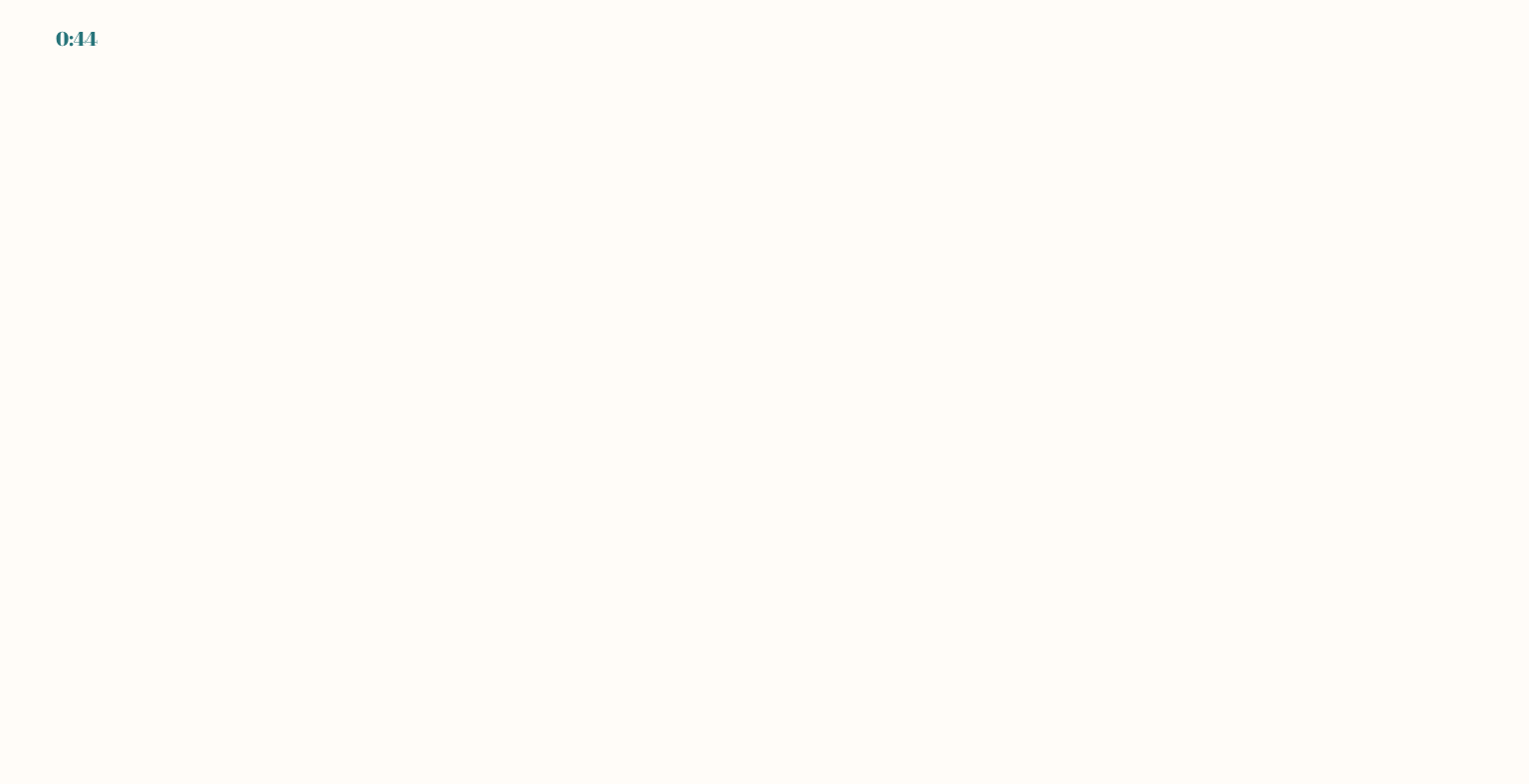 scroll, scrollTop: 0, scrollLeft: 0, axis: both 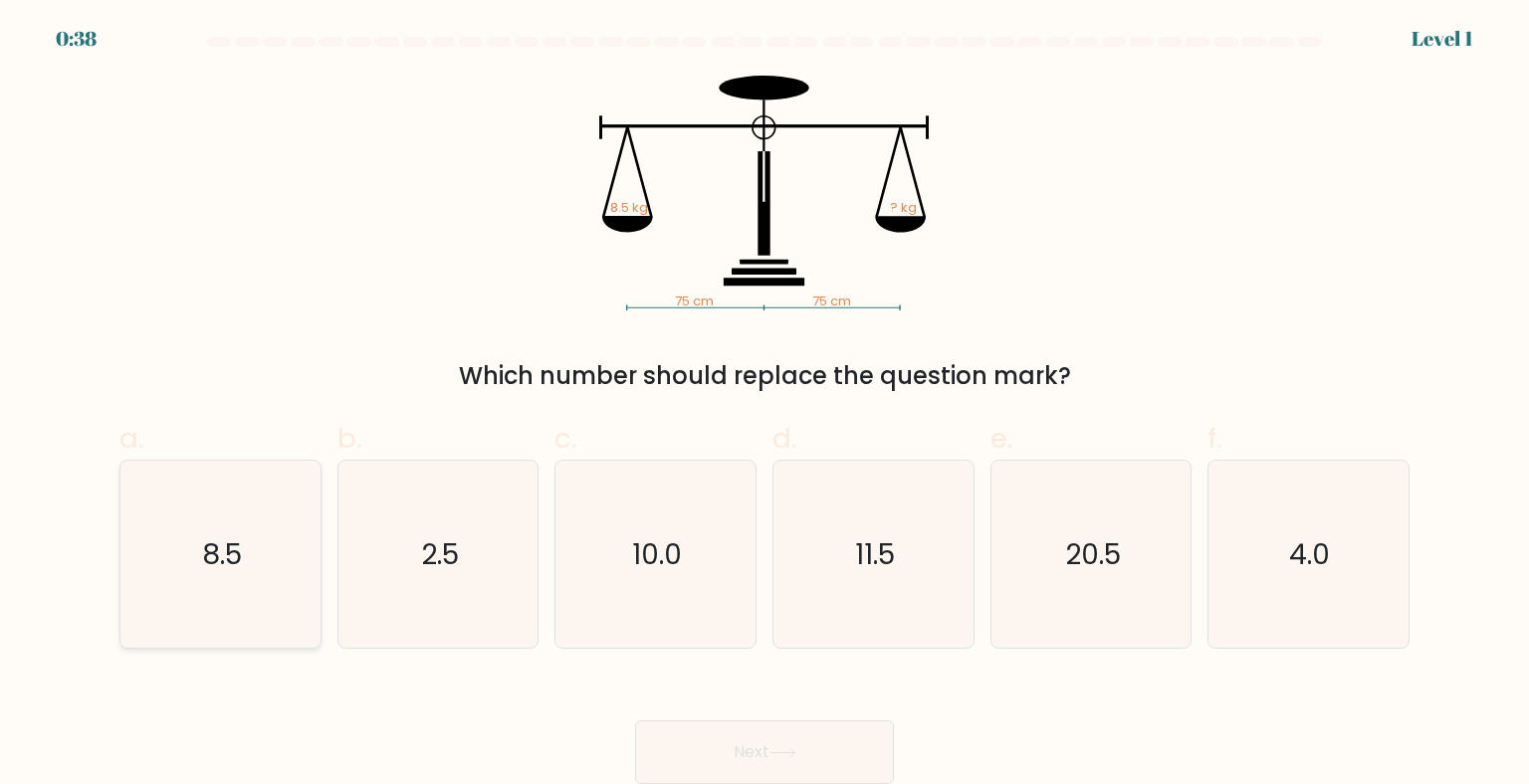 click on "8.5" at bounding box center (220, 554) 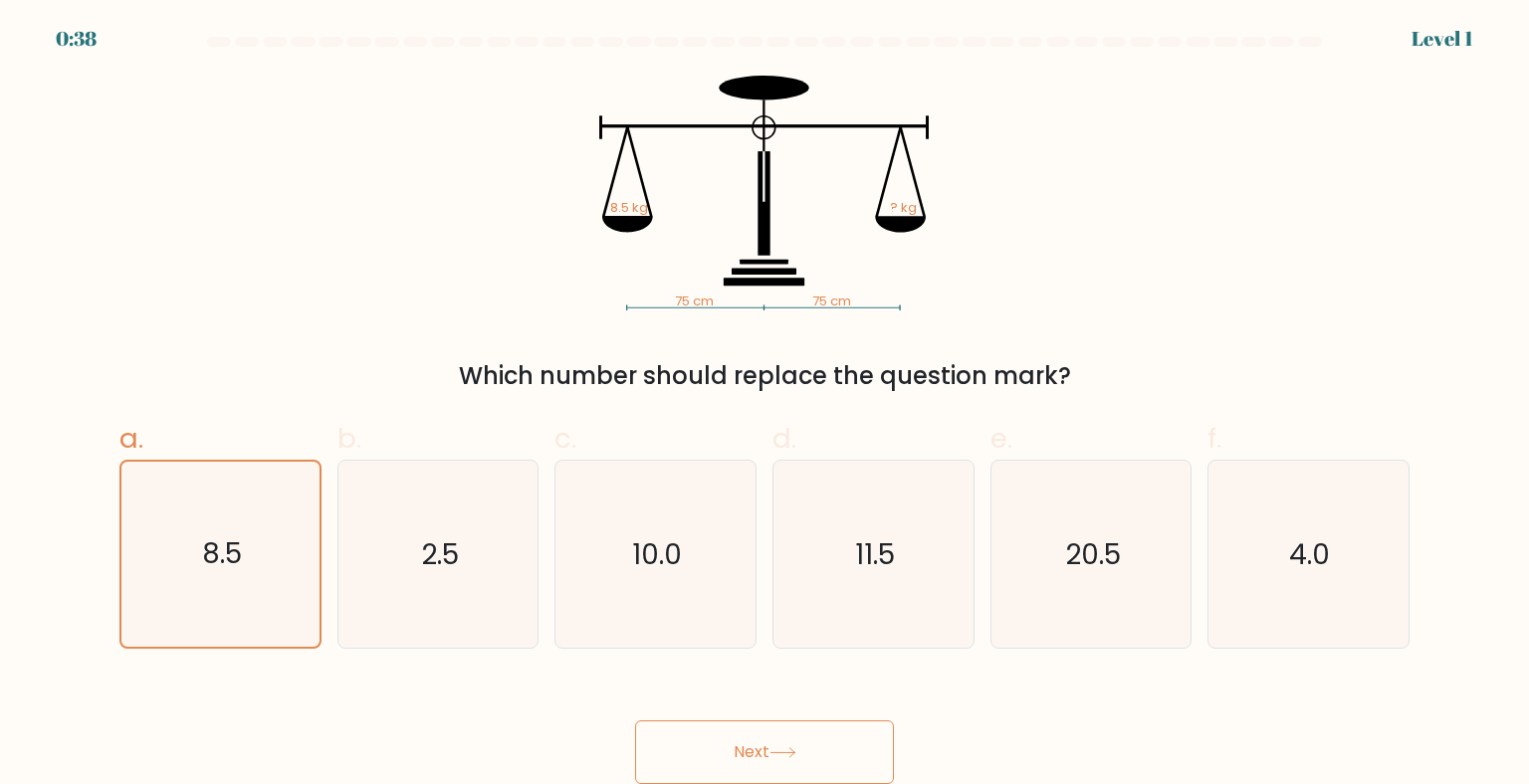 click on "Next" at bounding box center (764, 752) 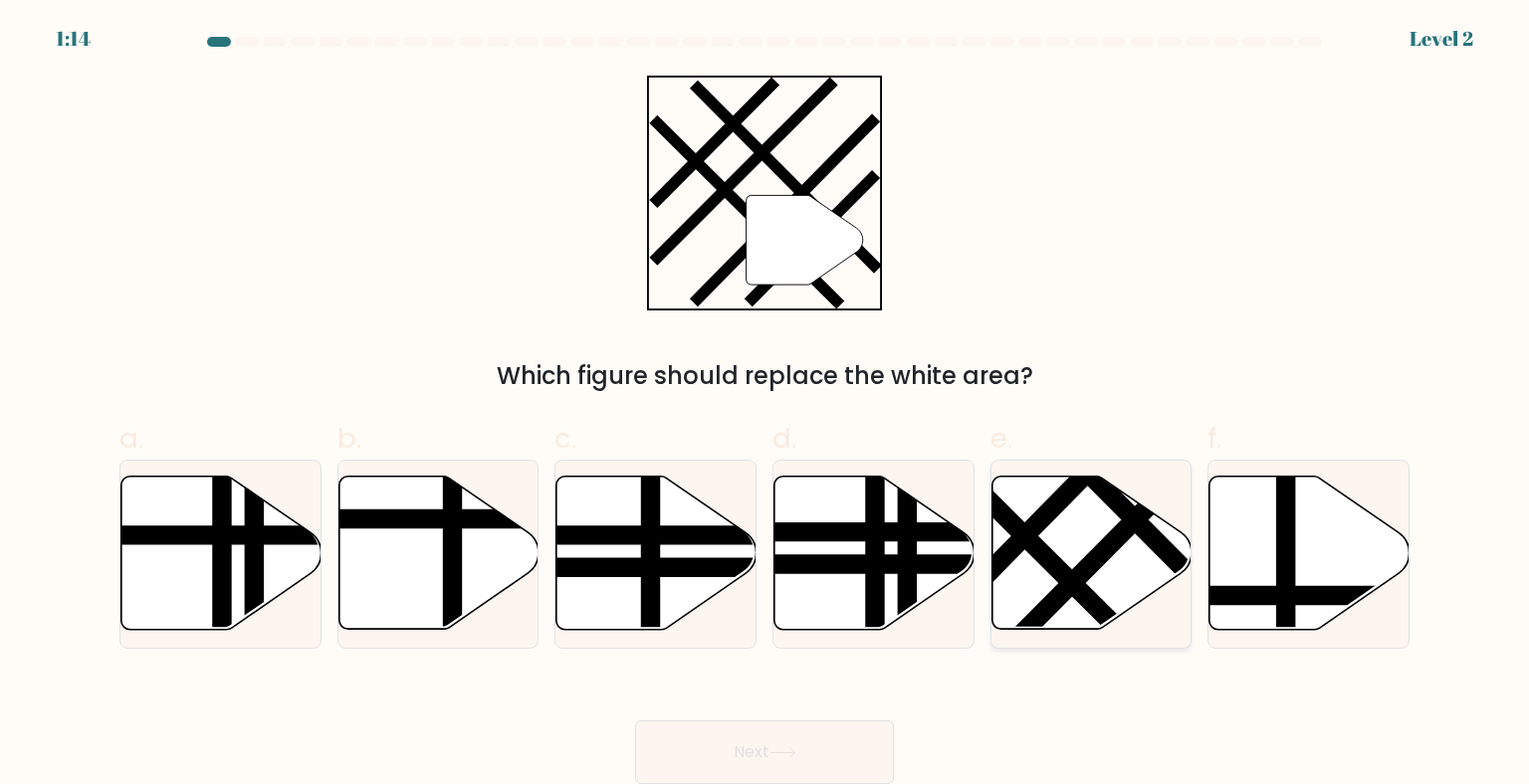 click at bounding box center (1105, 550) 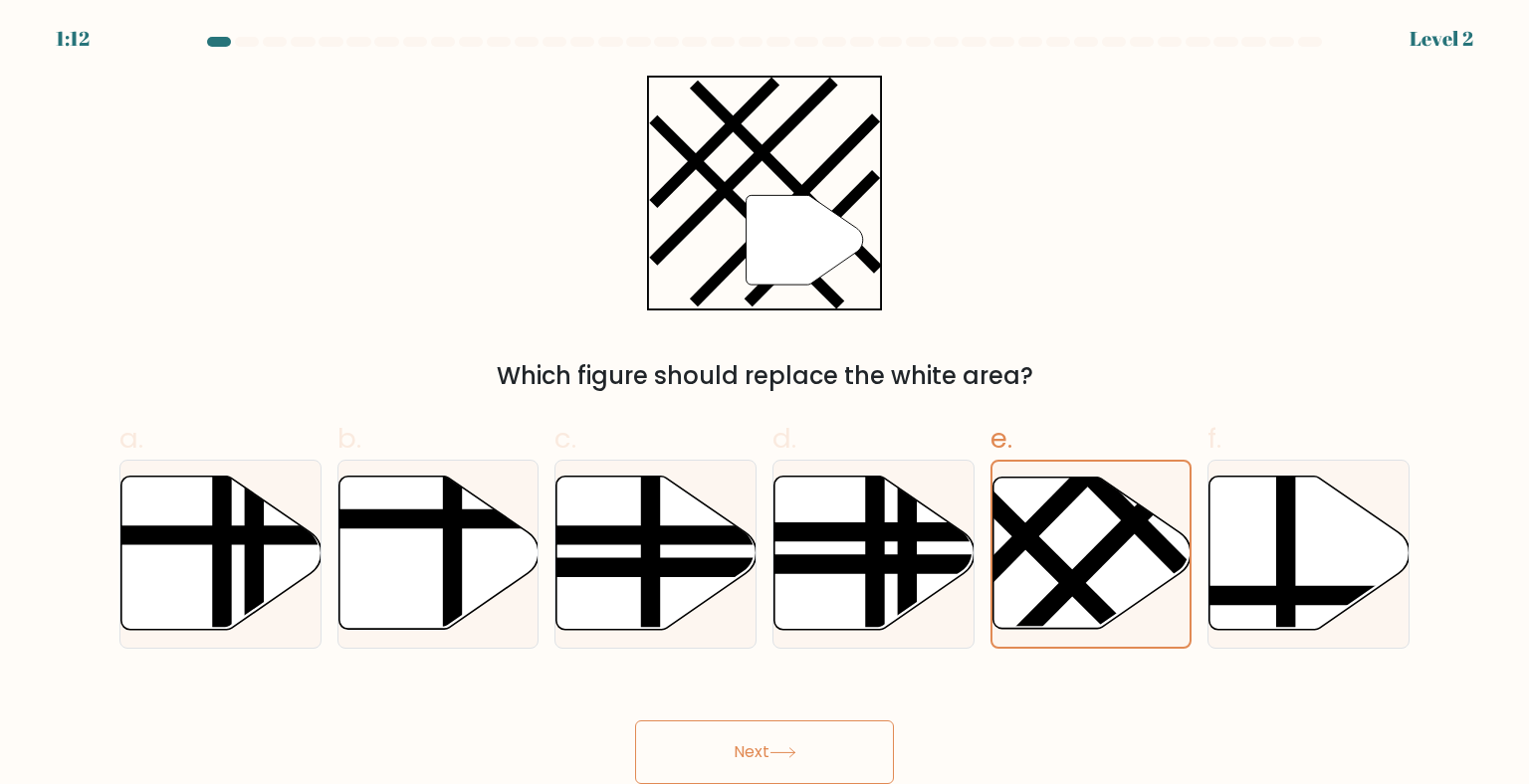 click on "Next" at bounding box center (764, 728) 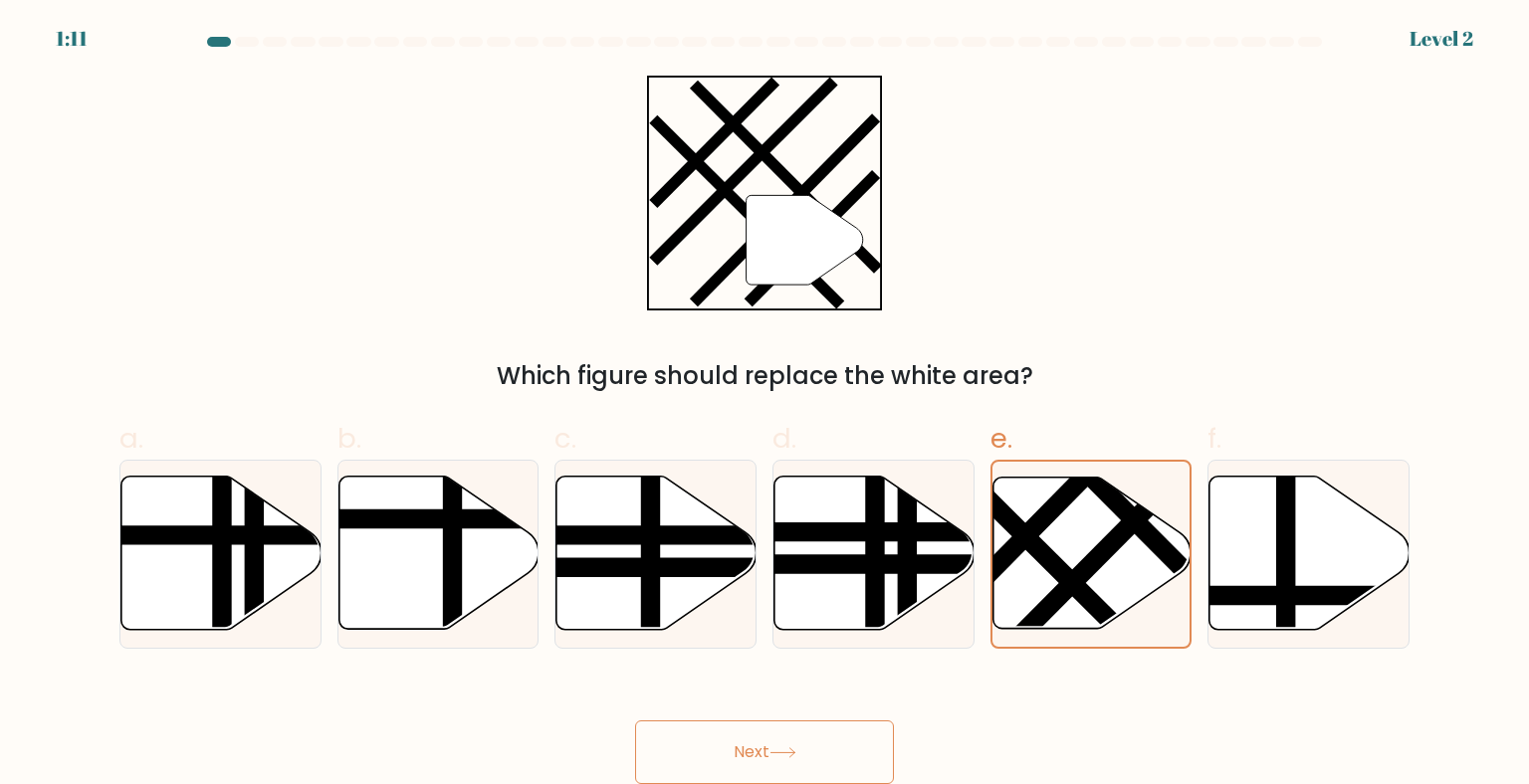 click on "Next" at bounding box center (764, 752) 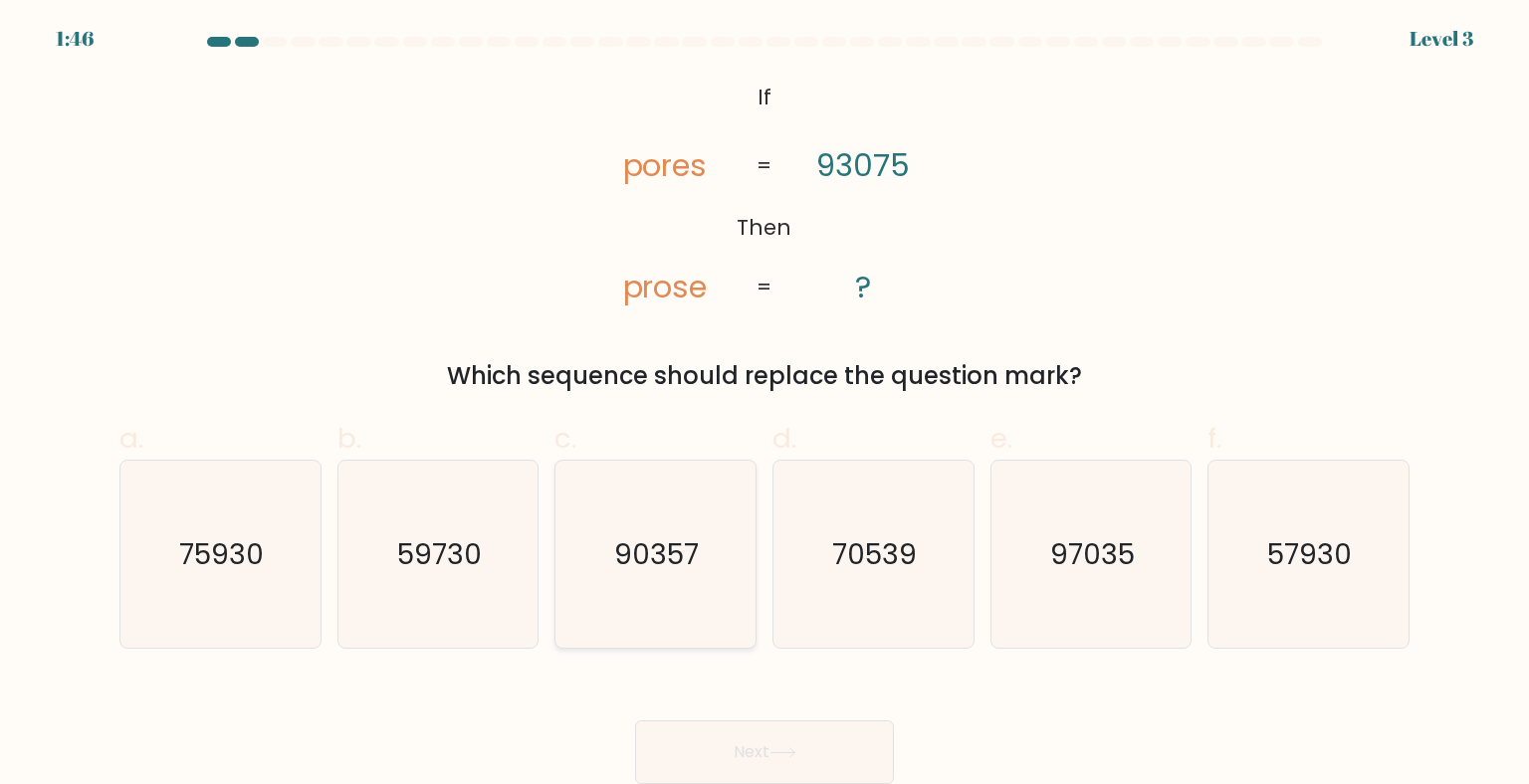 click on "90357" at bounding box center [655, 554] 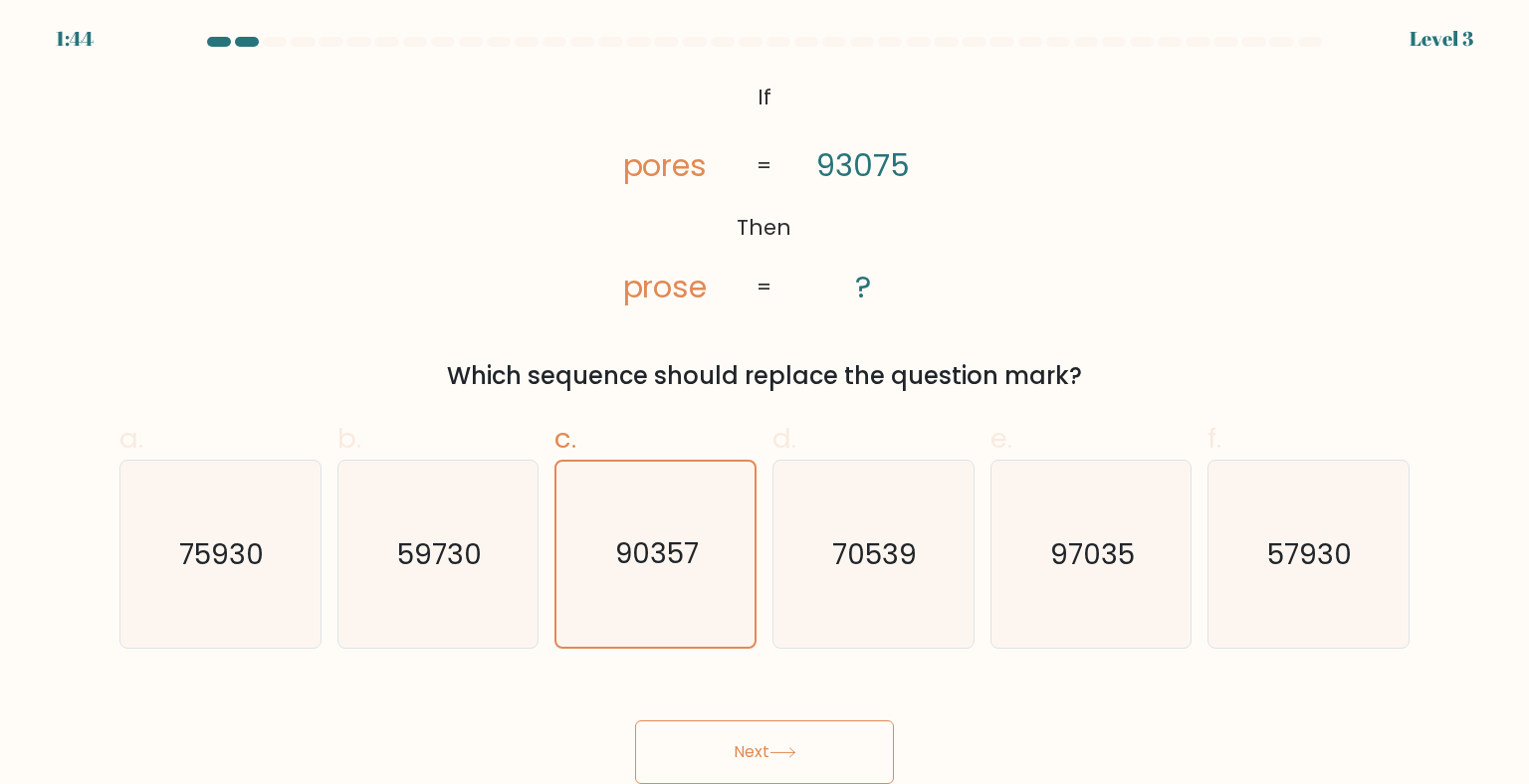 click on "Next" at bounding box center (764, 752) 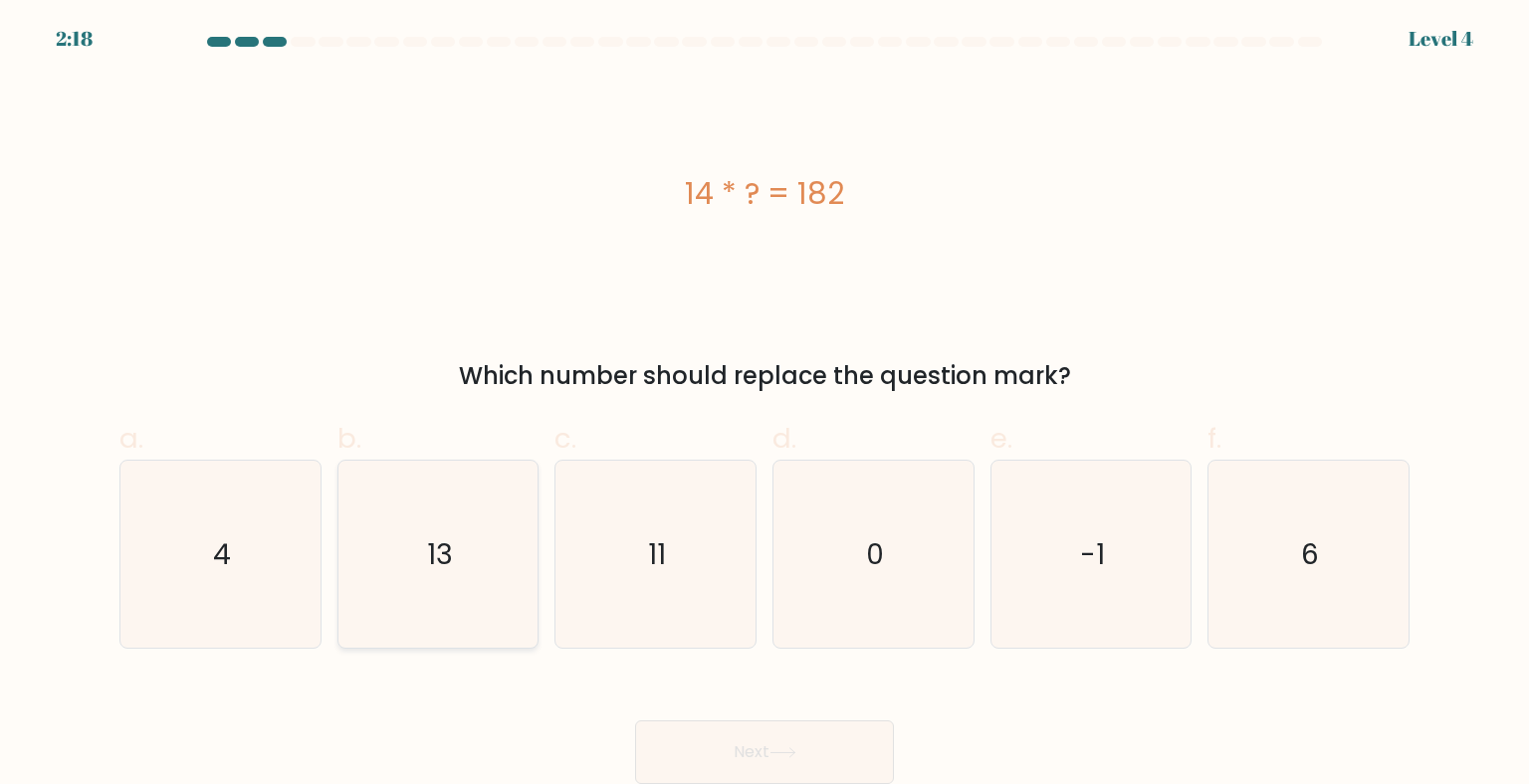 click on "13" at bounding box center (438, 554) 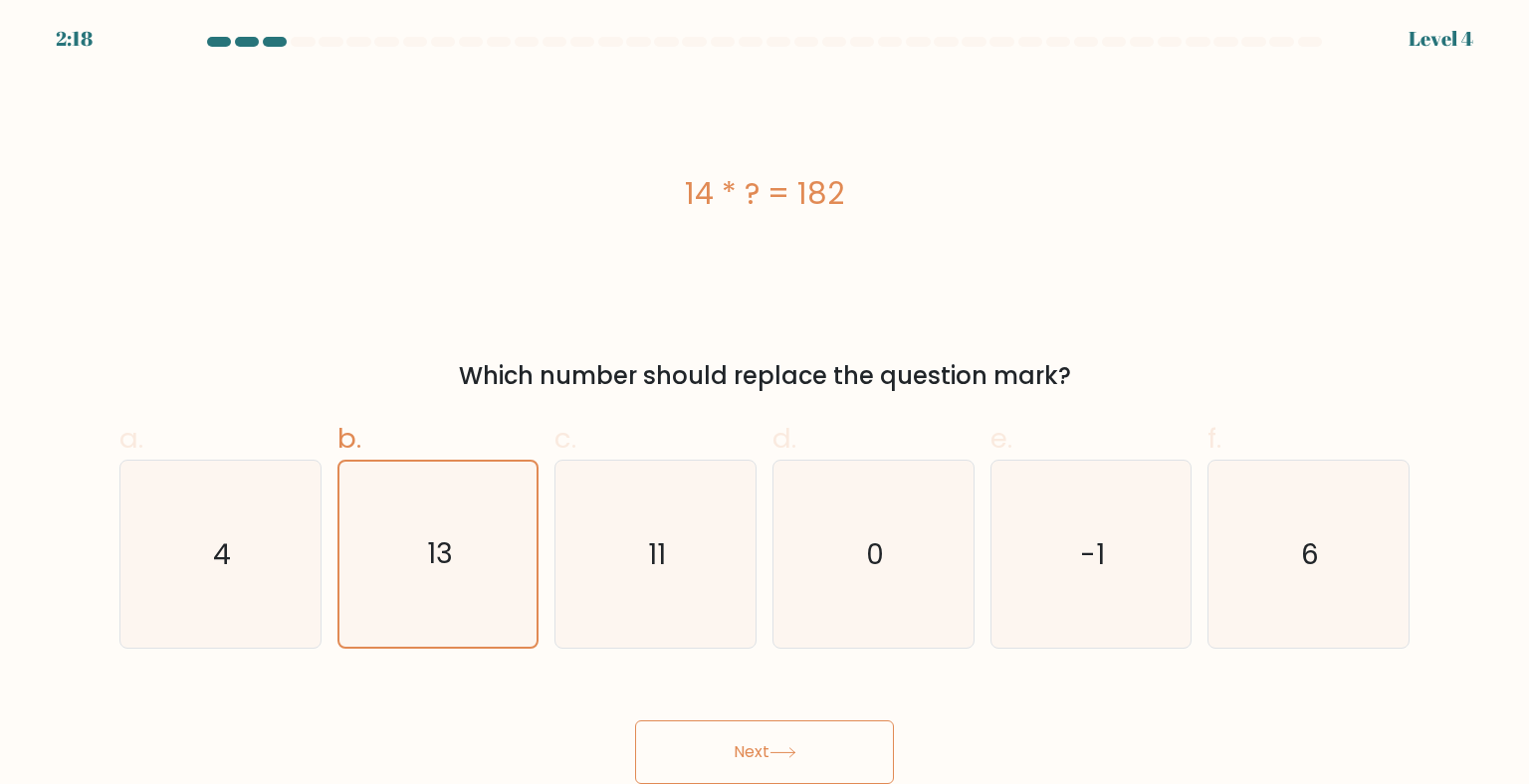 click on "Next" at bounding box center (764, 752) 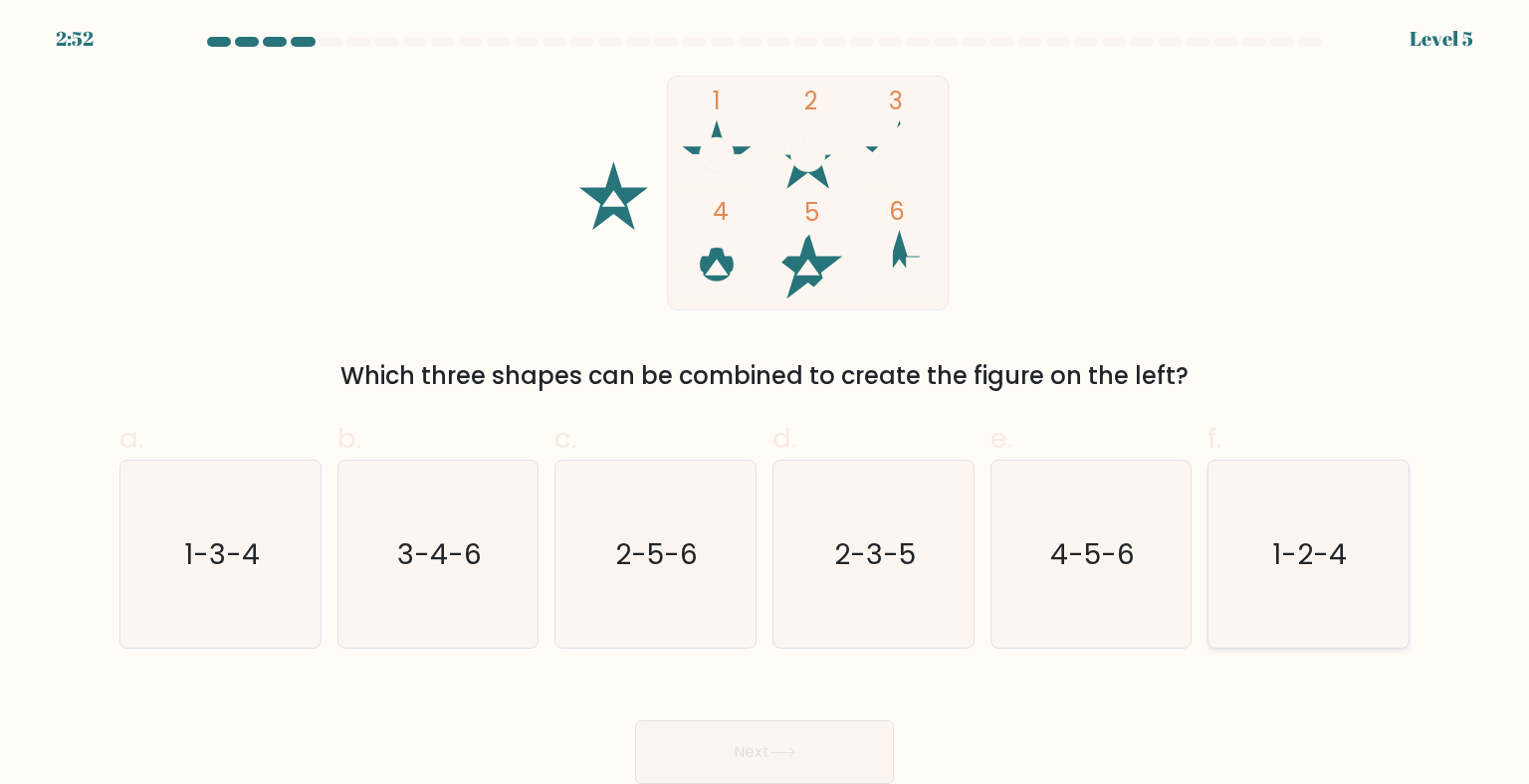 click on "1-2-4" at bounding box center [1308, 554] 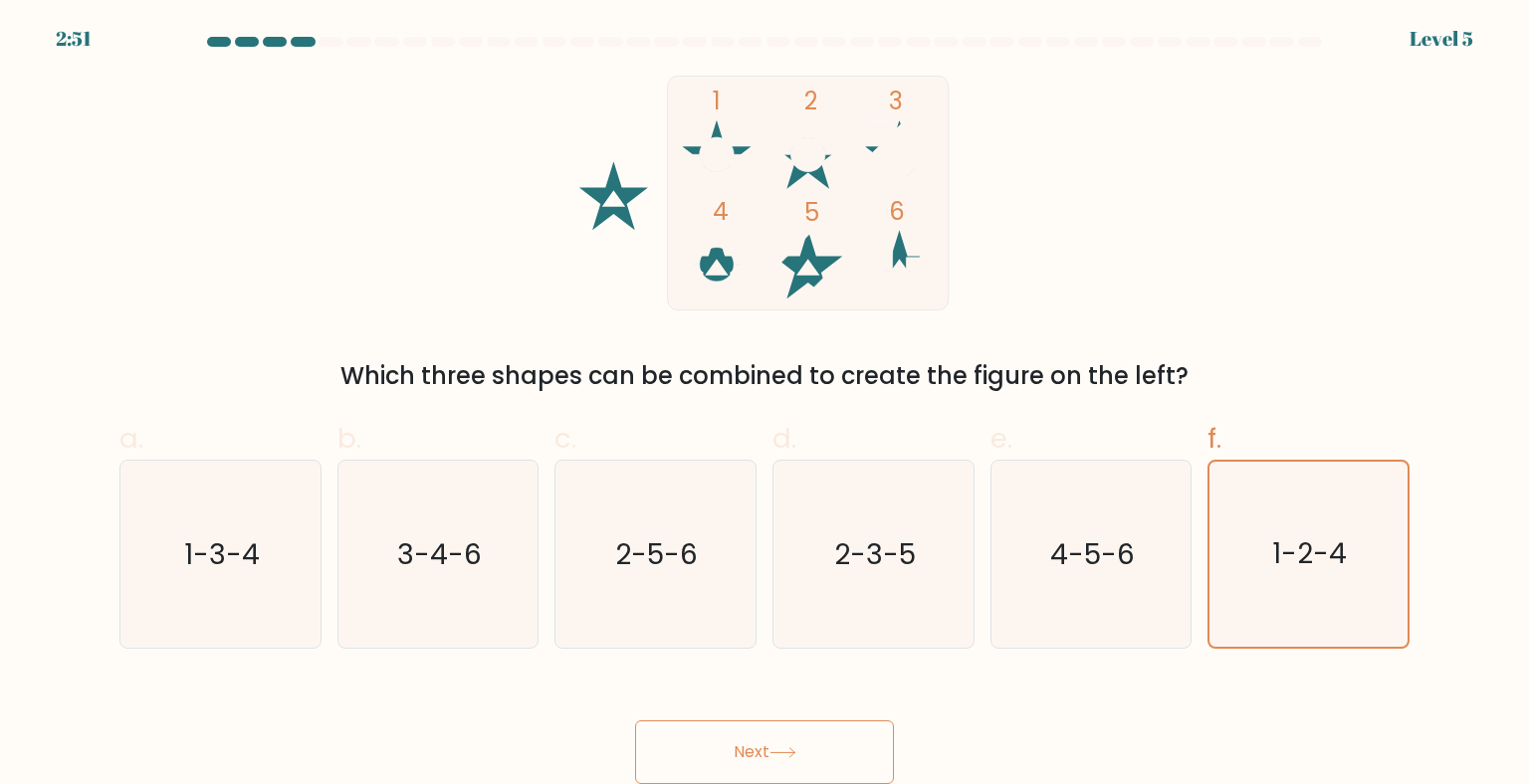 click on "Next" at bounding box center (764, 752) 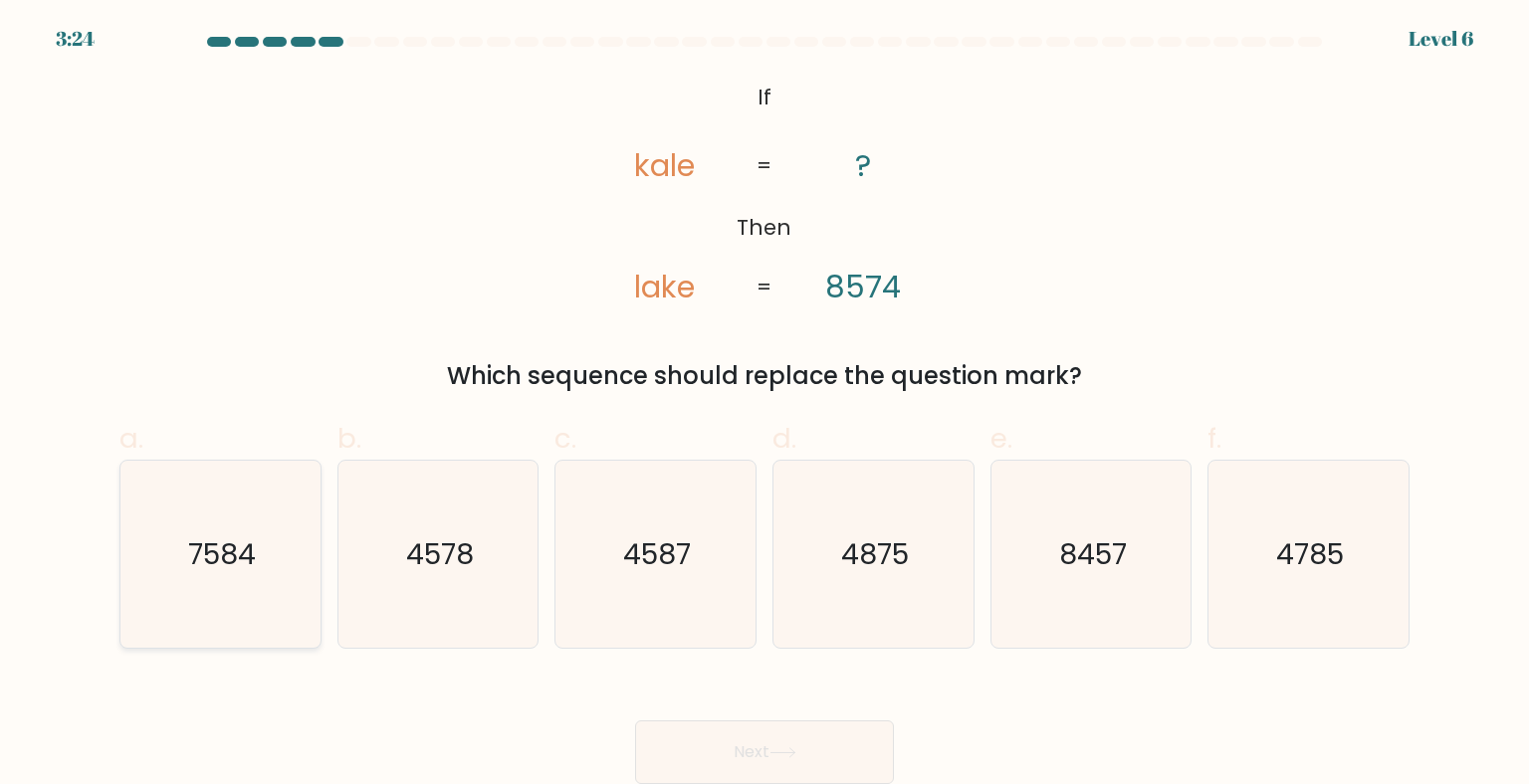 click on "7584" at bounding box center (222, 554) 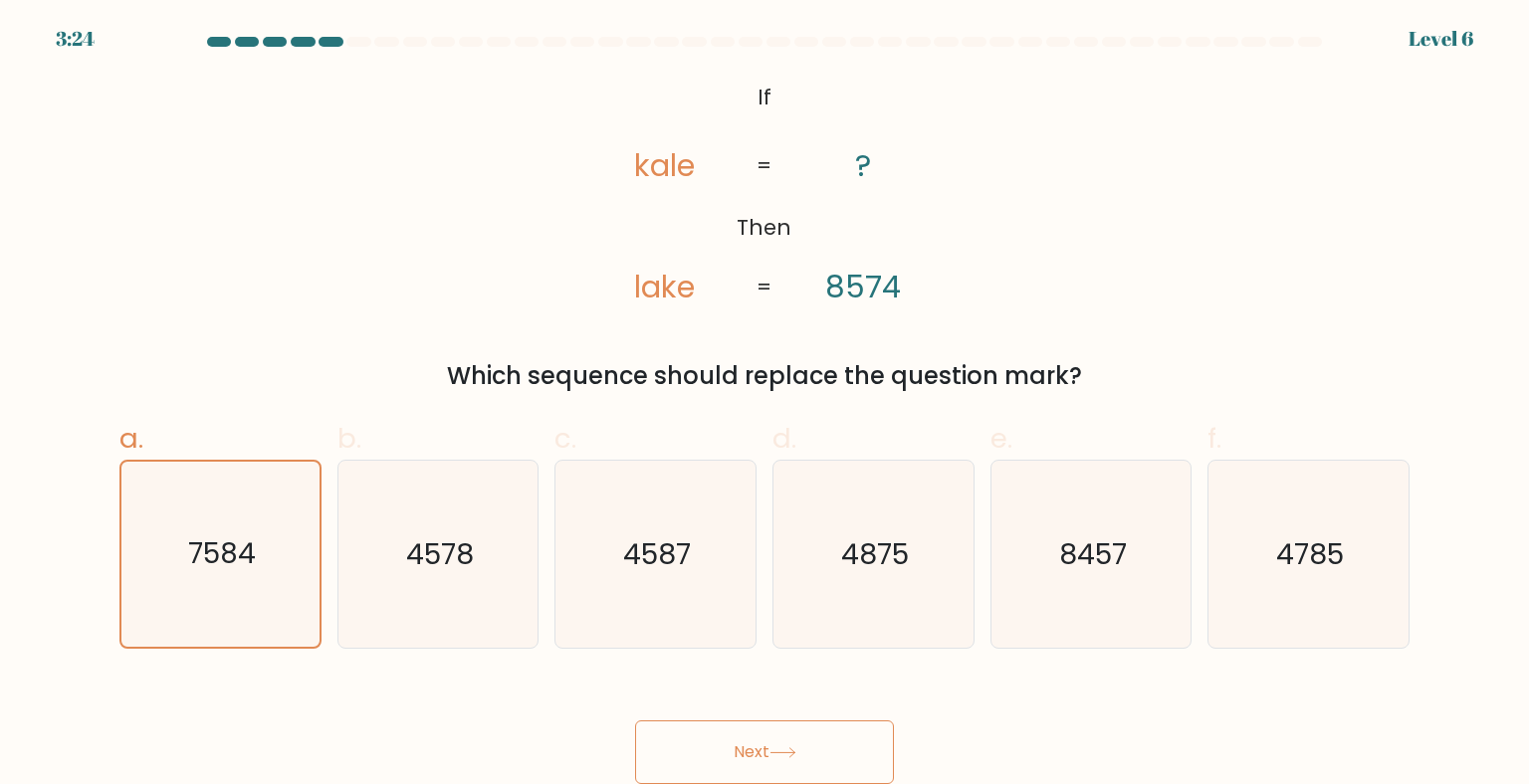 click on "Next" at bounding box center [764, 752] 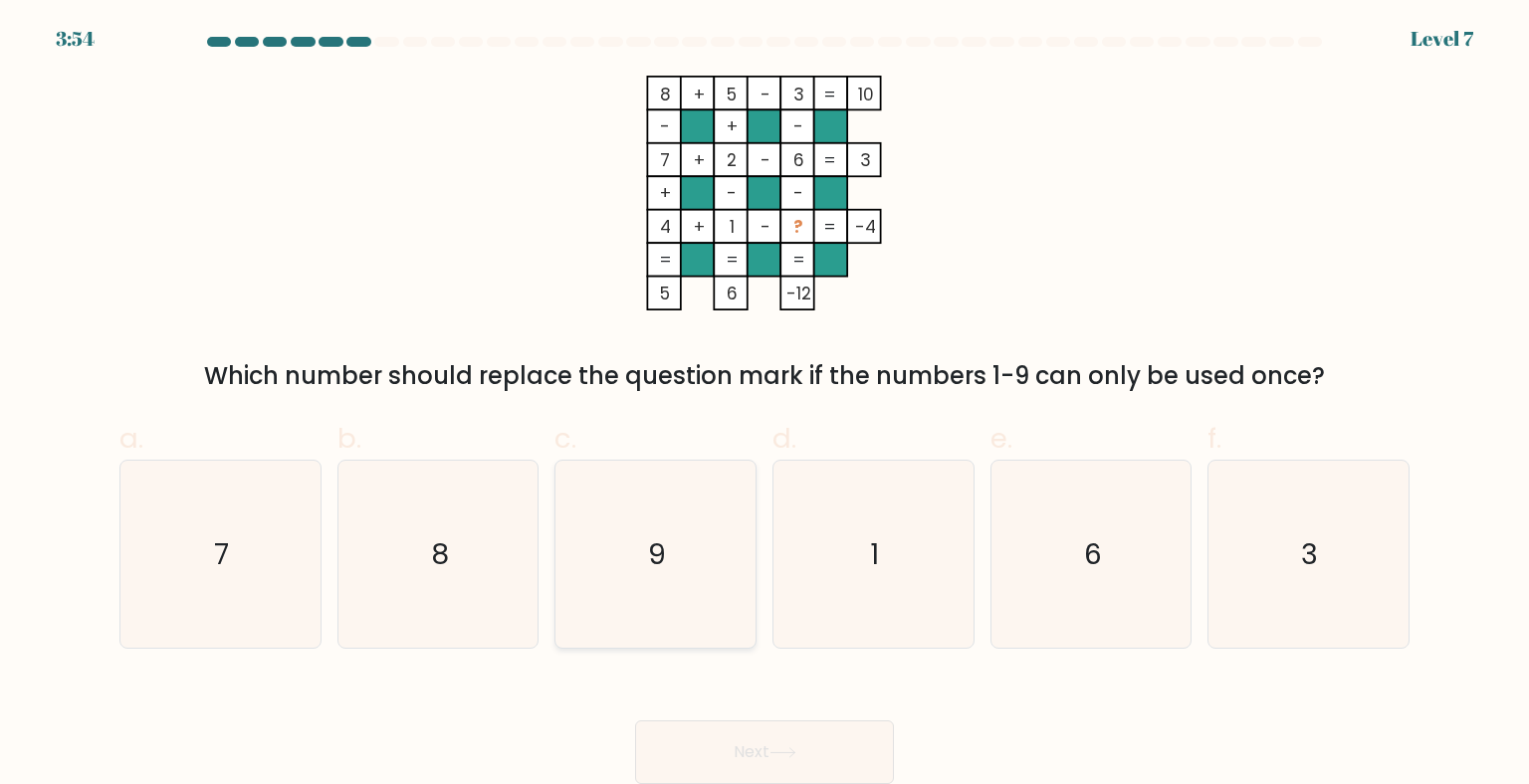 click on "9" at bounding box center (655, 554) 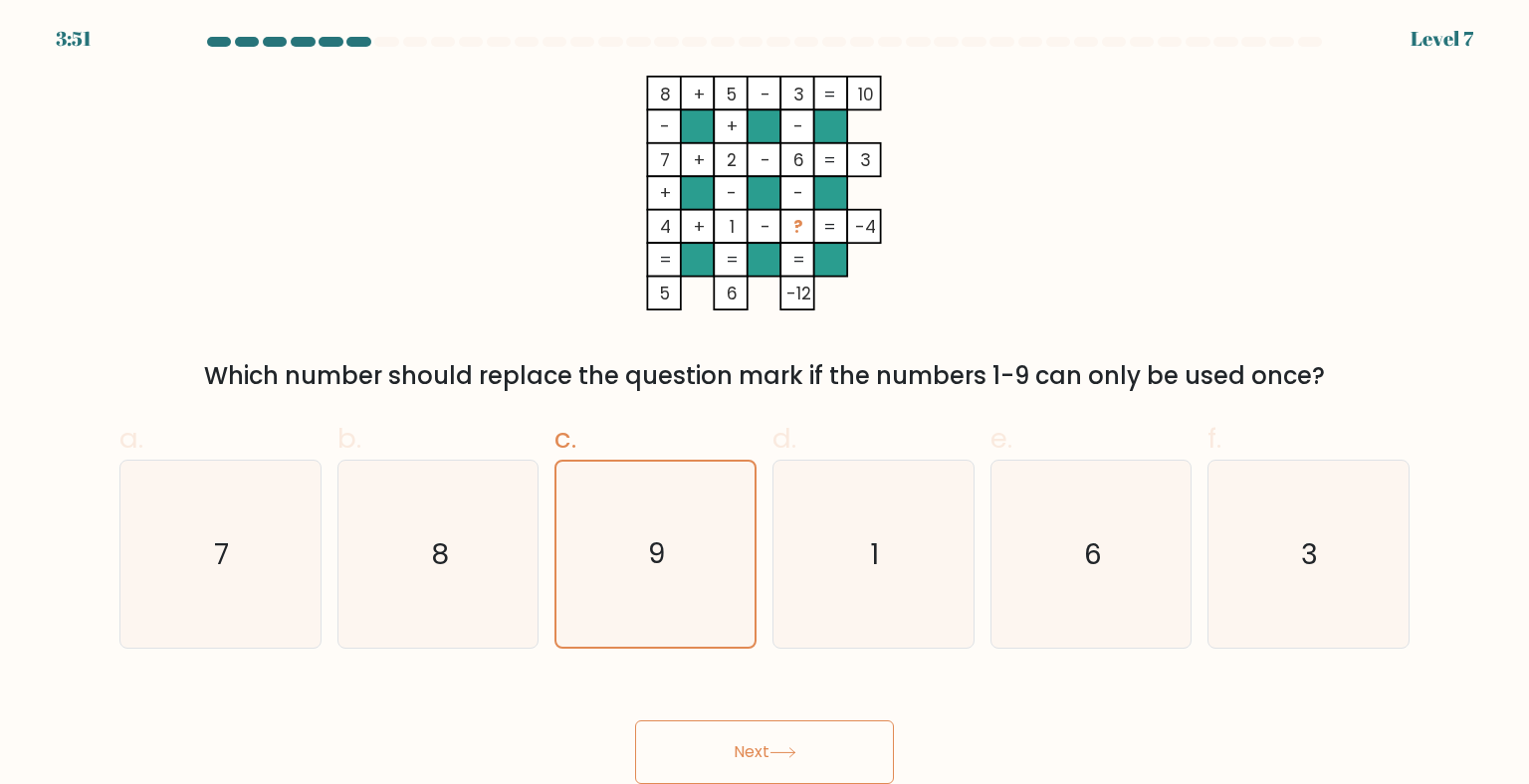 click on "Next" at bounding box center (764, 752) 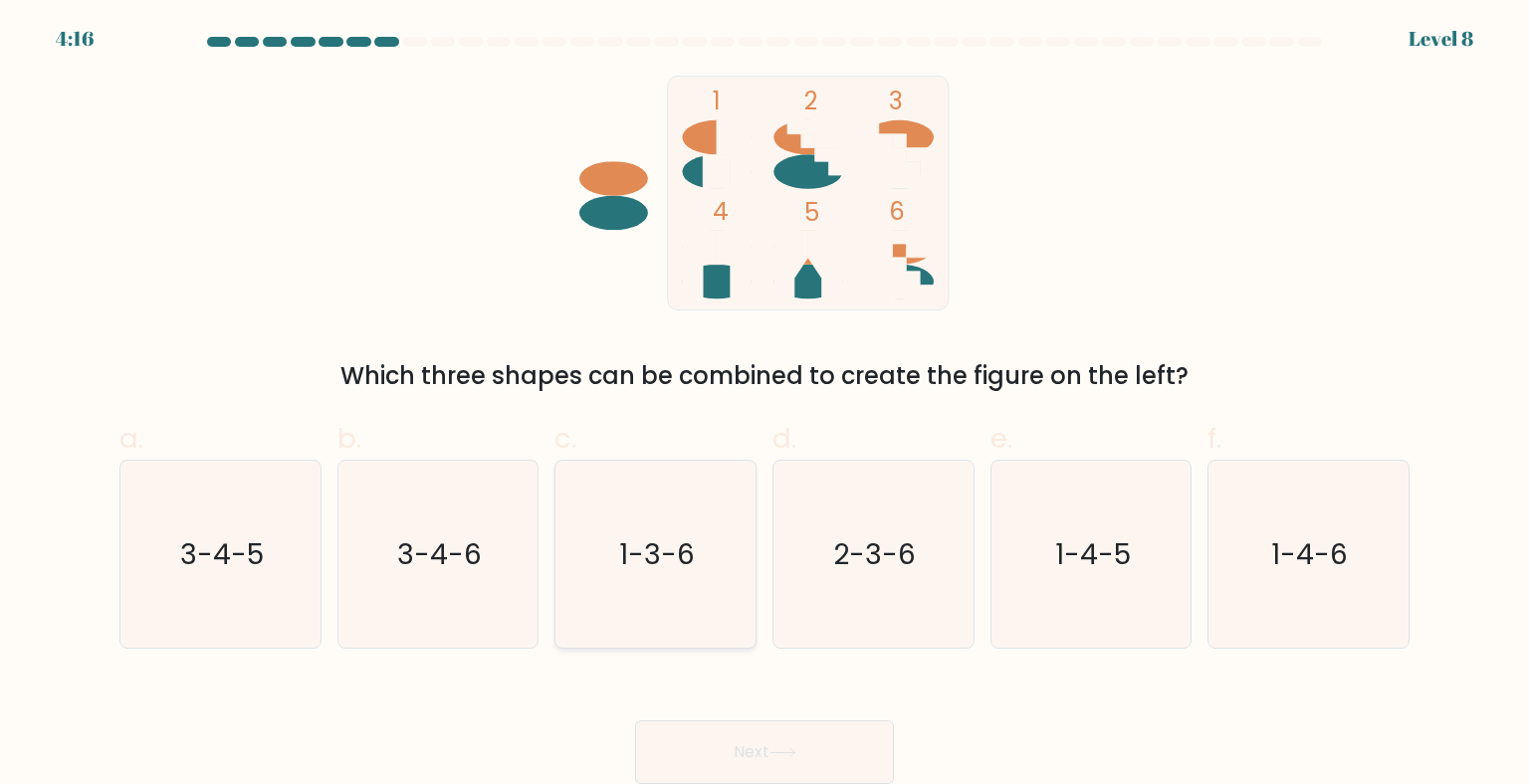 click on "1-3-6" at bounding box center [658, 554] 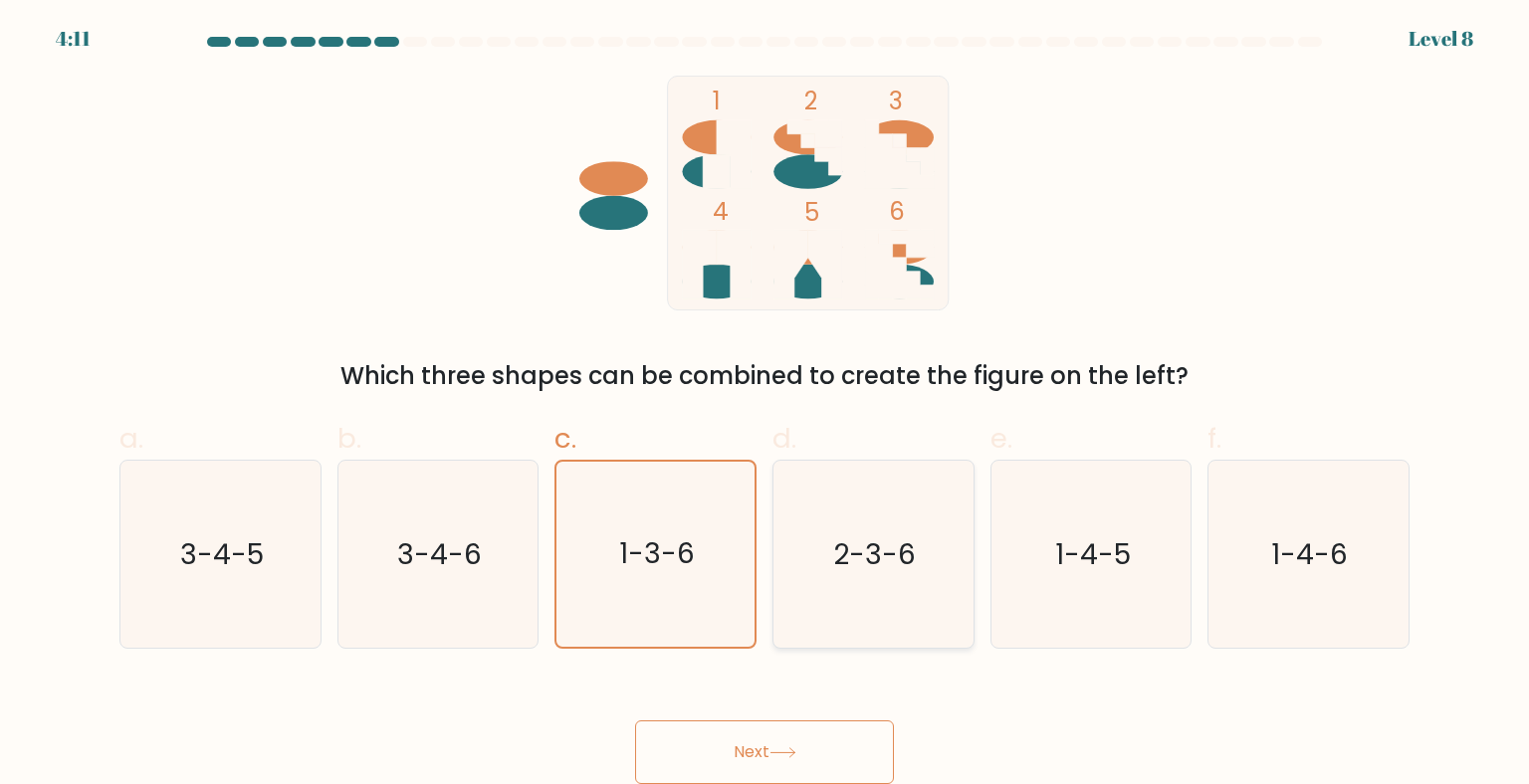 click on "2-3-6" at bounding box center [875, 554] 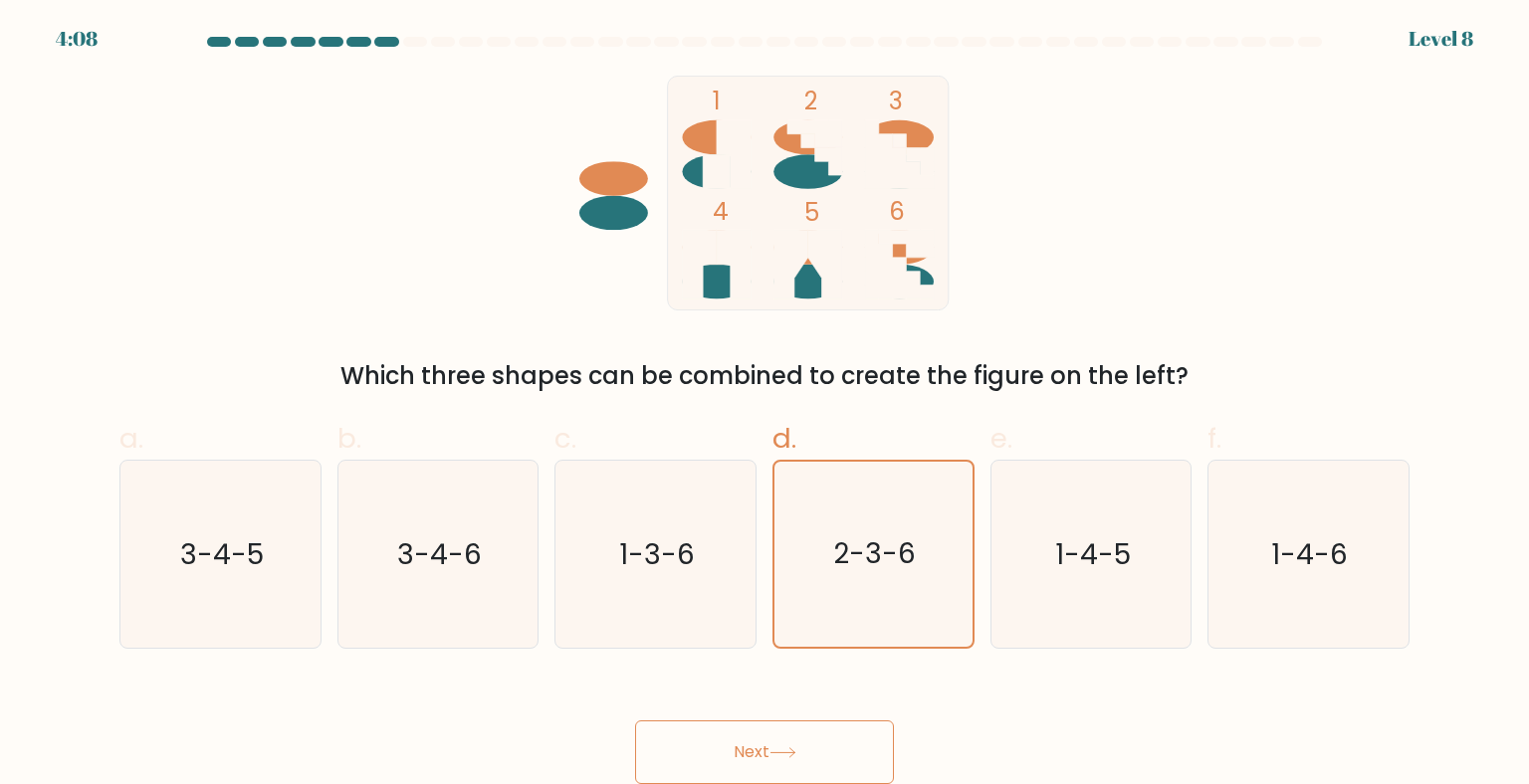 click on "Next" at bounding box center [764, 752] 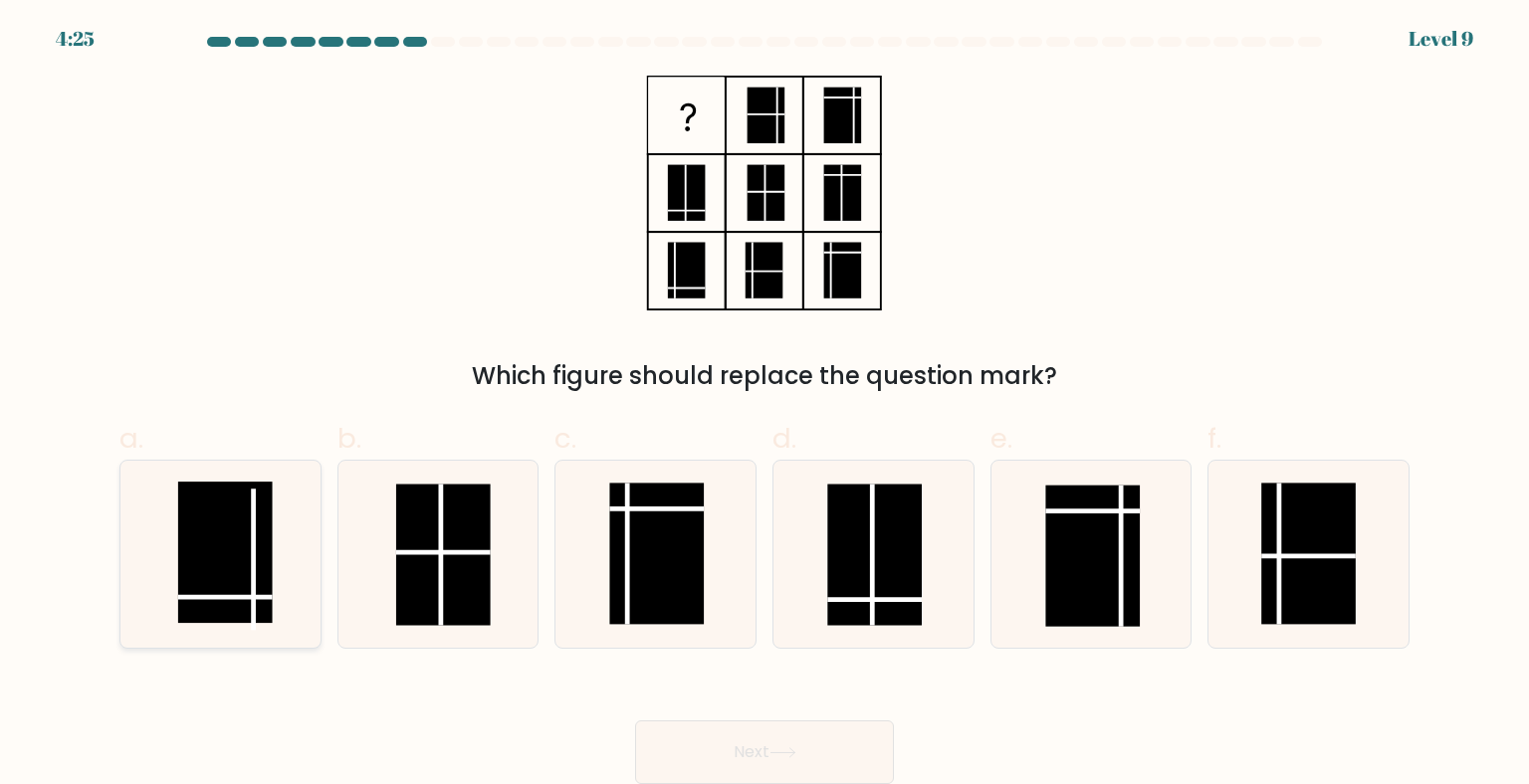 click at bounding box center [225, 552] 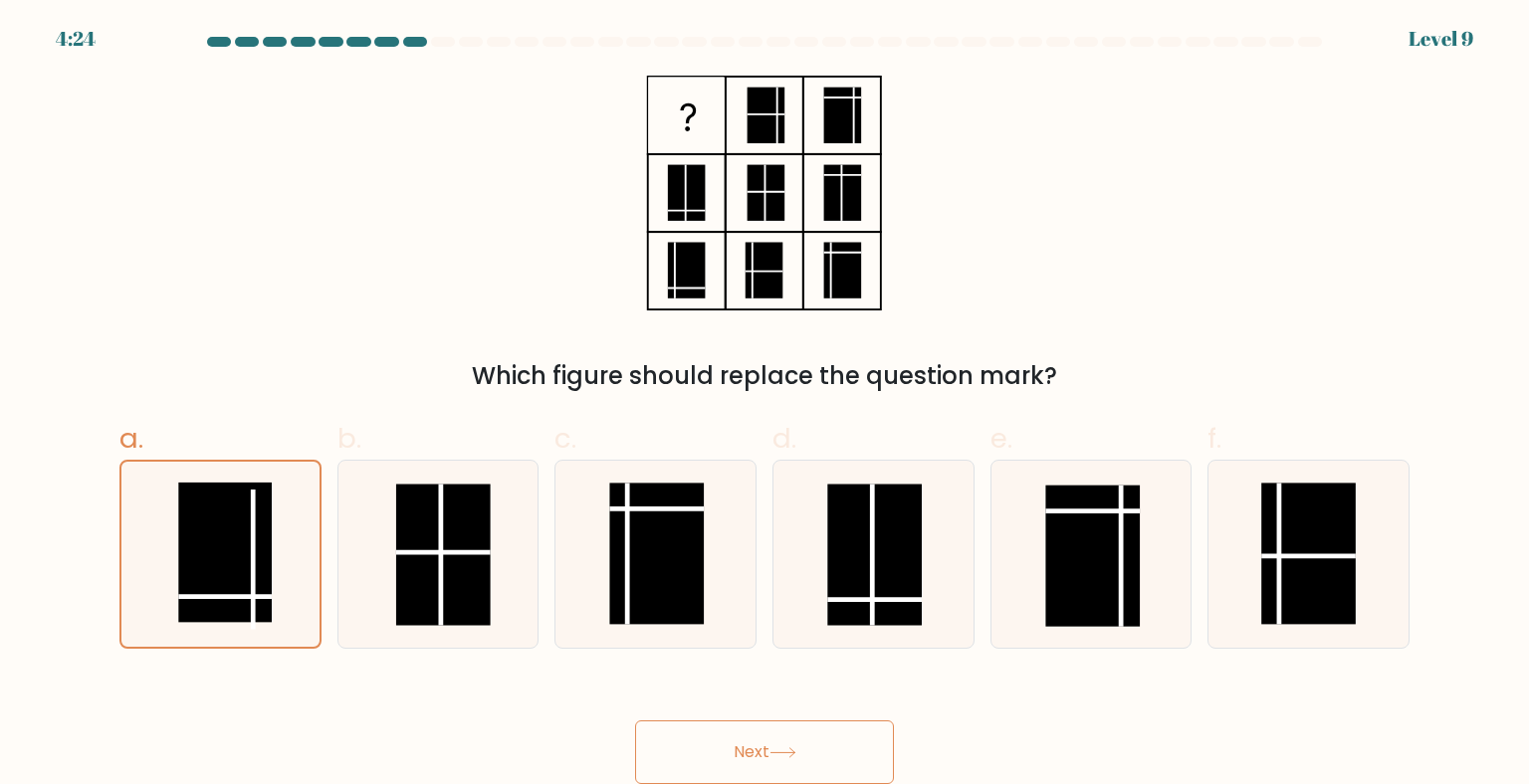 click on "Next" at bounding box center (764, 752) 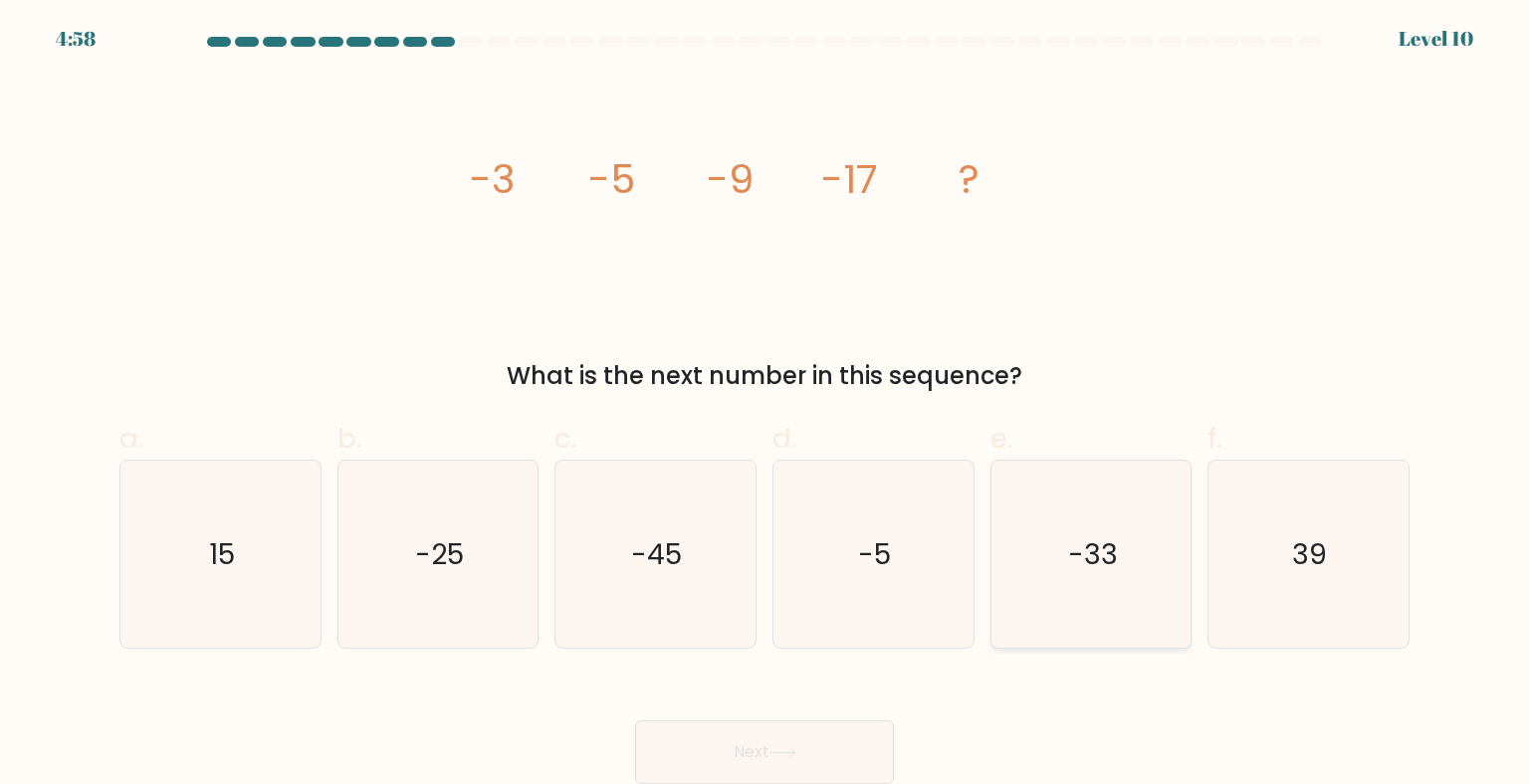 click on "-33" at bounding box center (1091, 554) 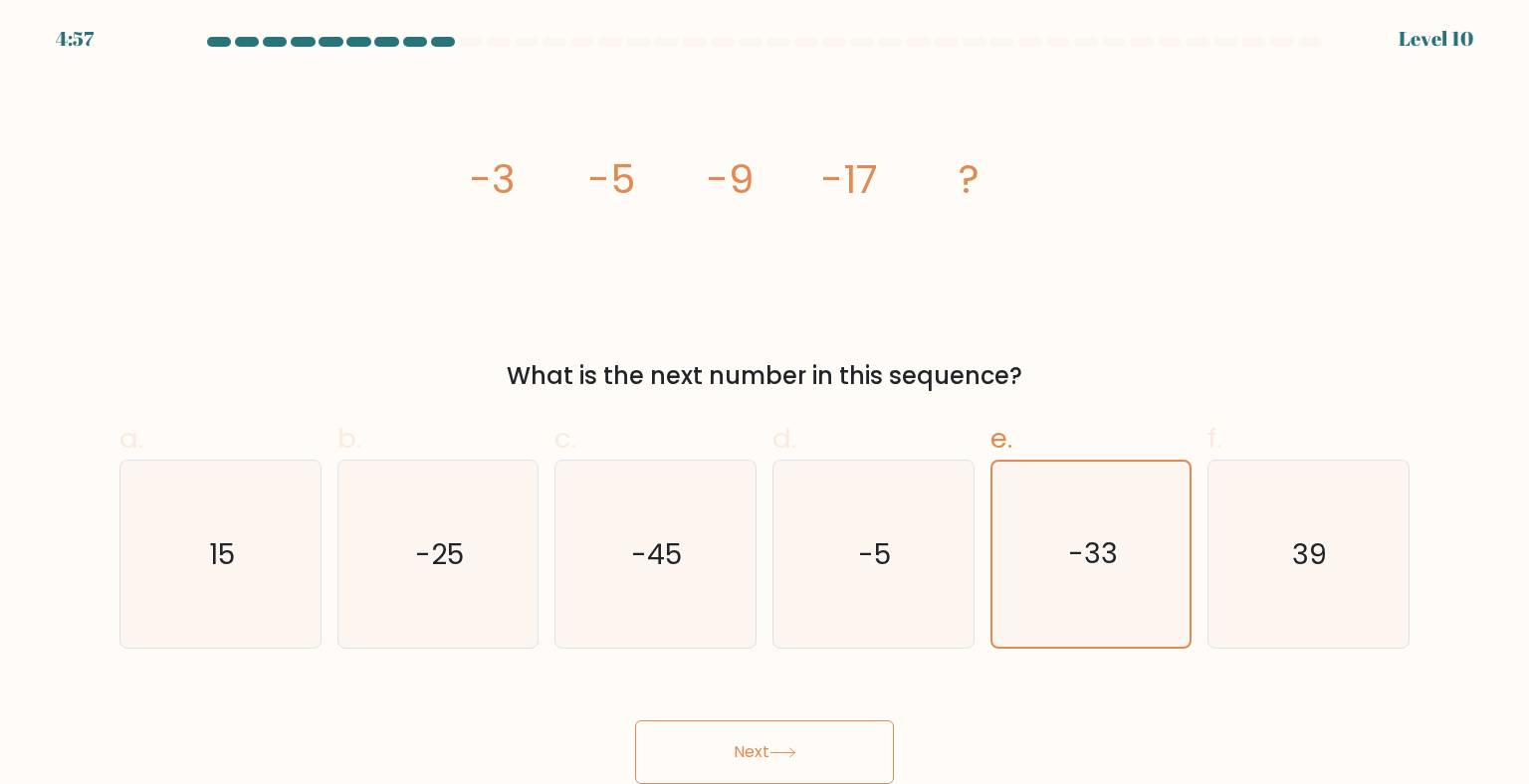 click on "Next" at bounding box center (764, 752) 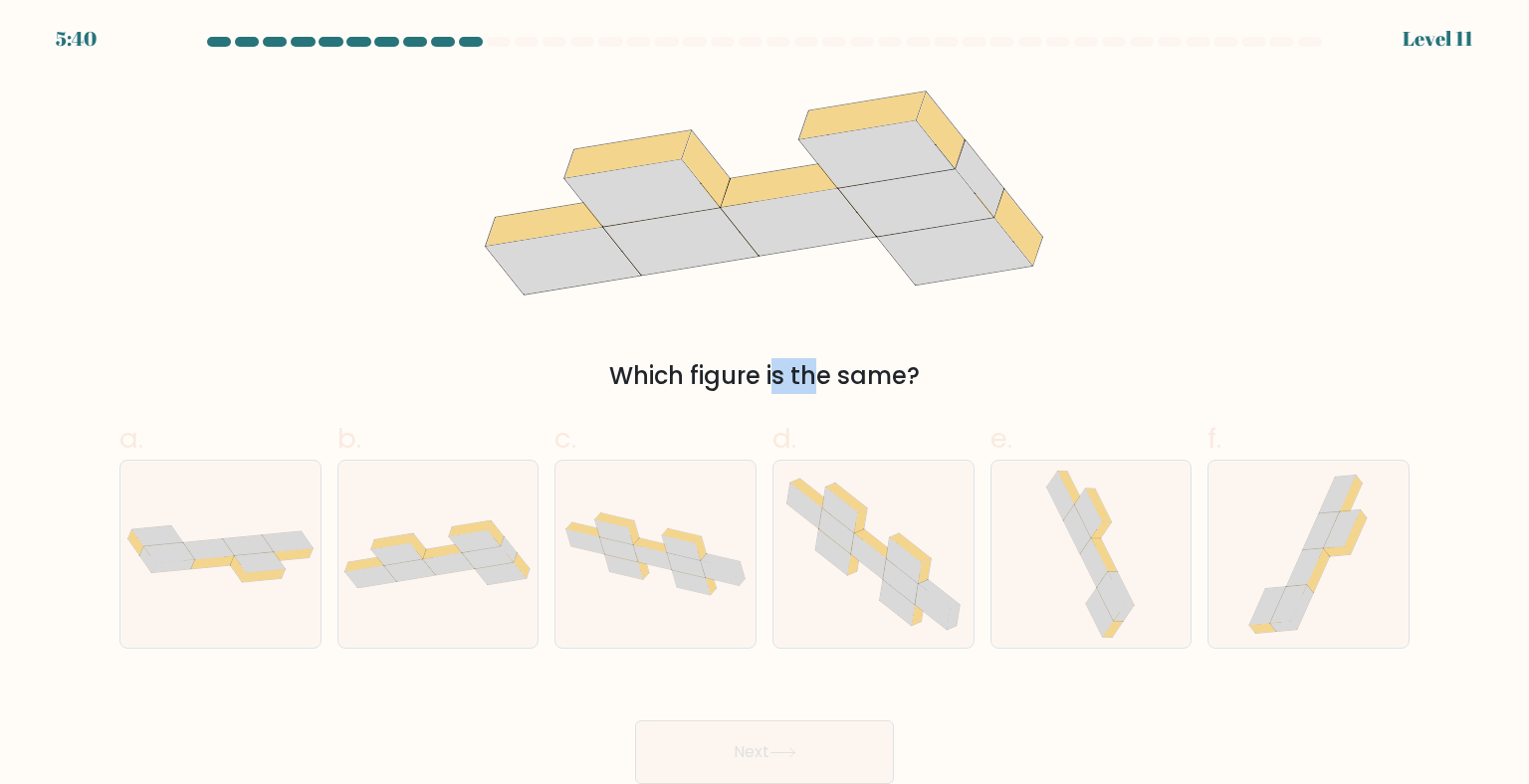 drag, startPoint x: 611, startPoint y: 210, endPoint x: 673, endPoint y: 335, distance: 139.53136 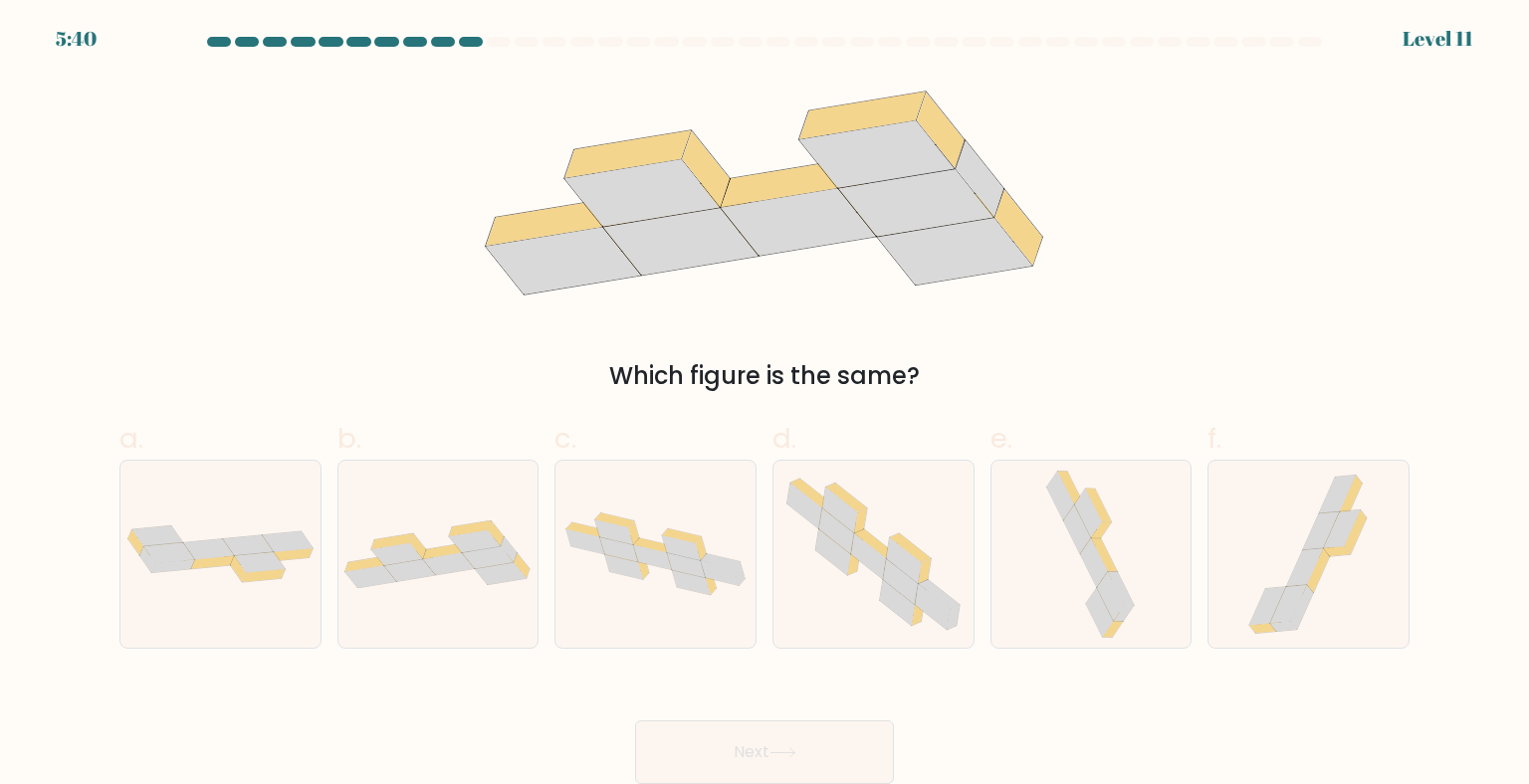 drag, startPoint x: 673, startPoint y: 335, endPoint x: 957, endPoint y: 361, distance: 285.1877 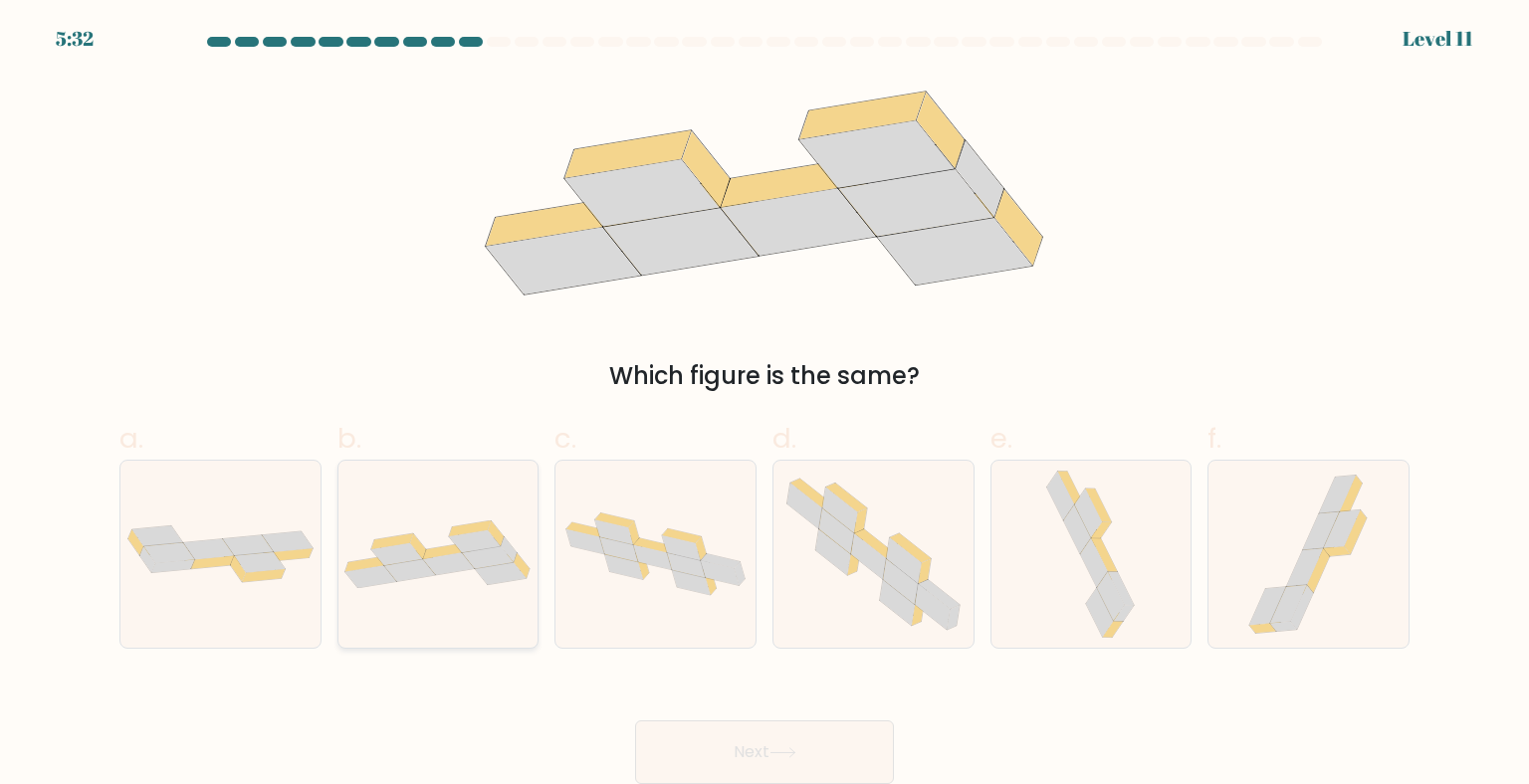 click at bounding box center [410, 570] 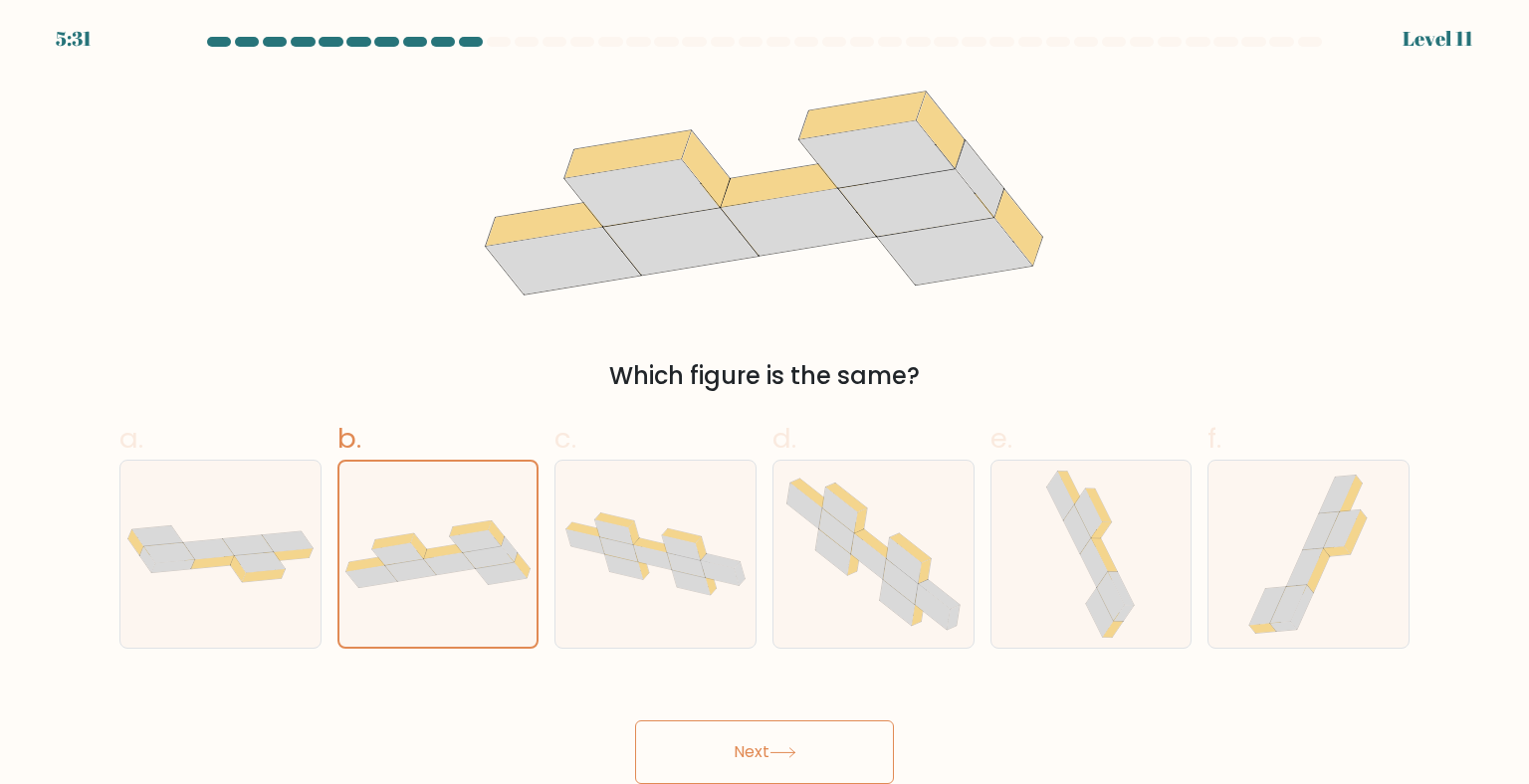 click on "Next" at bounding box center [764, 752] 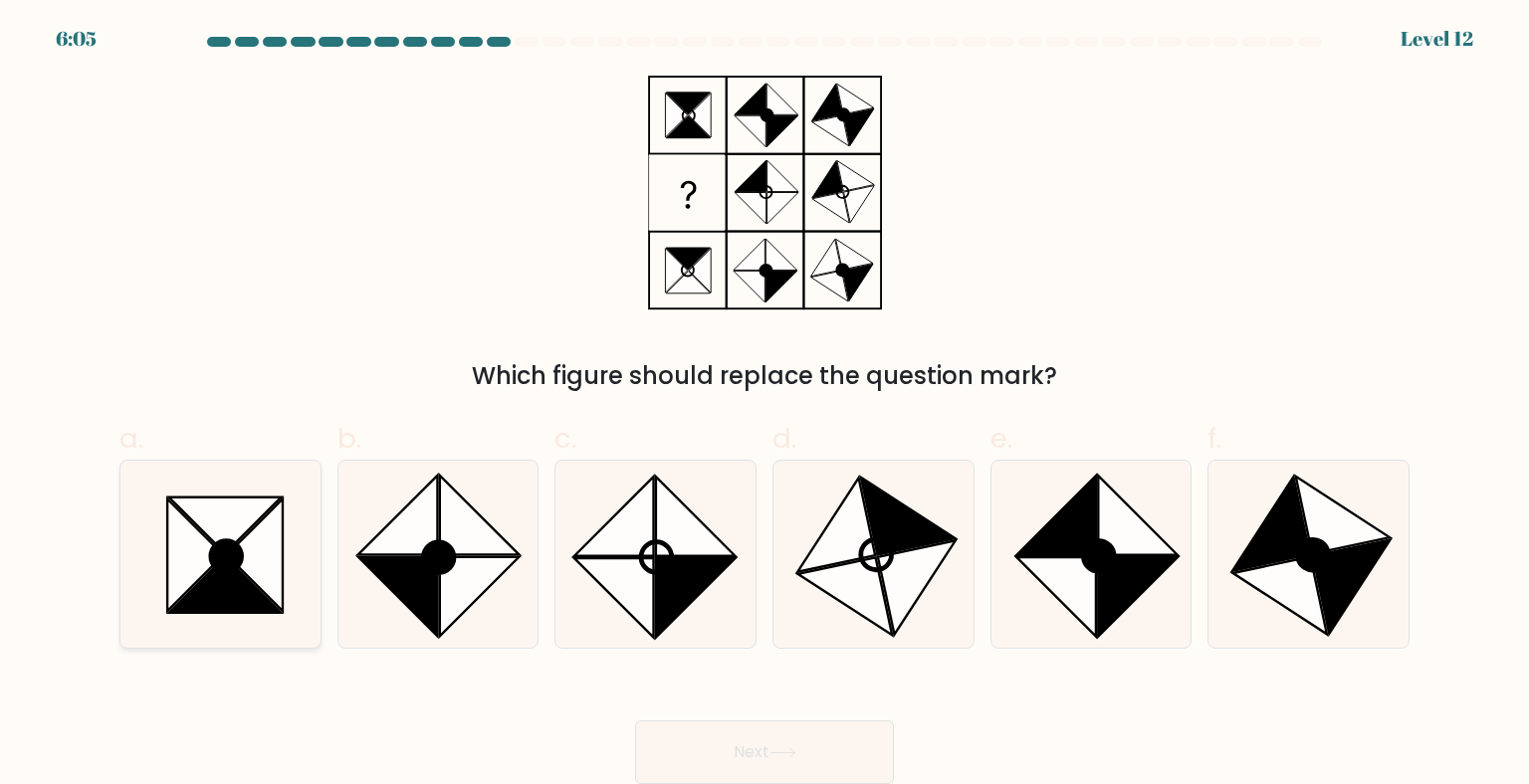 click at bounding box center (255, 554) 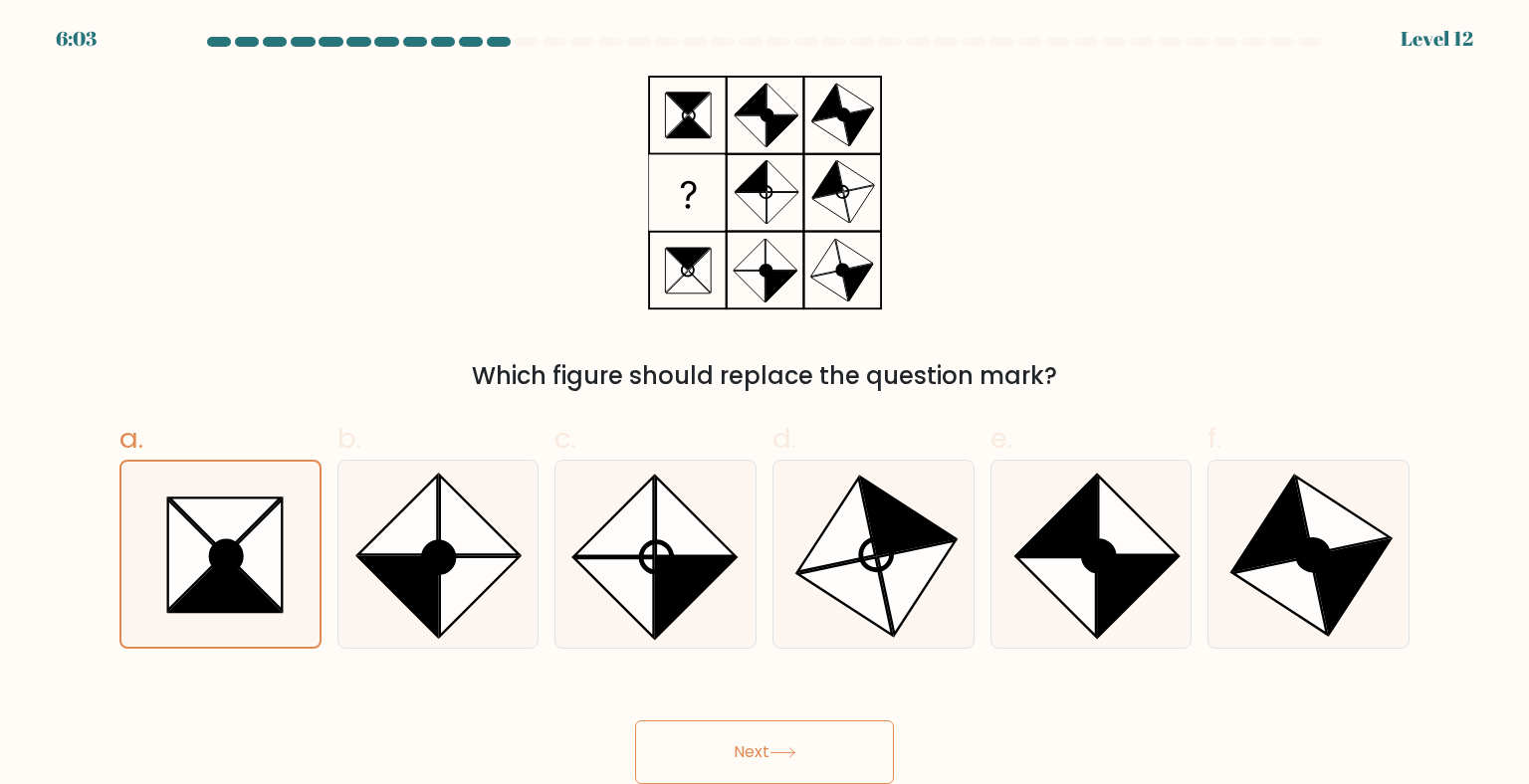 click on "Next" at bounding box center [764, 752] 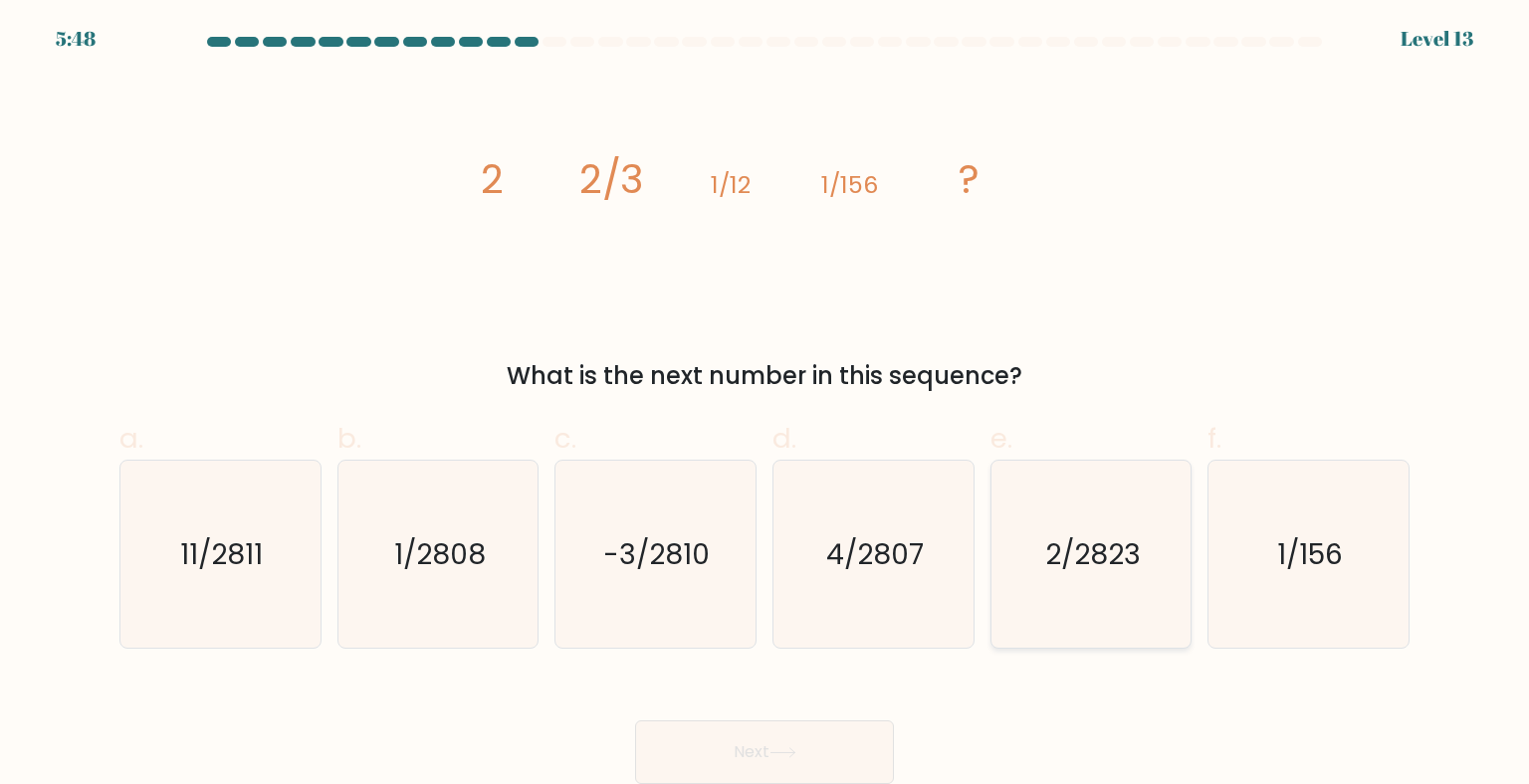 click on "2/2823" at bounding box center [1091, 554] 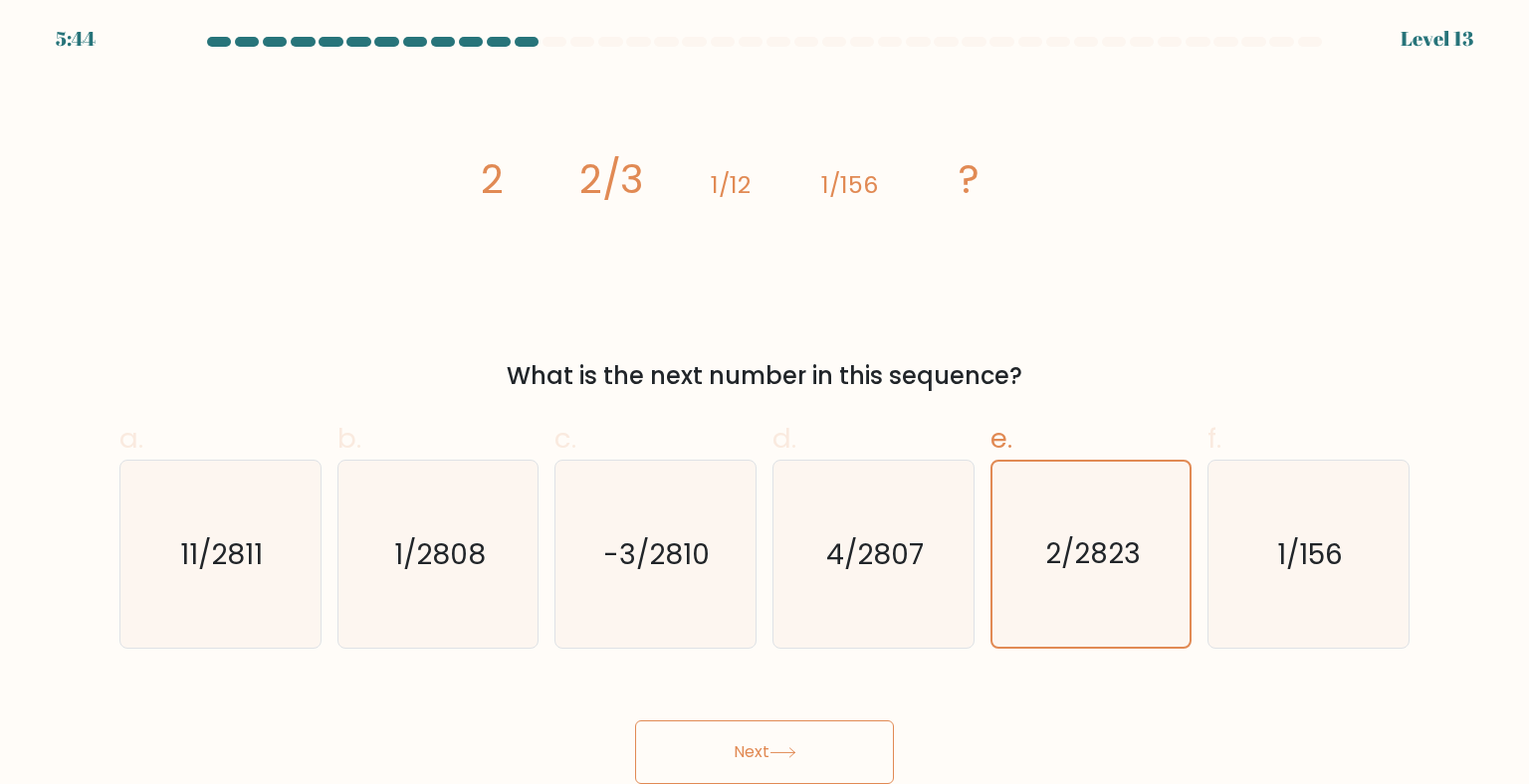 click on "Next" at bounding box center [764, 752] 